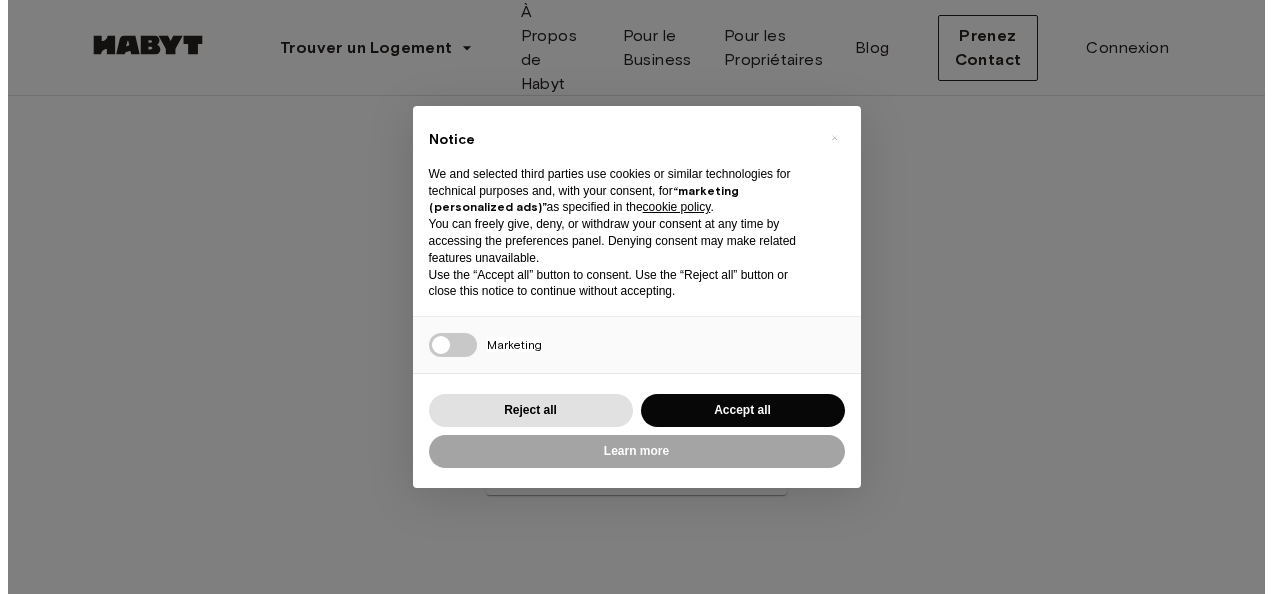 scroll, scrollTop: 0, scrollLeft: 0, axis: both 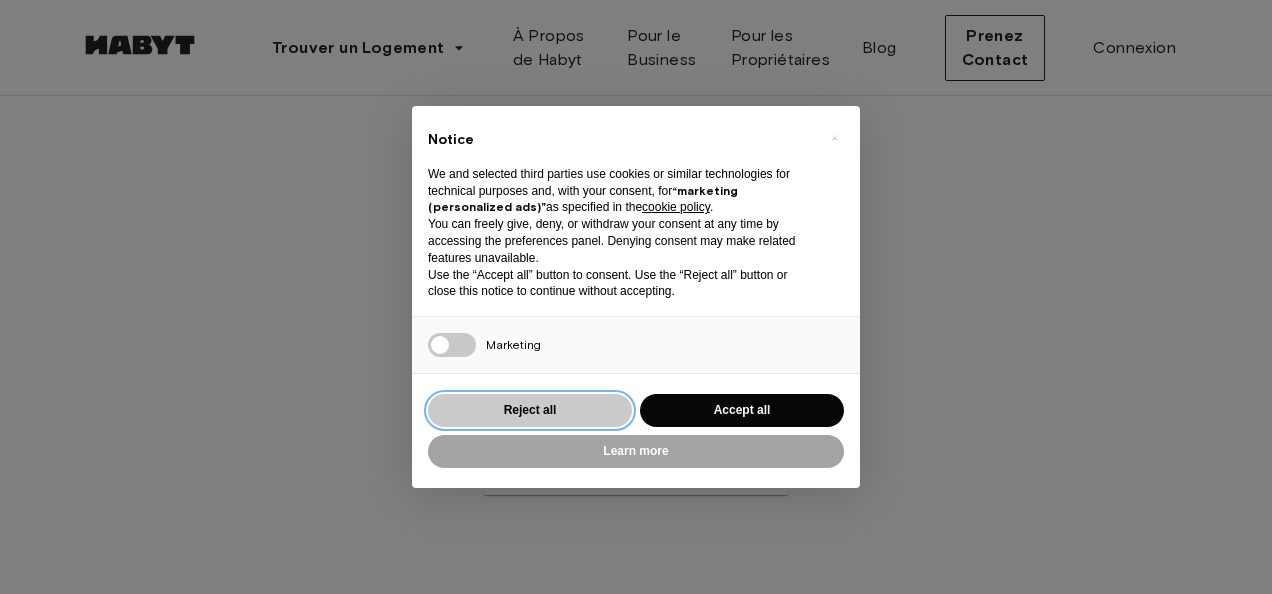 click on "Reject all" at bounding box center [530, 410] 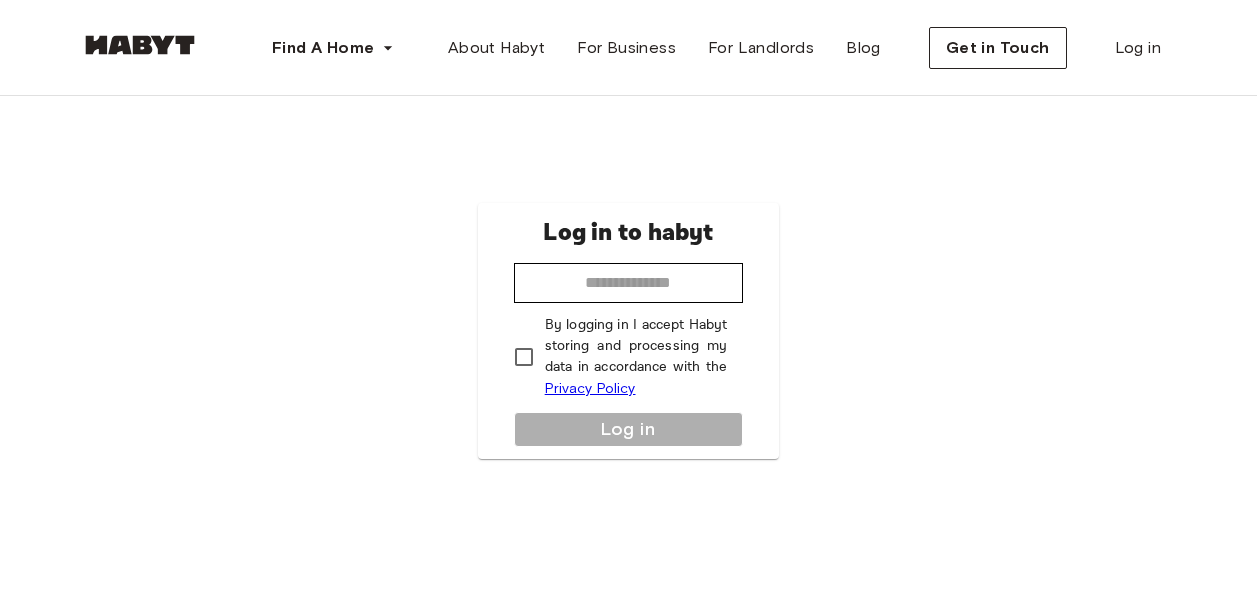 scroll, scrollTop: 0, scrollLeft: 0, axis: both 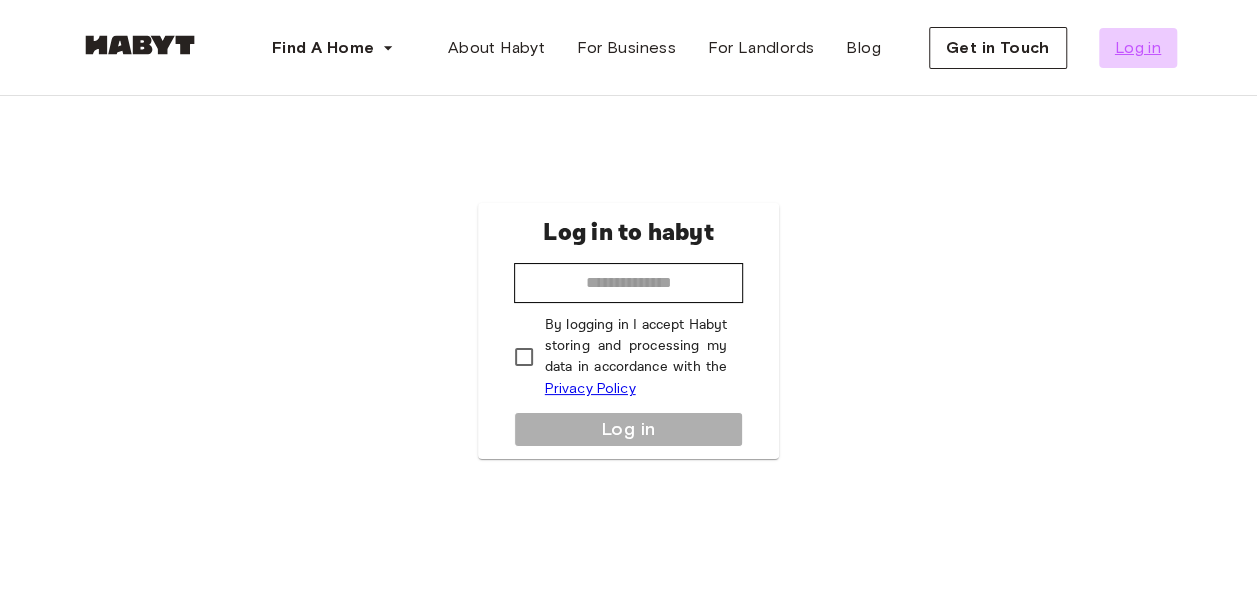 click on "Log in" at bounding box center [1138, 48] 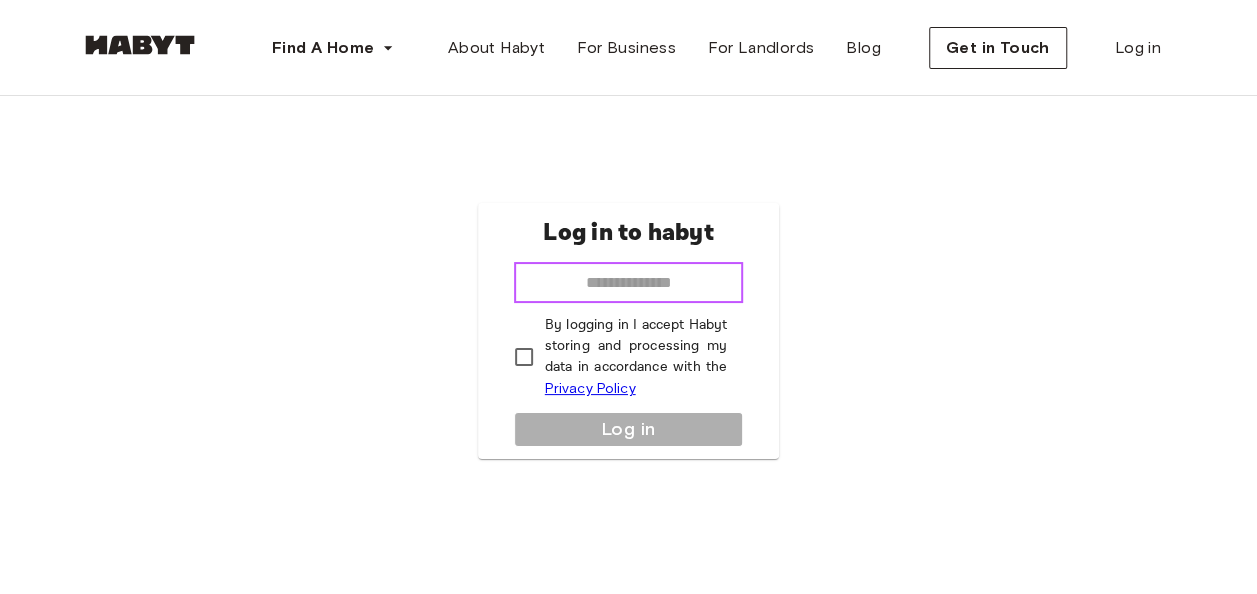 click at bounding box center (629, 283) 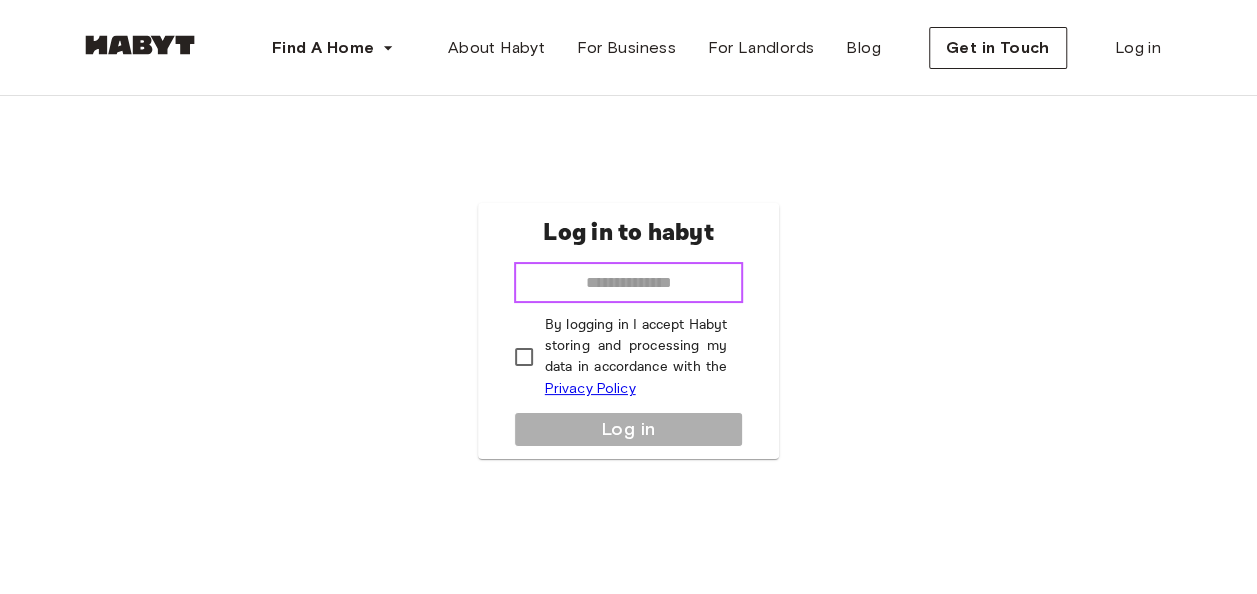 type on "**********" 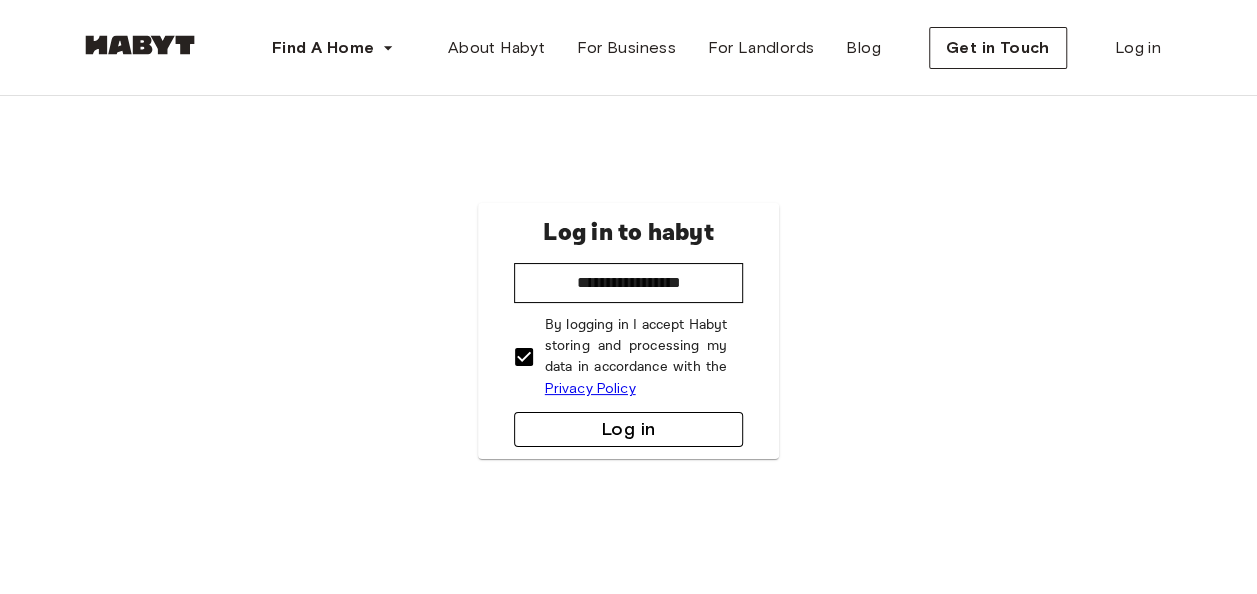 click on "Log in" at bounding box center [629, 429] 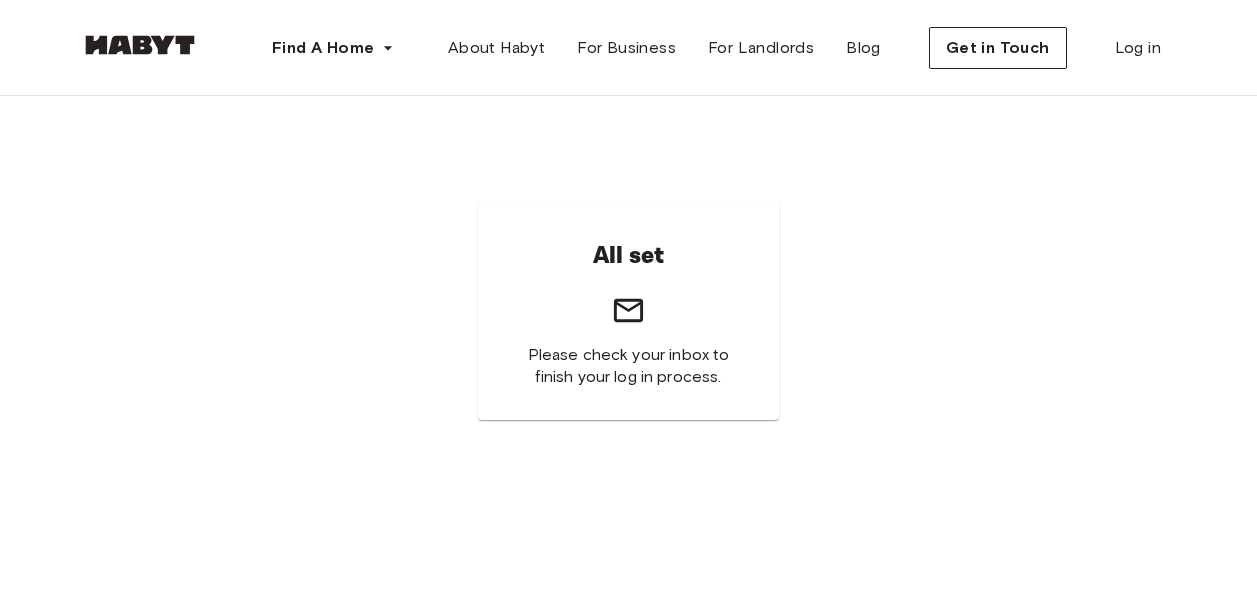 scroll, scrollTop: 0, scrollLeft: 0, axis: both 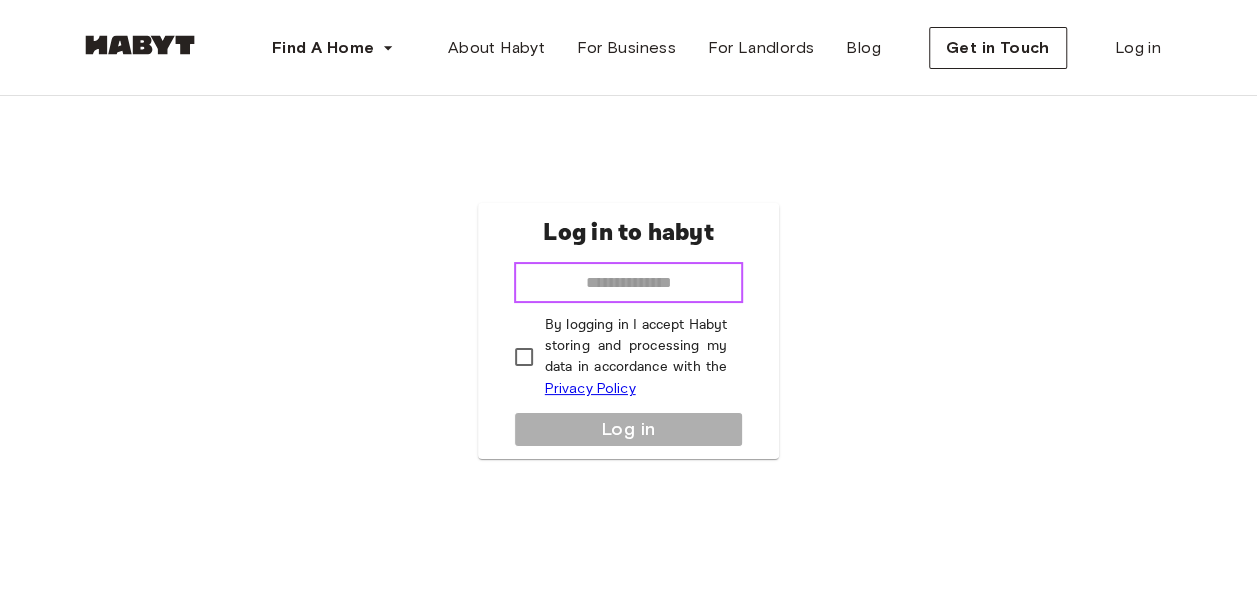 click at bounding box center (629, 283) 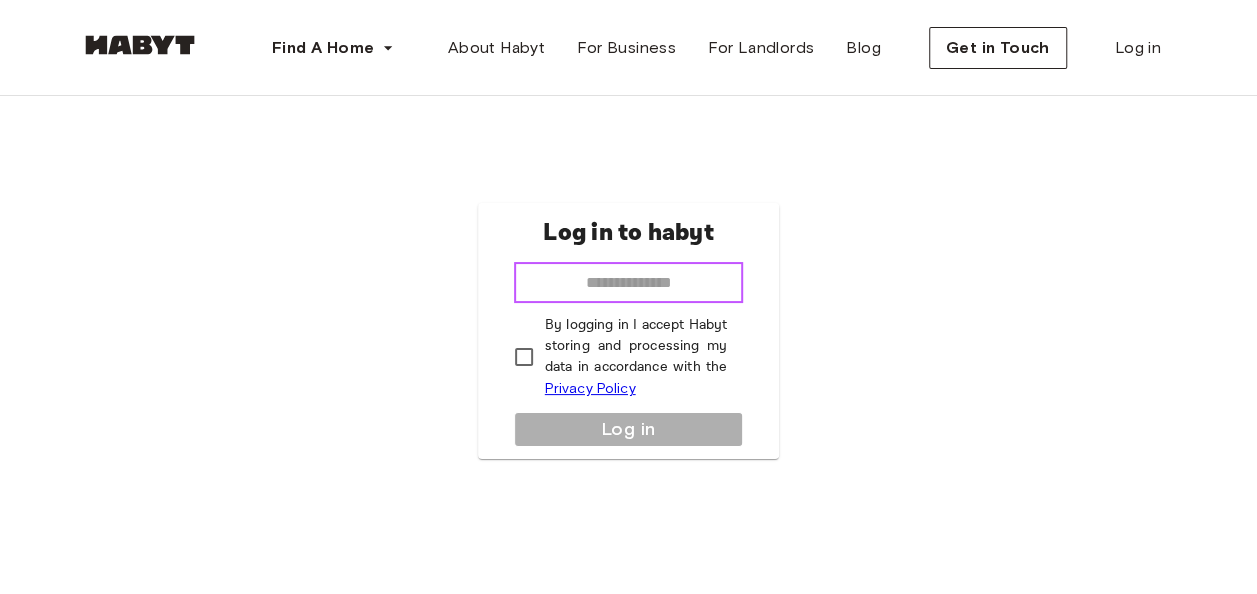 type on "**********" 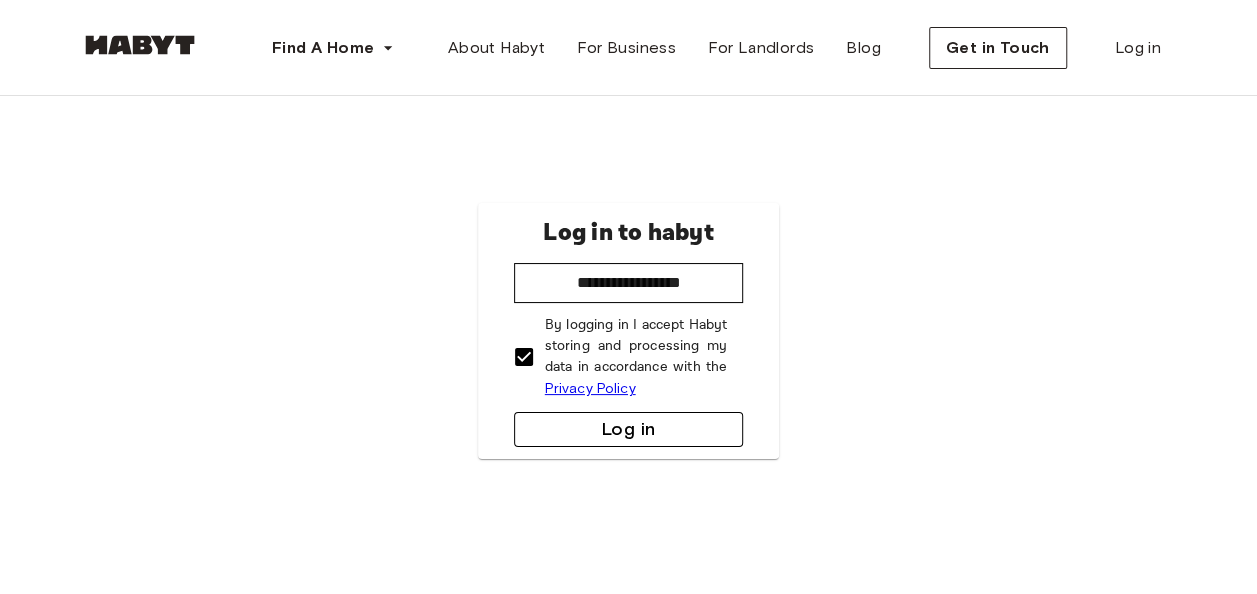 click on "Log in" at bounding box center [629, 429] 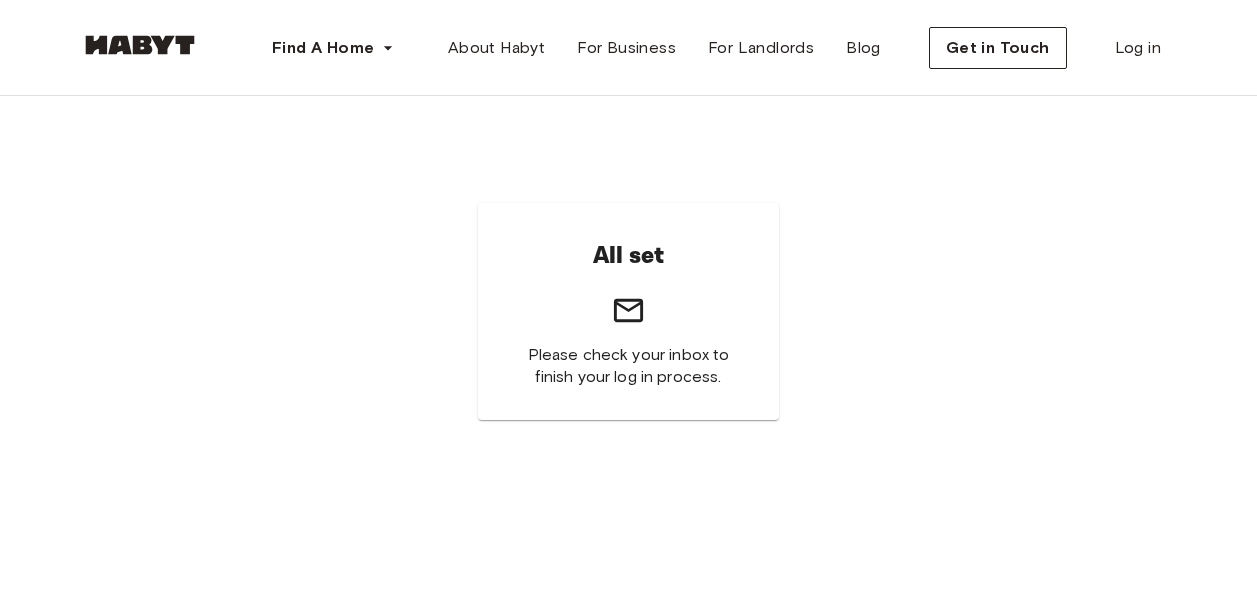 scroll, scrollTop: 0, scrollLeft: 0, axis: both 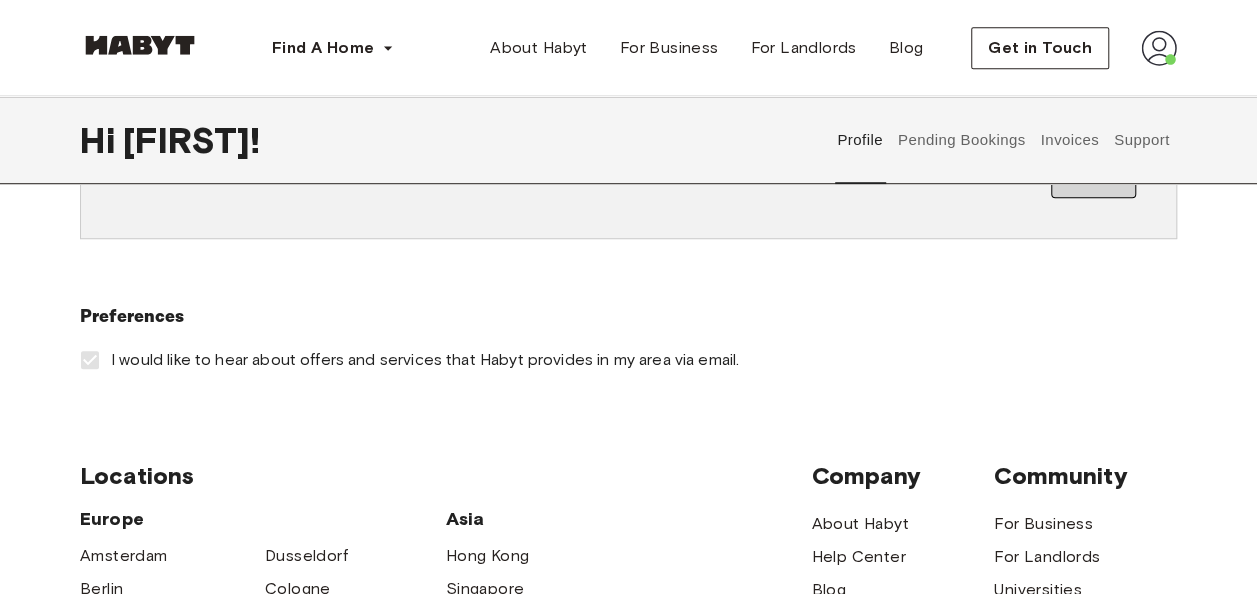 click on "I would like to hear about offers and services that Habyt provides in my area via email." at bounding box center [615, 360] 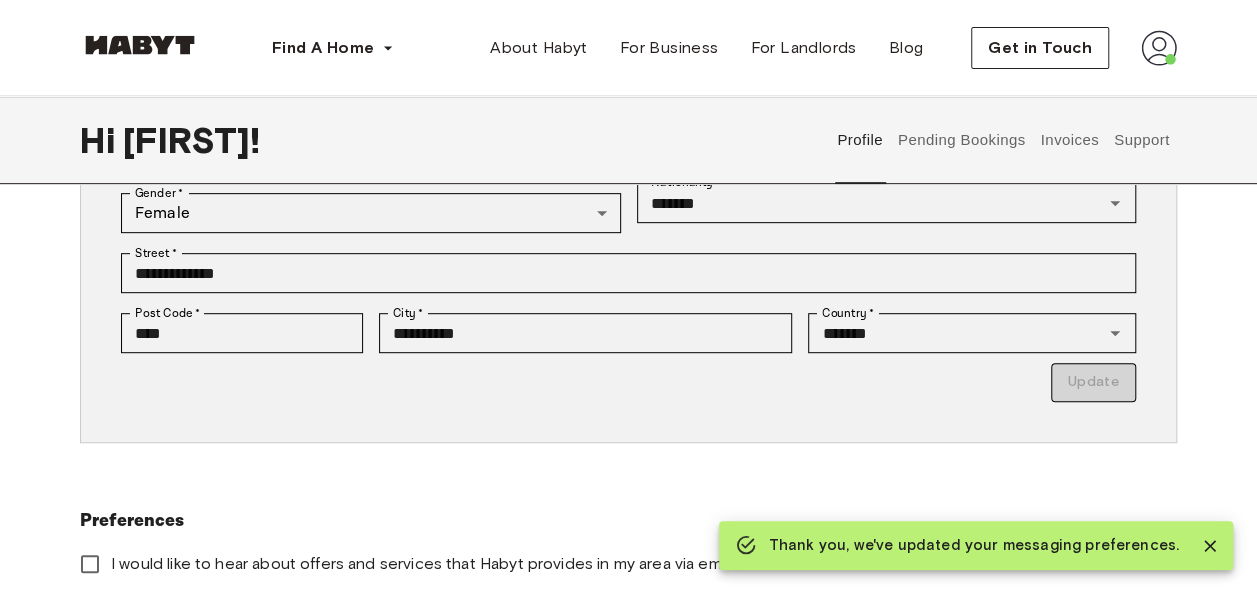 scroll, scrollTop: 0, scrollLeft: 0, axis: both 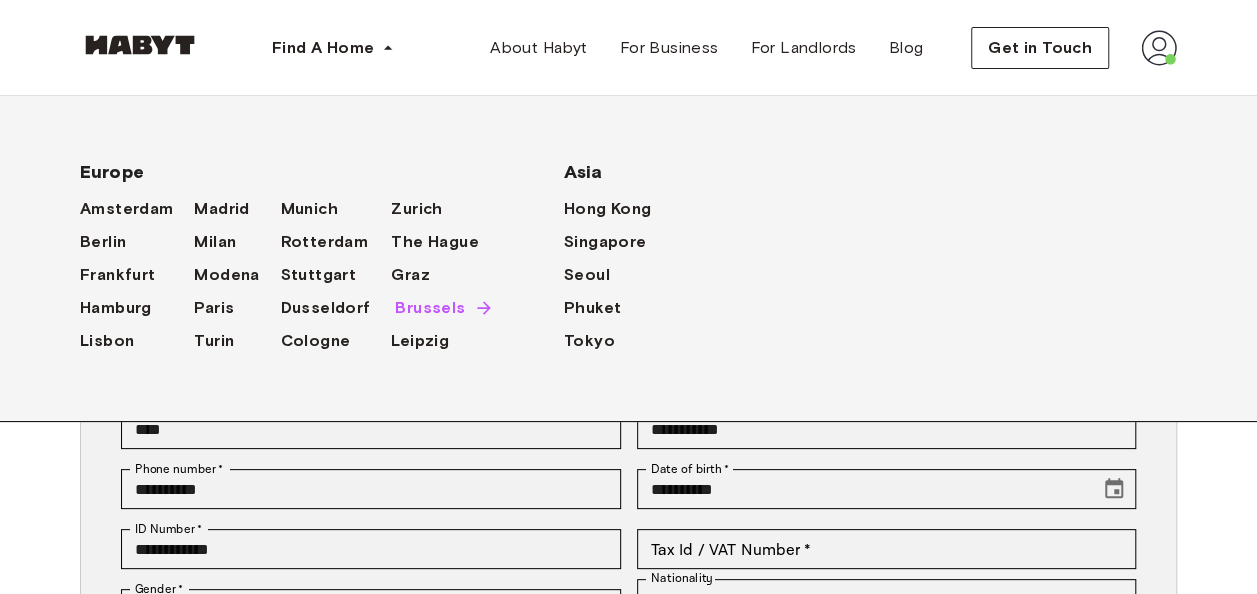 click on "Brussels" at bounding box center [430, 308] 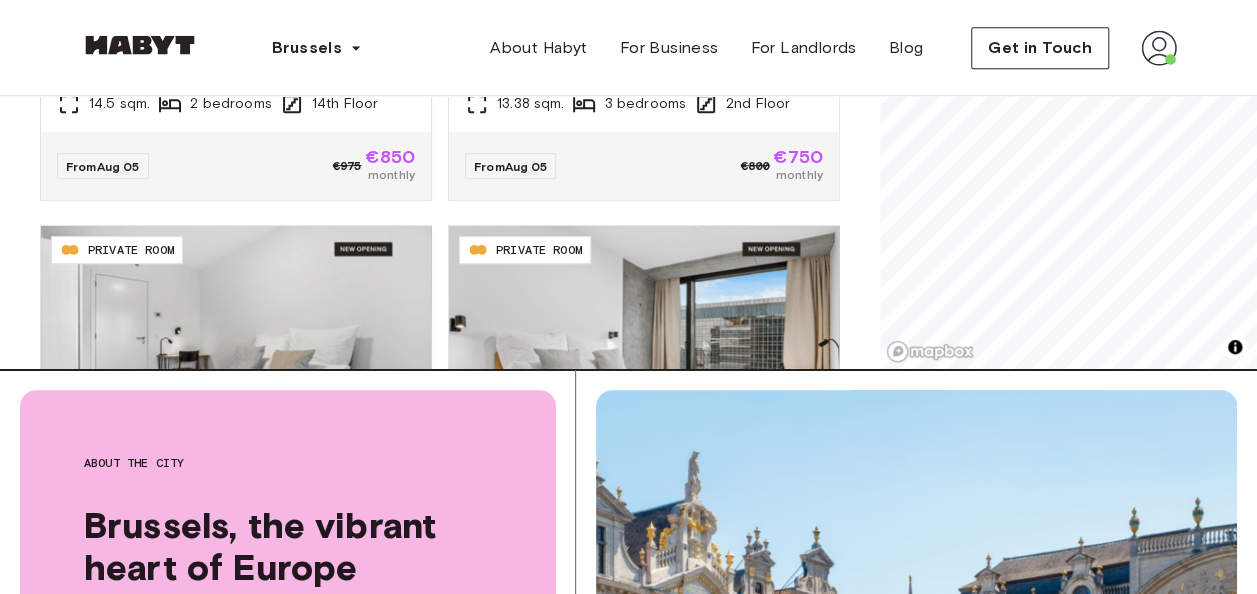 scroll, scrollTop: 100, scrollLeft: 0, axis: vertical 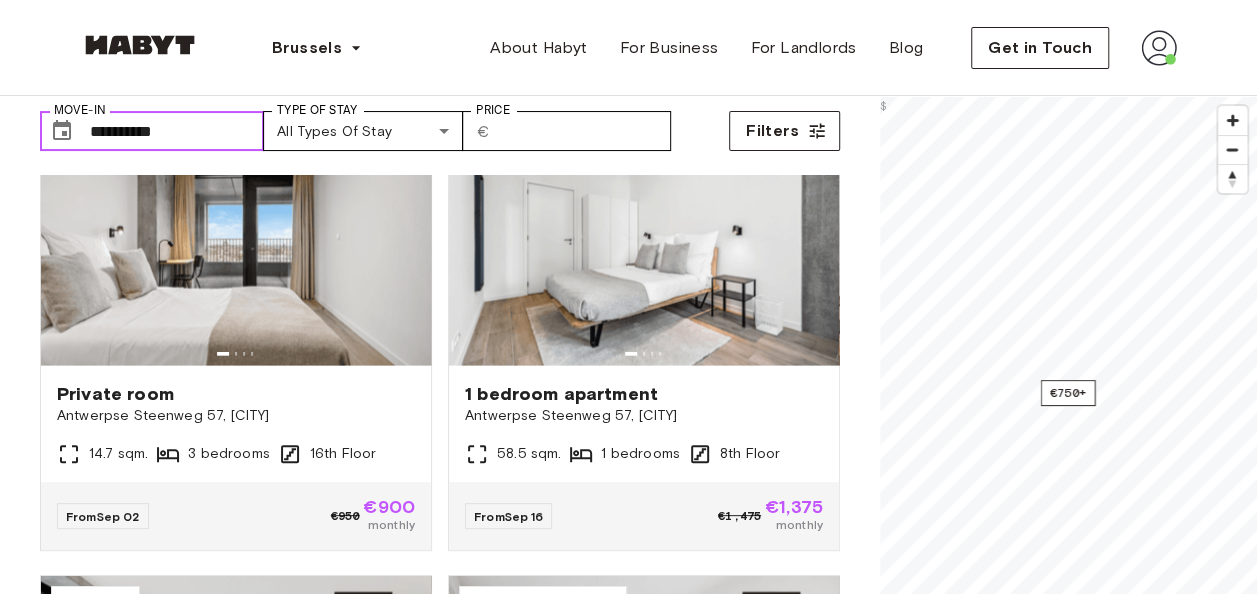 click on "**********" at bounding box center (177, 131) 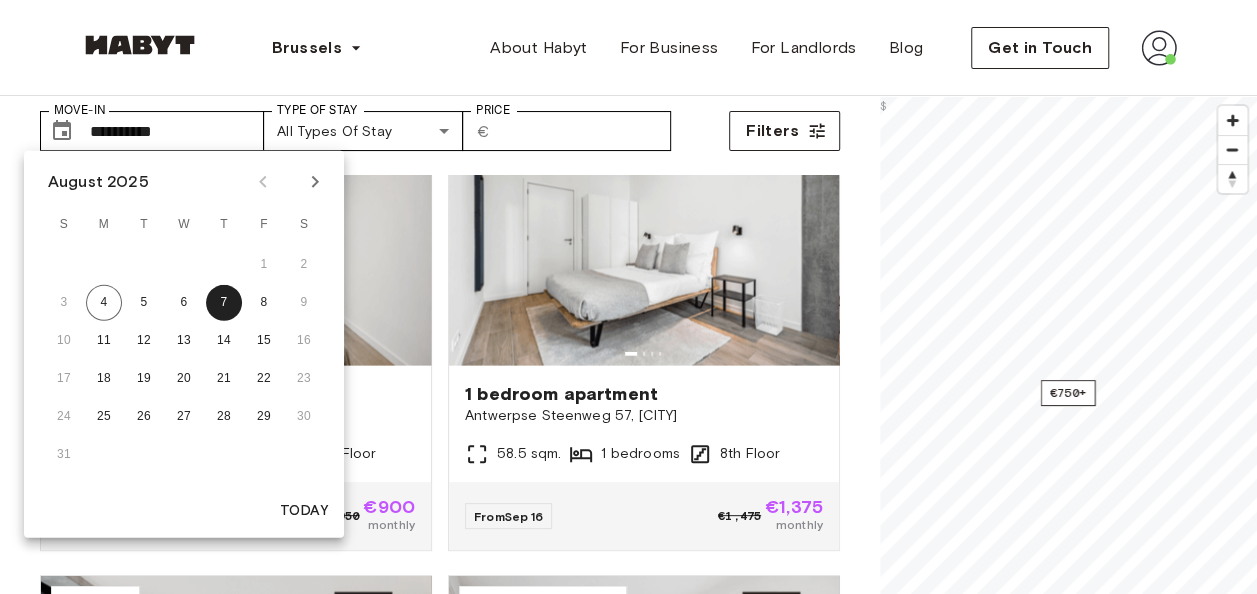 click 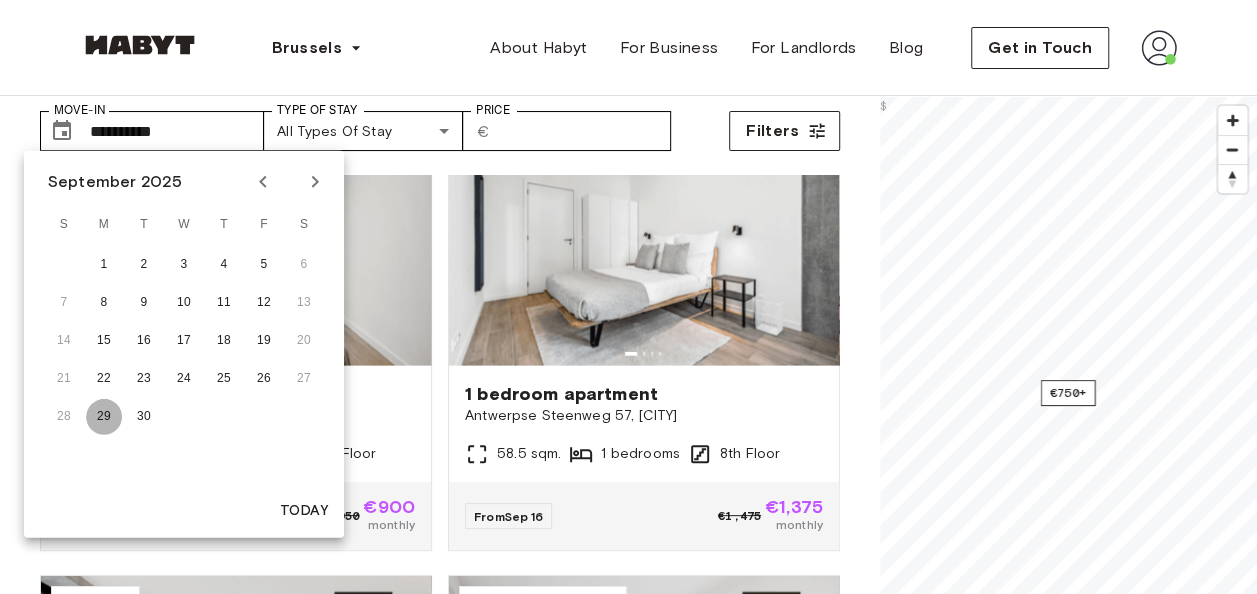click on "29" at bounding box center [104, 417] 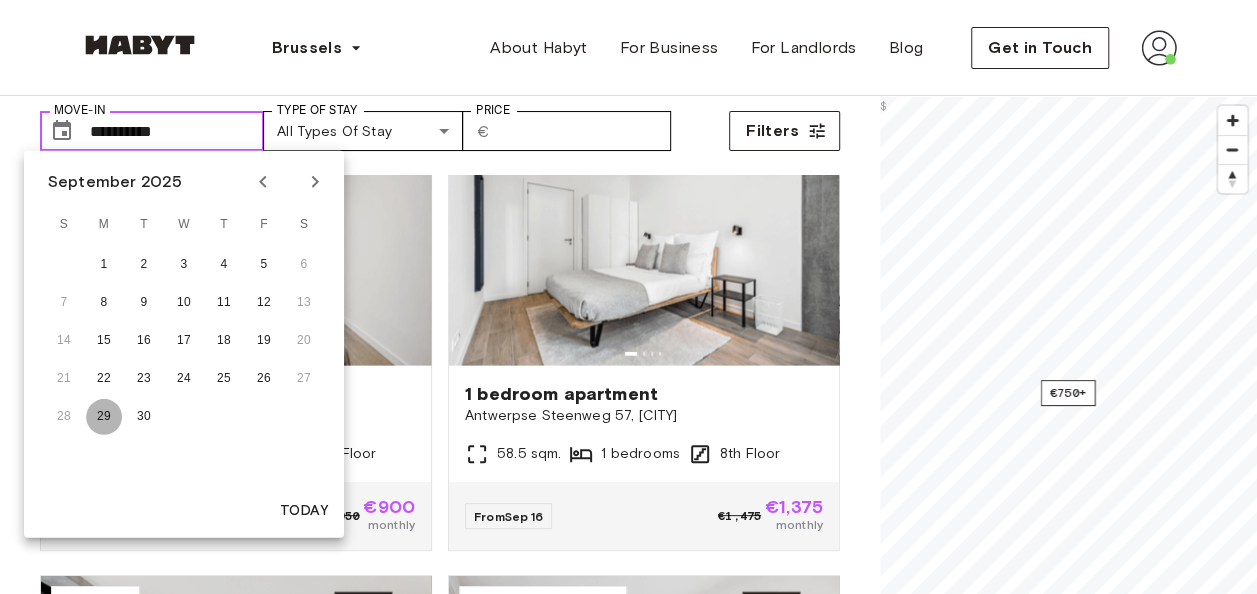 scroll, scrollTop: 336, scrollLeft: 0, axis: vertical 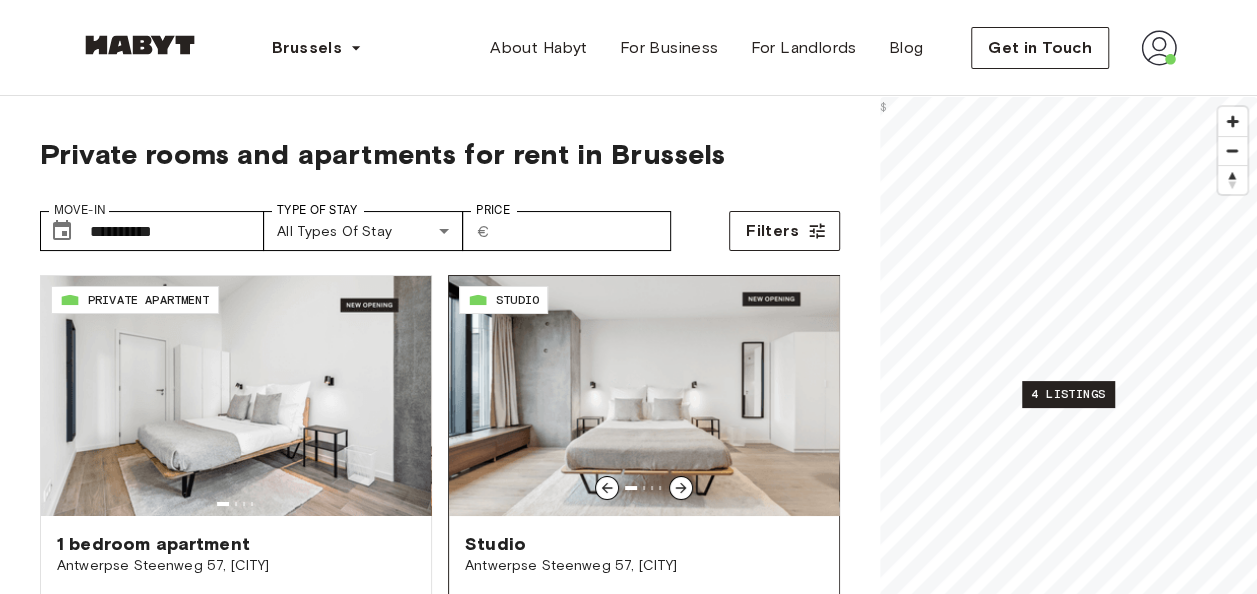 click 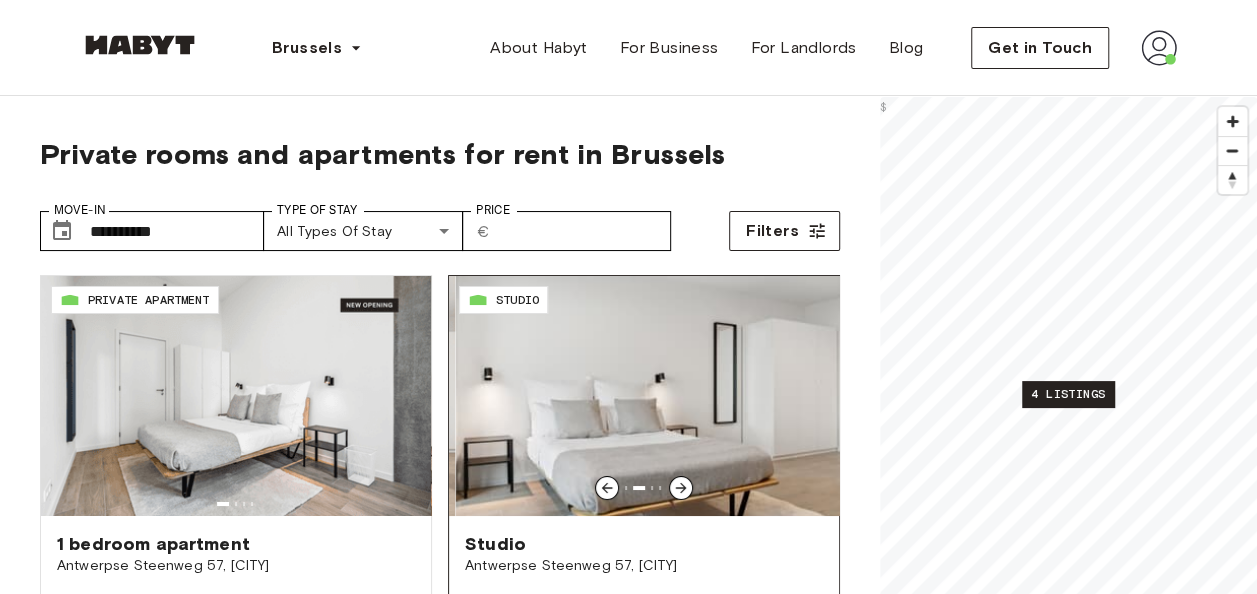 click 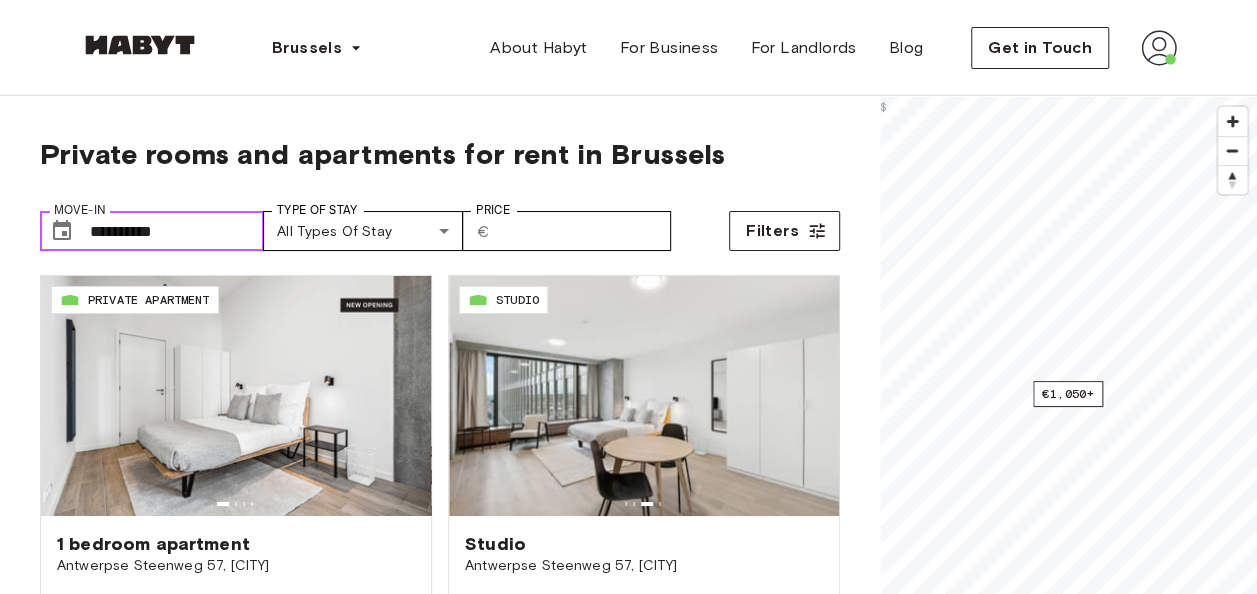 click on "**********" at bounding box center (177, 231) 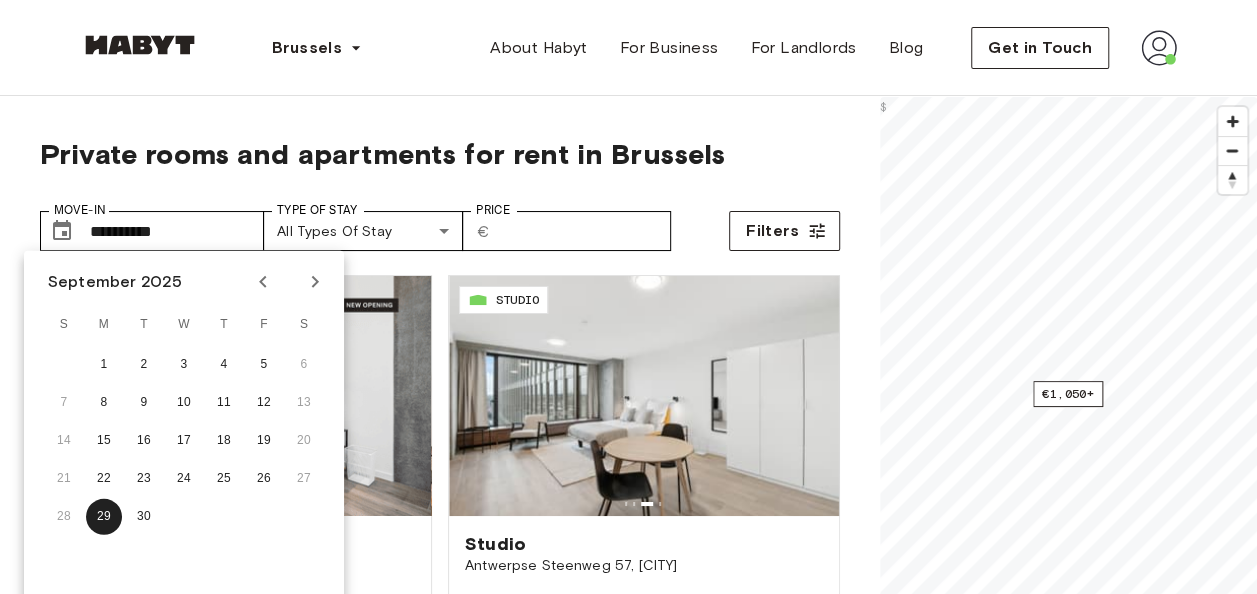 click 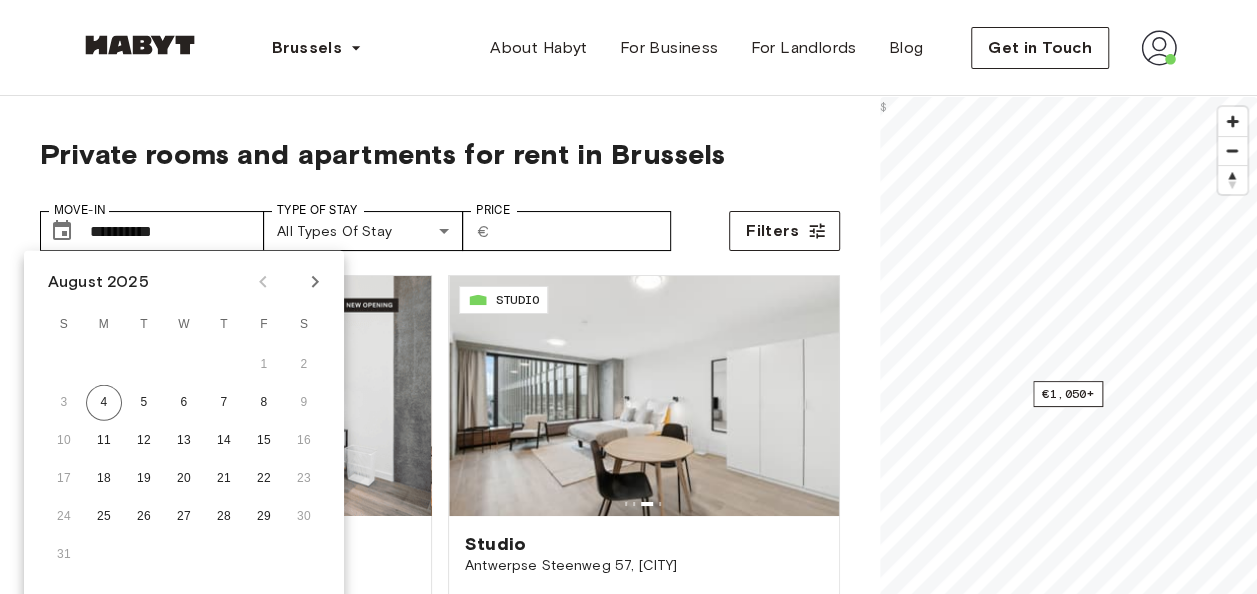 scroll, scrollTop: 43, scrollLeft: 0, axis: vertical 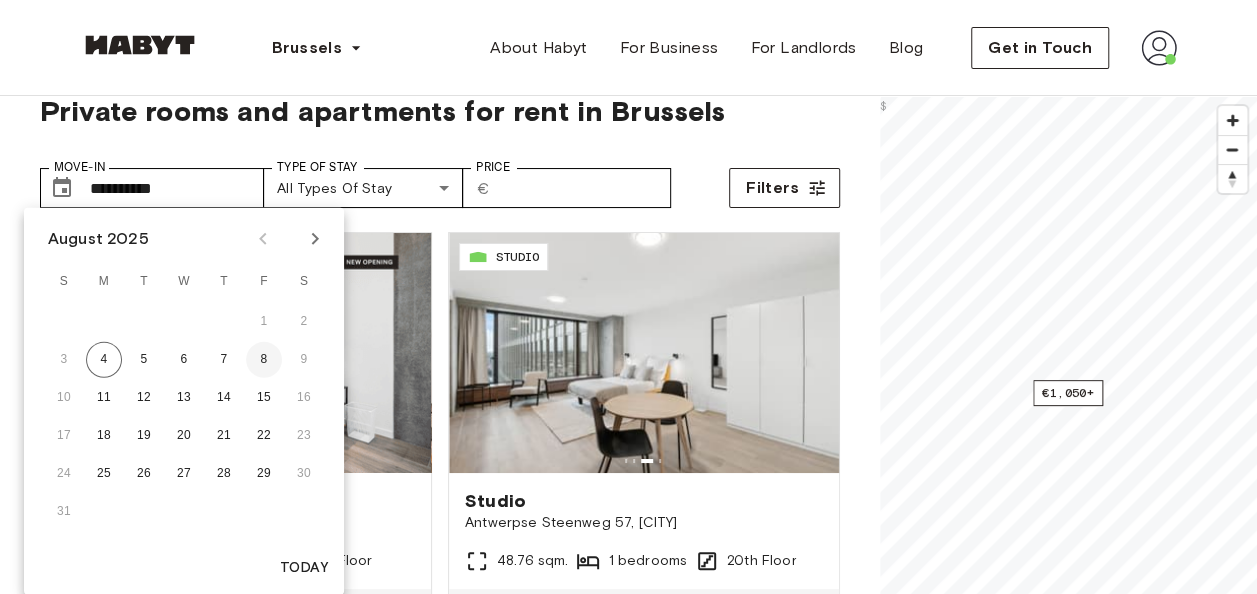 click on "8" at bounding box center [264, 360] 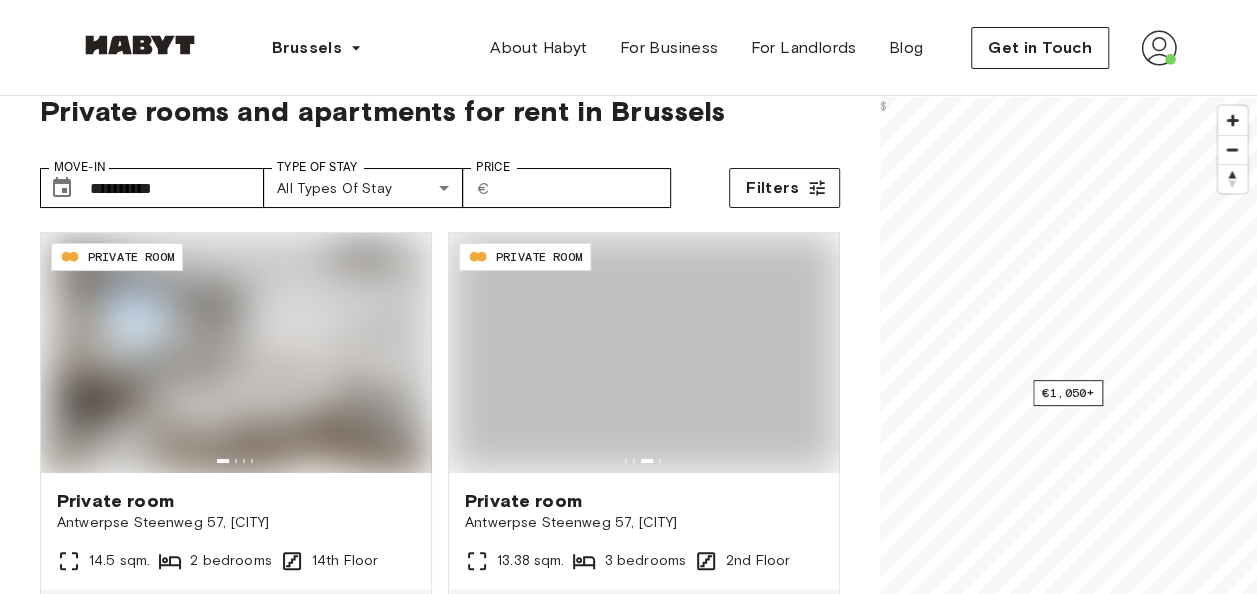 type on "**********" 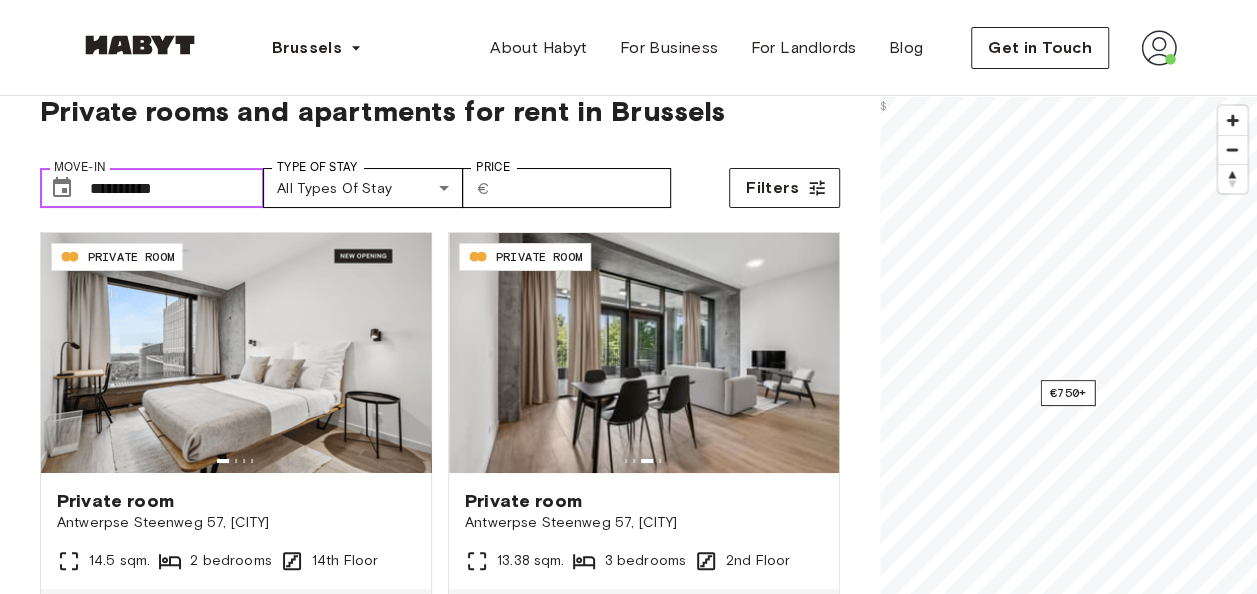 scroll, scrollTop: 343, scrollLeft: 0, axis: vertical 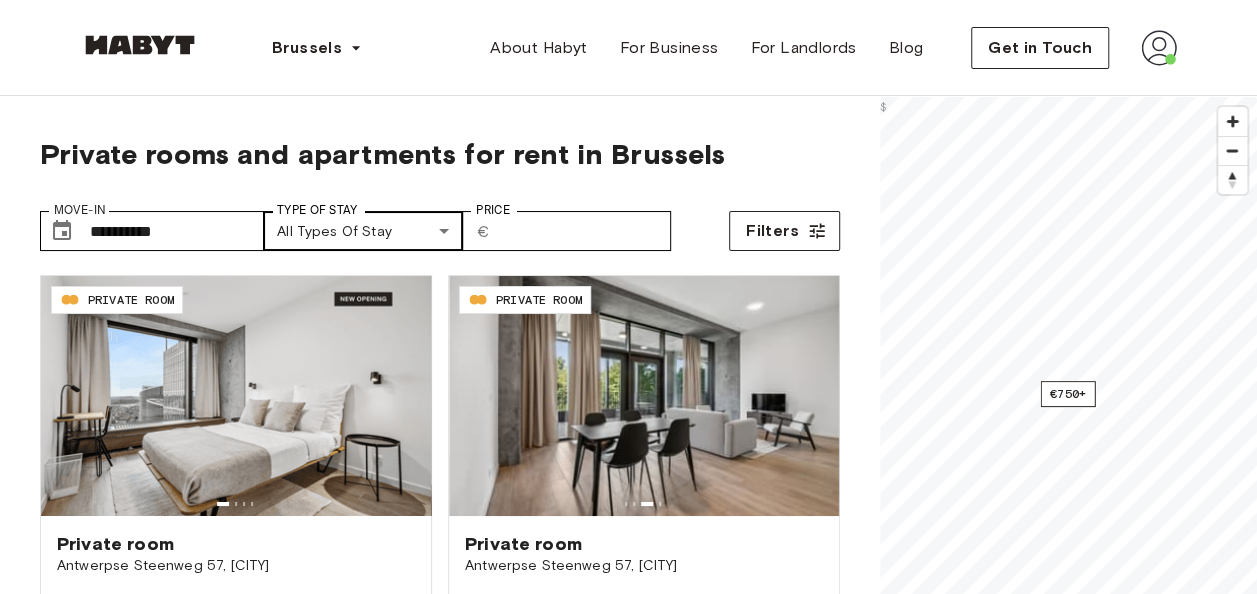 click on "**********" at bounding box center [628, 2443] 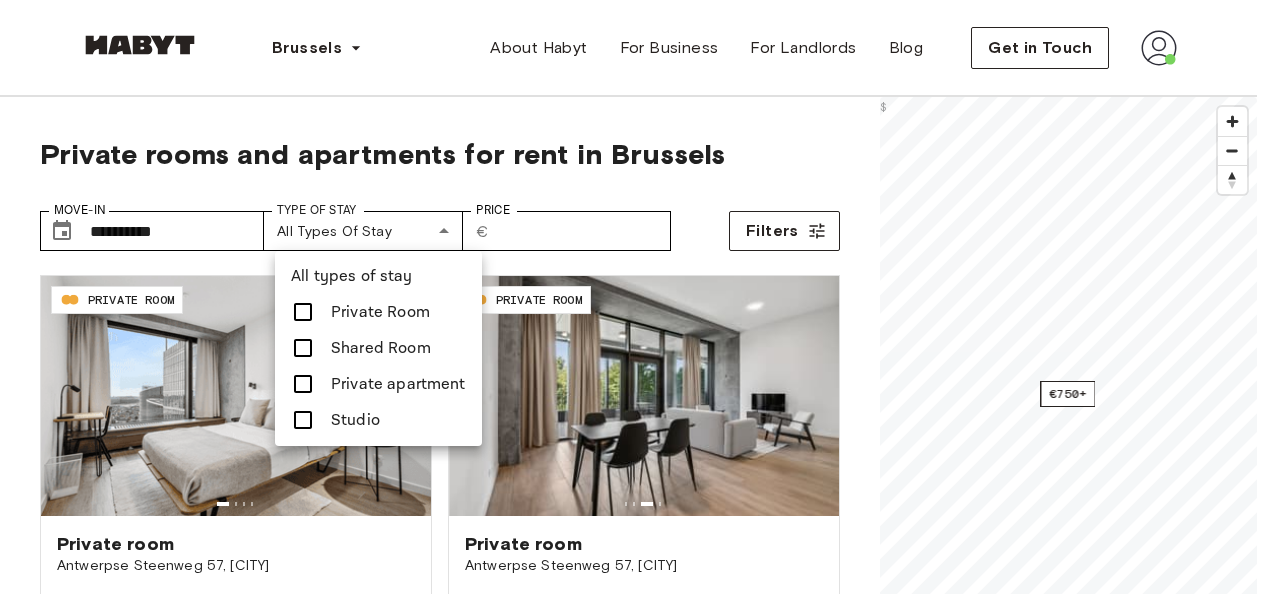 click at bounding box center (303, 420) 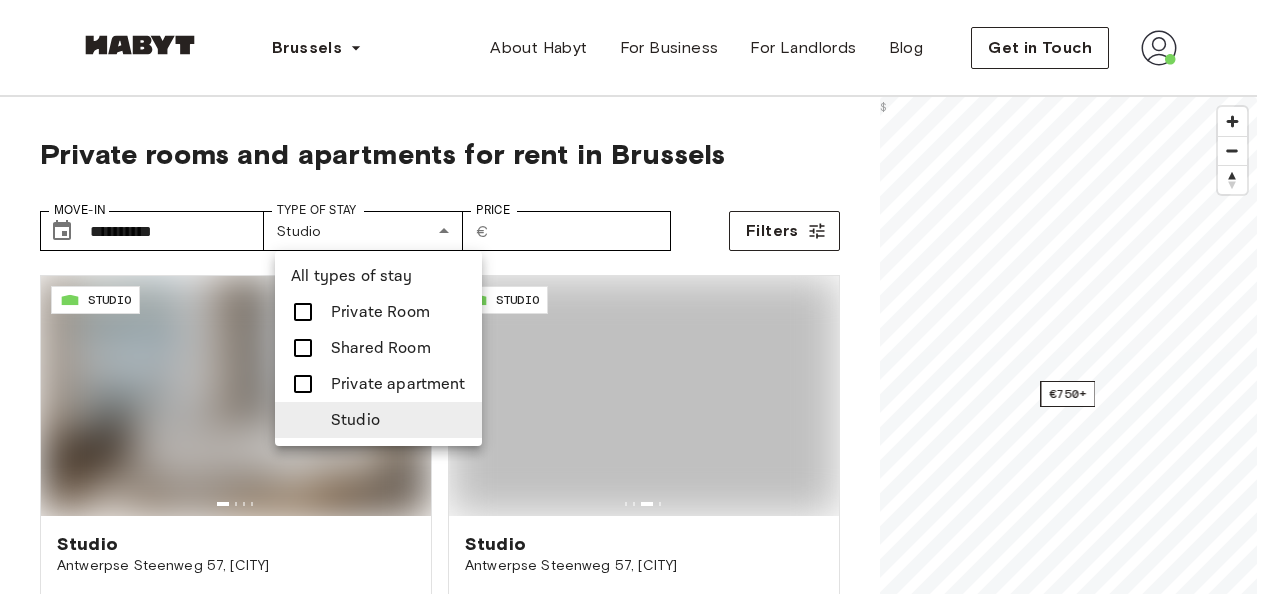 type on "******" 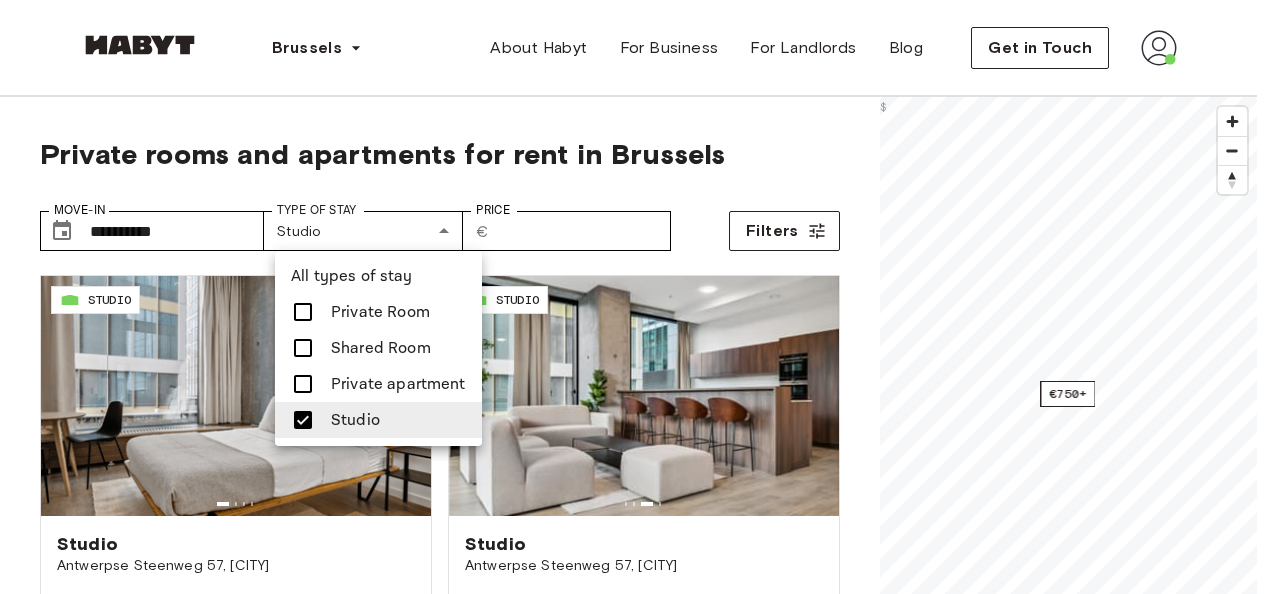 click at bounding box center [636, 297] 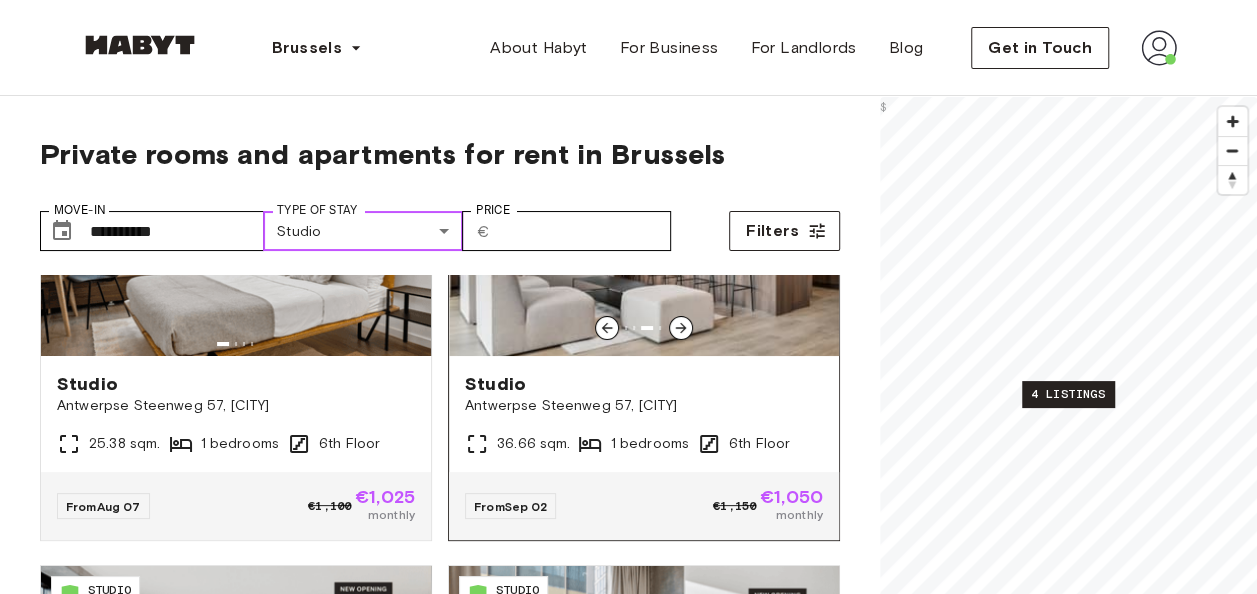 scroll, scrollTop: 100, scrollLeft: 0, axis: vertical 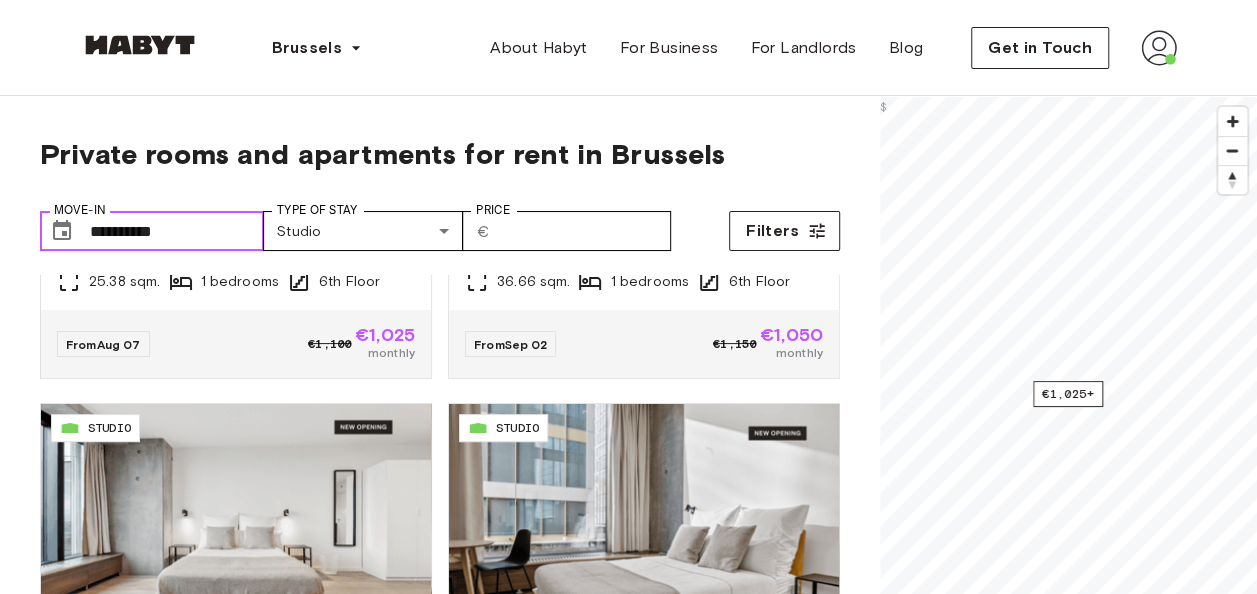 click on "**********" at bounding box center [177, 231] 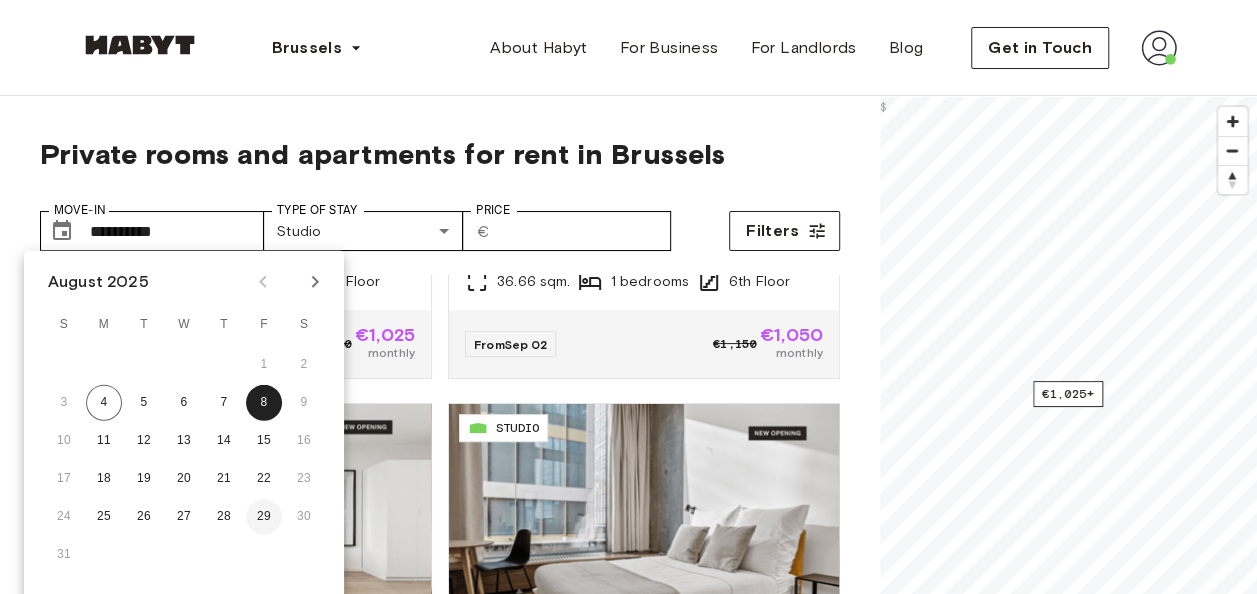 click on "29" at bounding box center (264, 517) 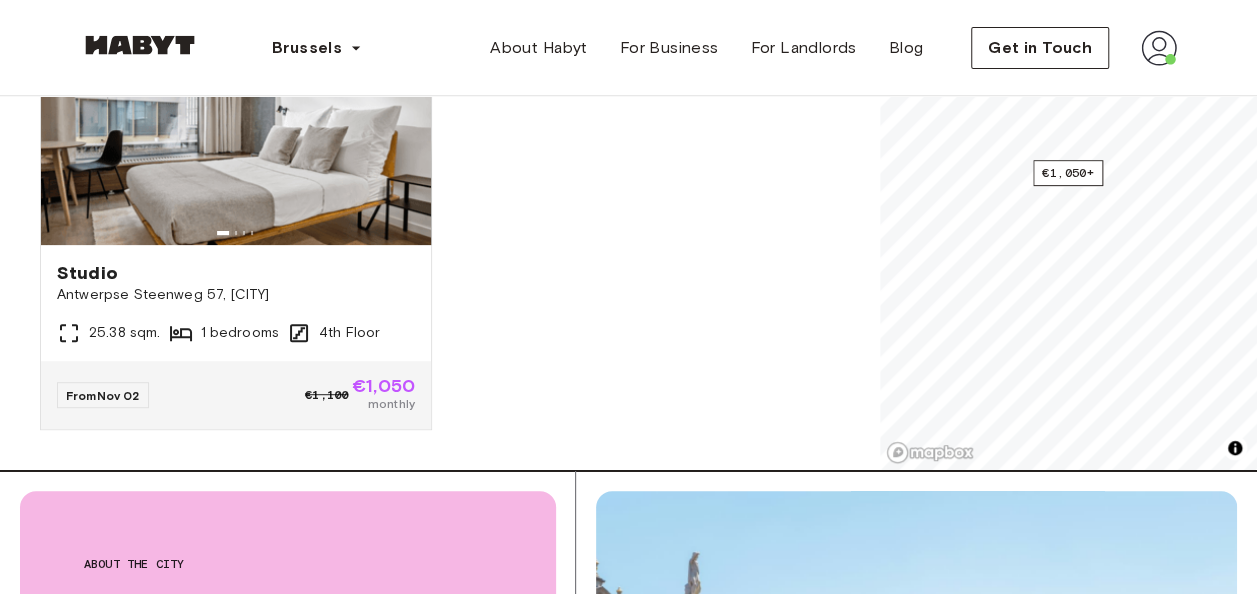 scroll, scrollTop: 400, scrollLeft: 0, axis: vertical 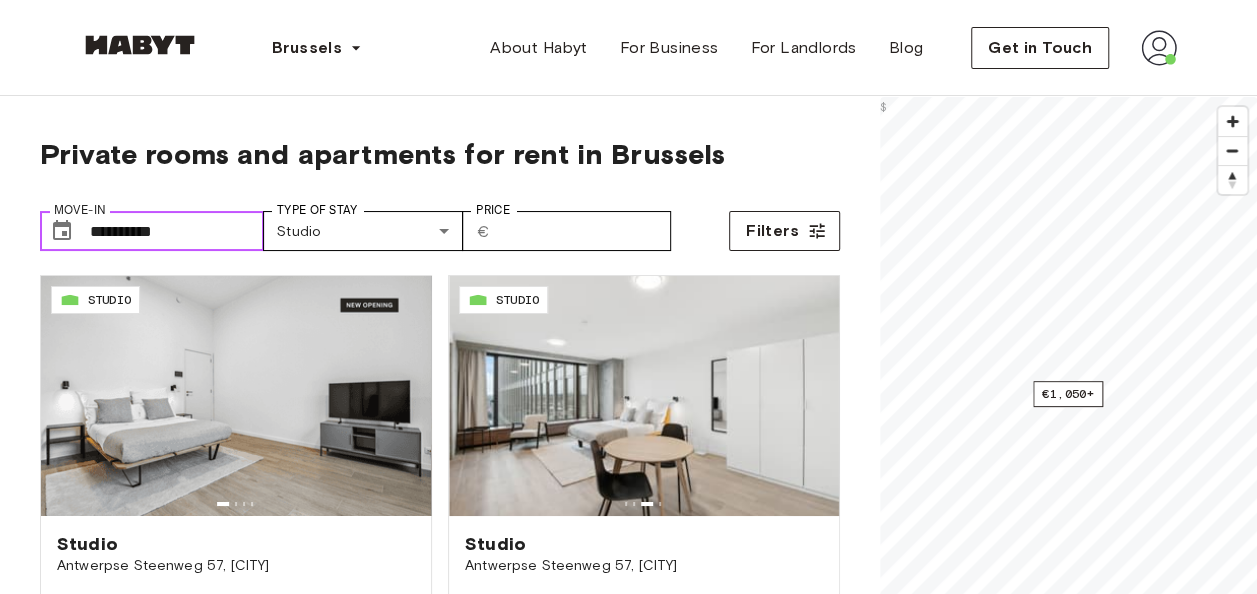 click on "**********" at bounding box center [177, 231] 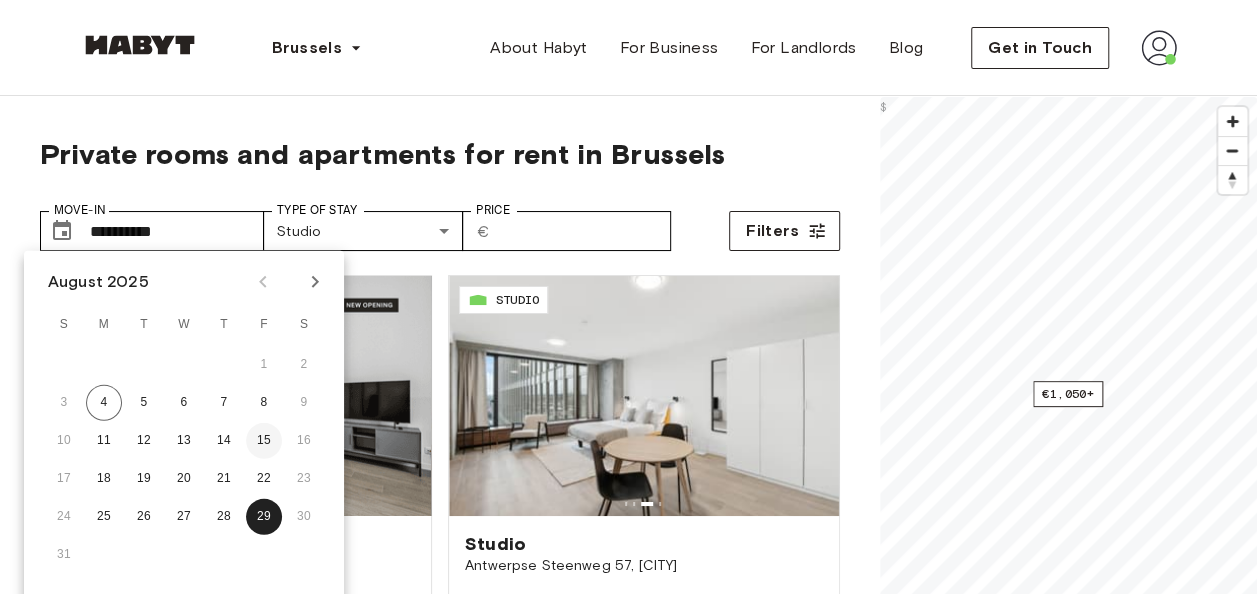 click on "15" at bounding box center [264, 441] 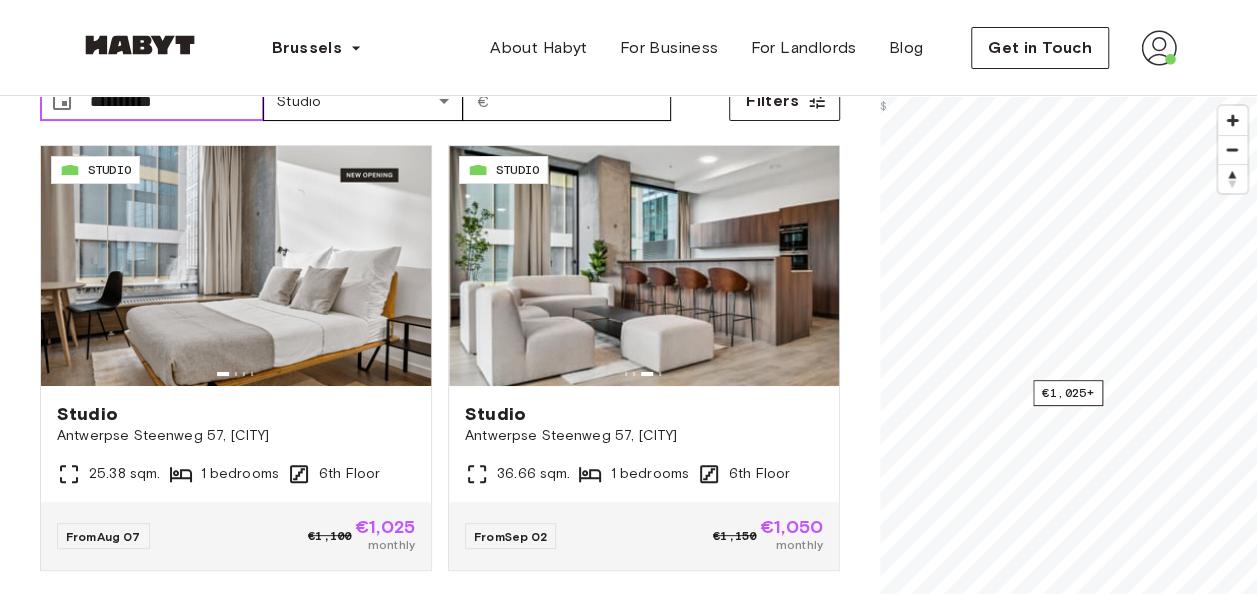 scroll, scrollTop: 100, scrollLeft: 0, axis: vertical 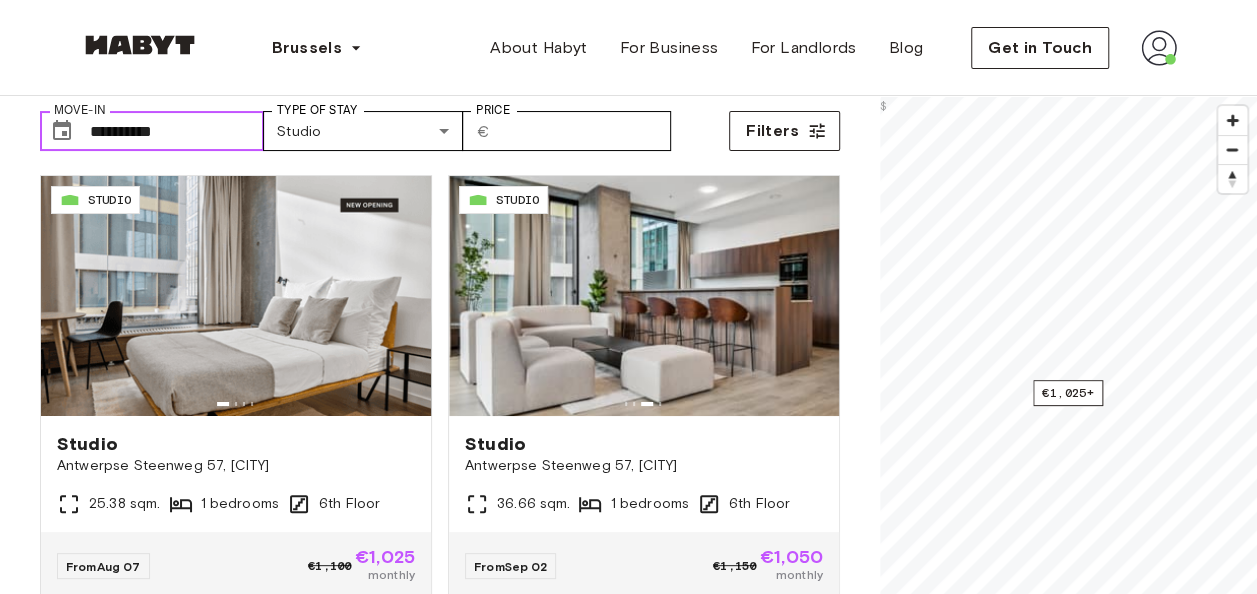 click on "**********" at bounding box center (177, 131) 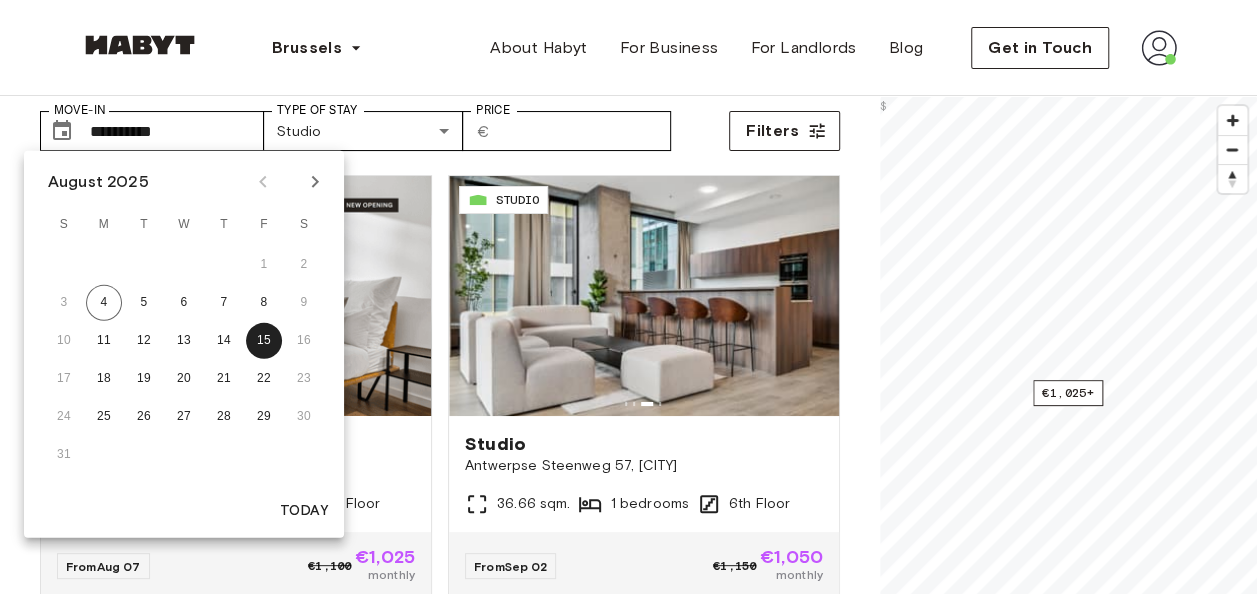 click 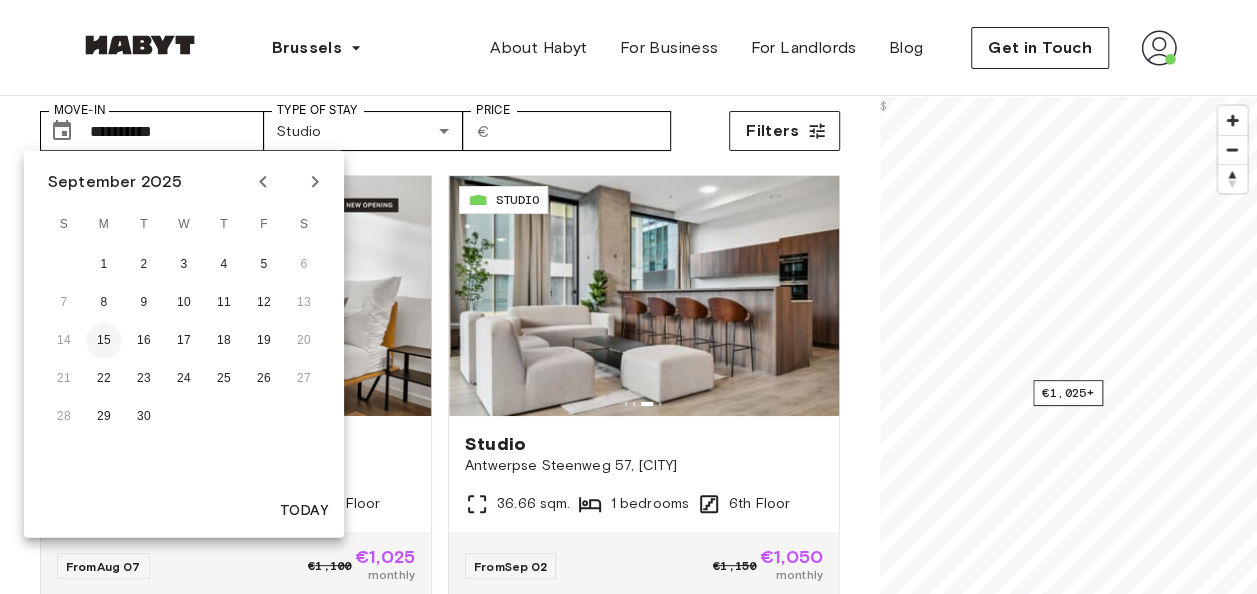 click on "15" at bounding box center [104, 341] 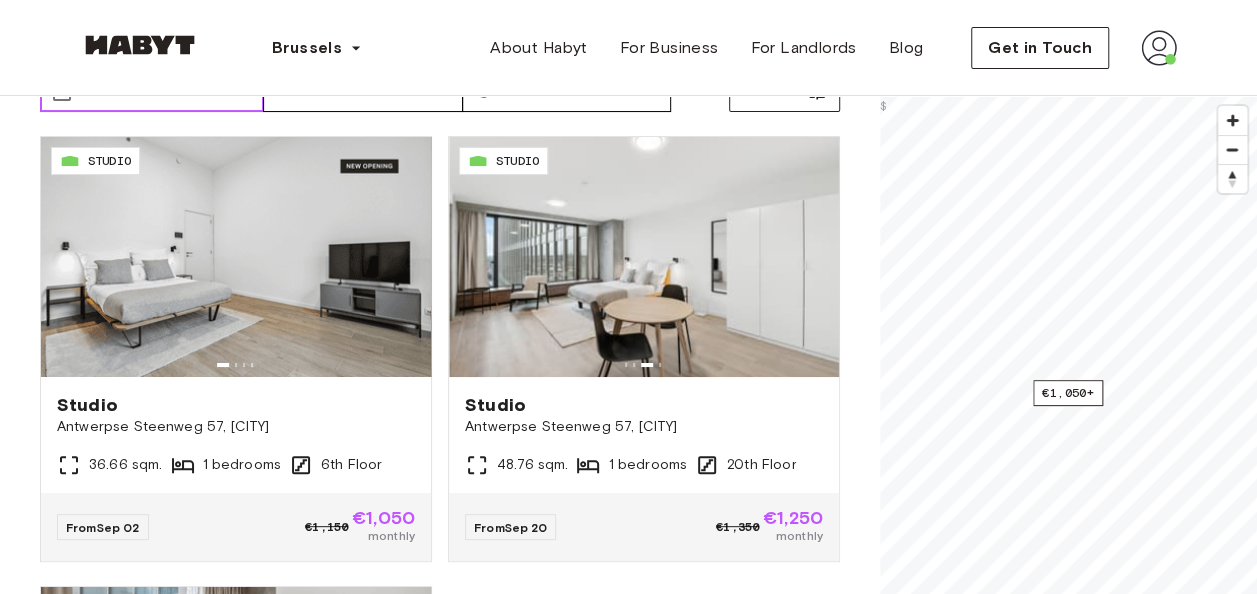 scroll, scrollTop: 100, scrollLeft: 0, axis: vertical 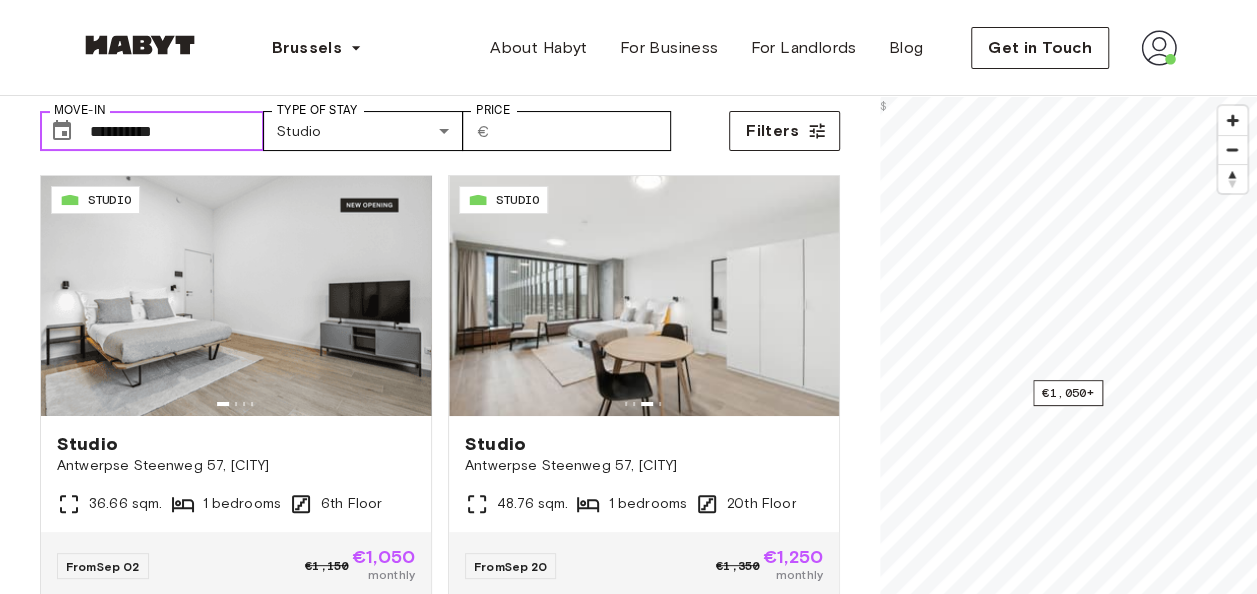 click on "**********" at bounding box center [177, 131] 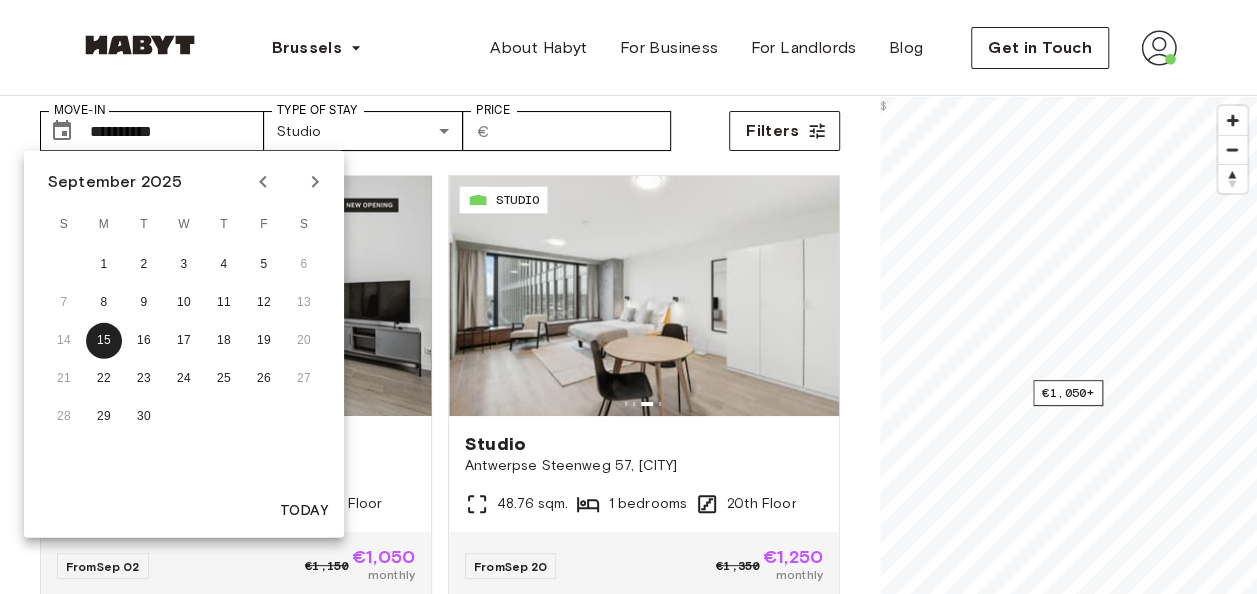 click 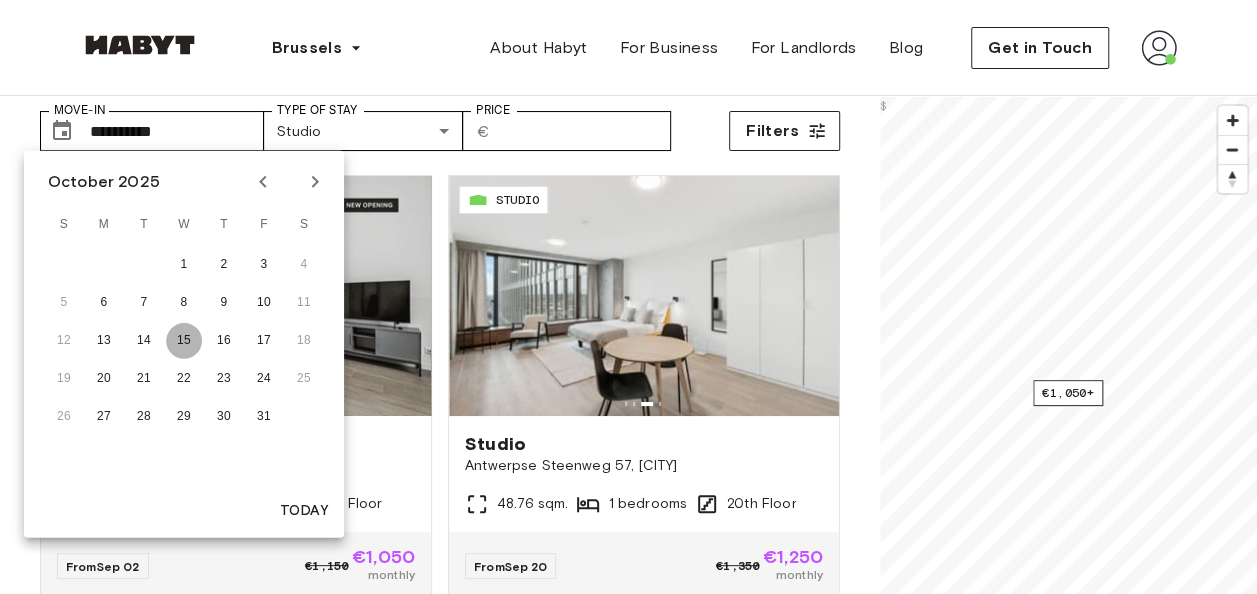 click on "15" at bounding box center [184, 341] 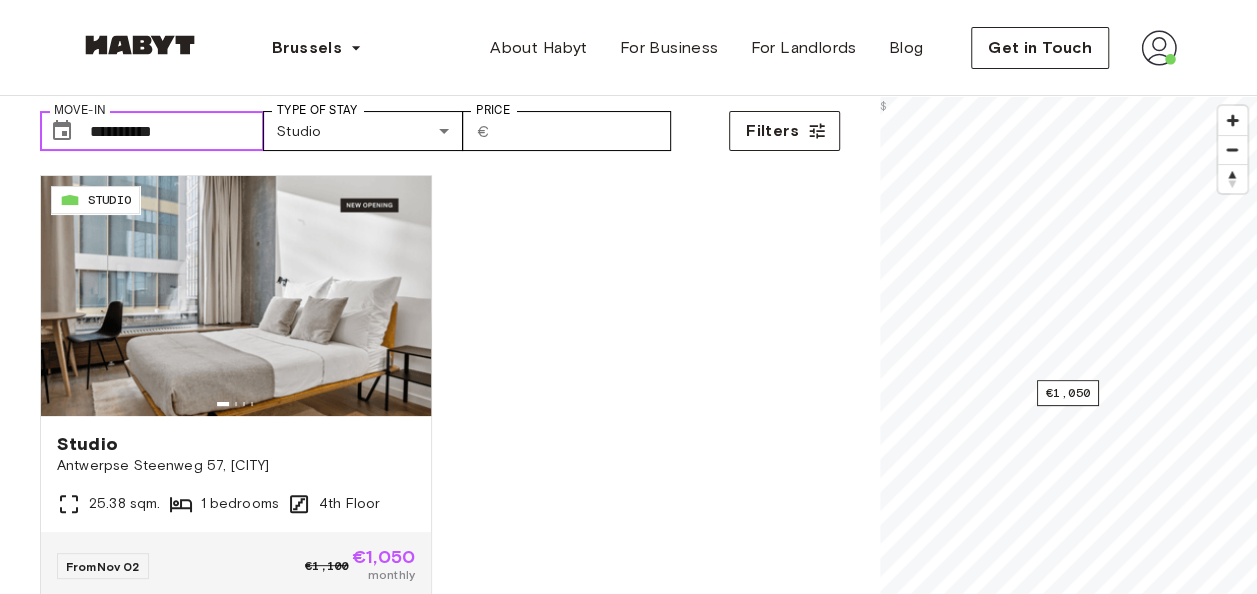 scroll, scrollTop: 0, scrollLeft: 0, axis: both 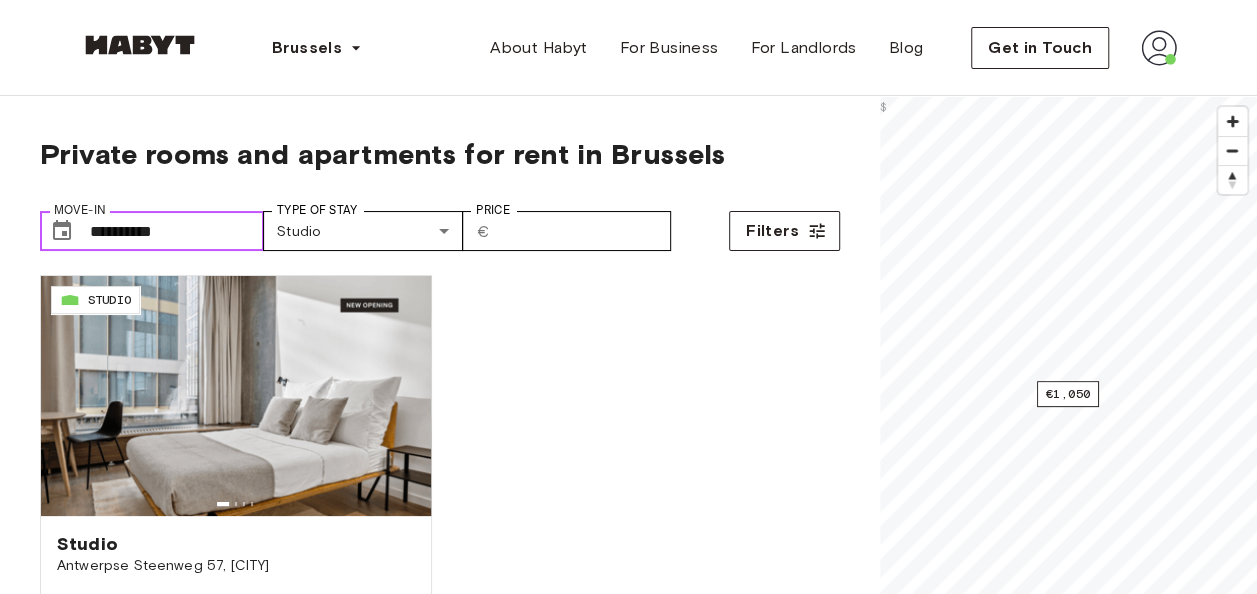click on "**********" at bounding box center (177, 231) 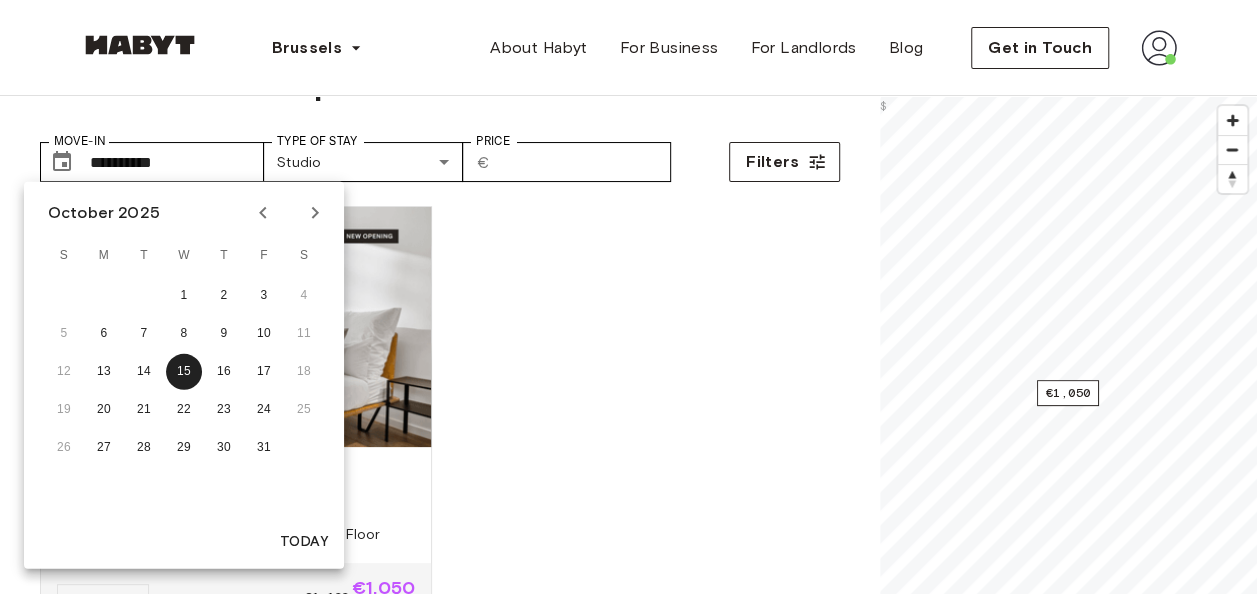 scroll, scrollTop: 100, scrollLeft: 0, axis: vertical 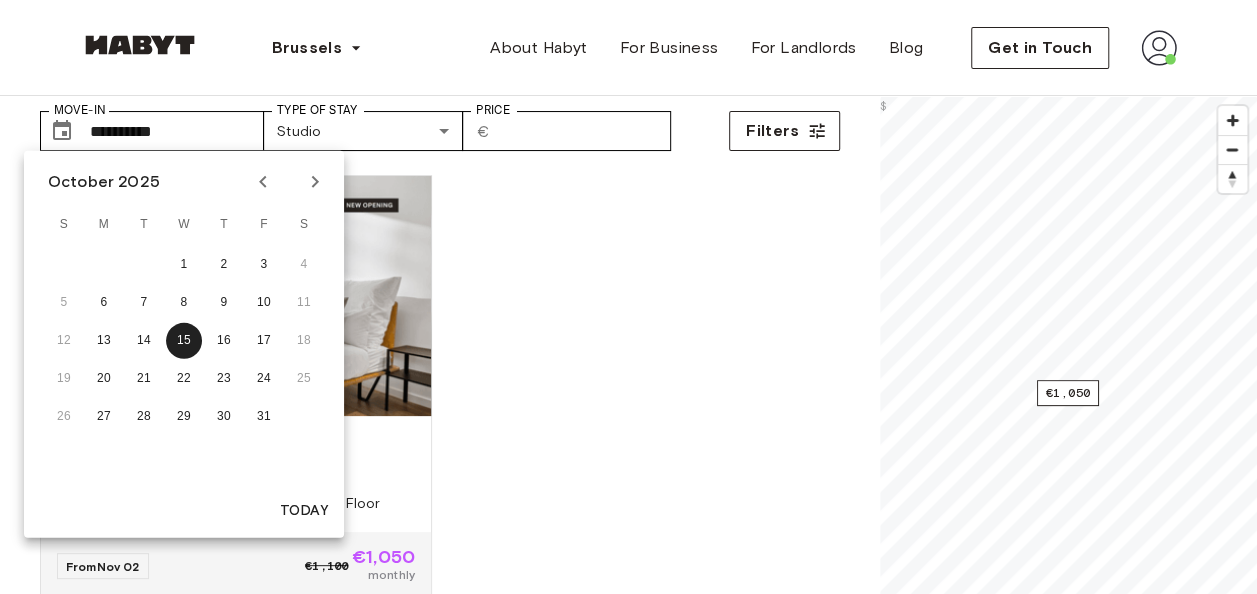 click on "BE-23-003-012-001 STUDIO Studio Antwerpse Steenweg 57, [CITY] [POSTAL_CODE] 25.38 sqm. 1 bedrooms 4th Floor From [DATE] €1,100 €1,050 monthly" at bounding box center (432, 376) 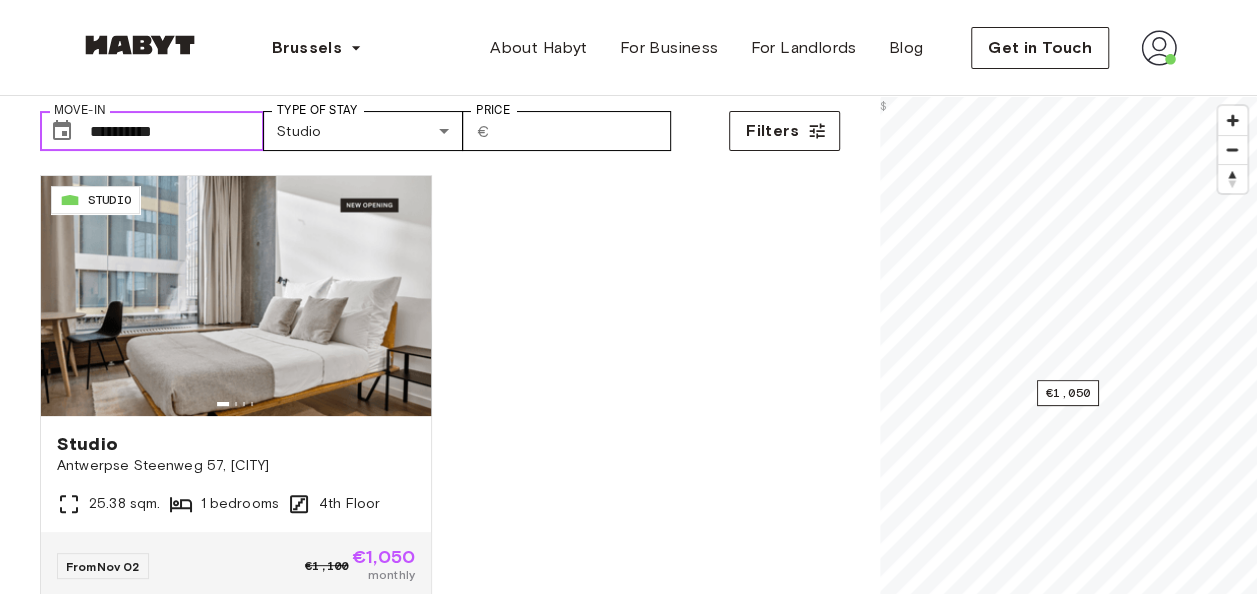 click on "**********" at bounding box center [177, 131] 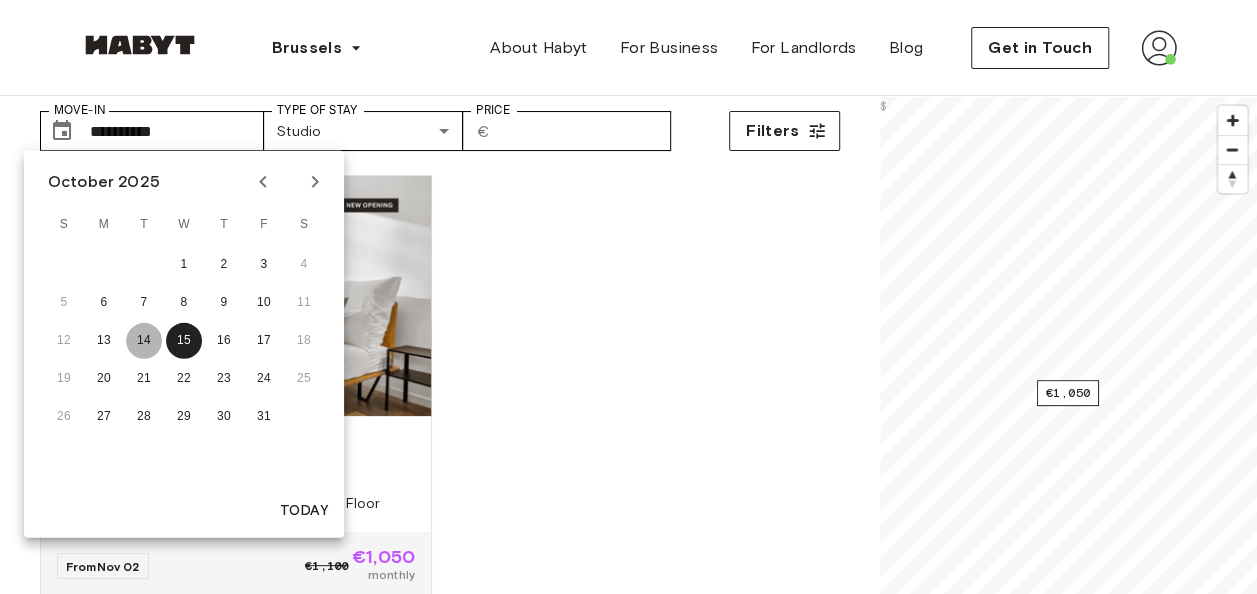 click on "14" at bounding box center [144, 341] 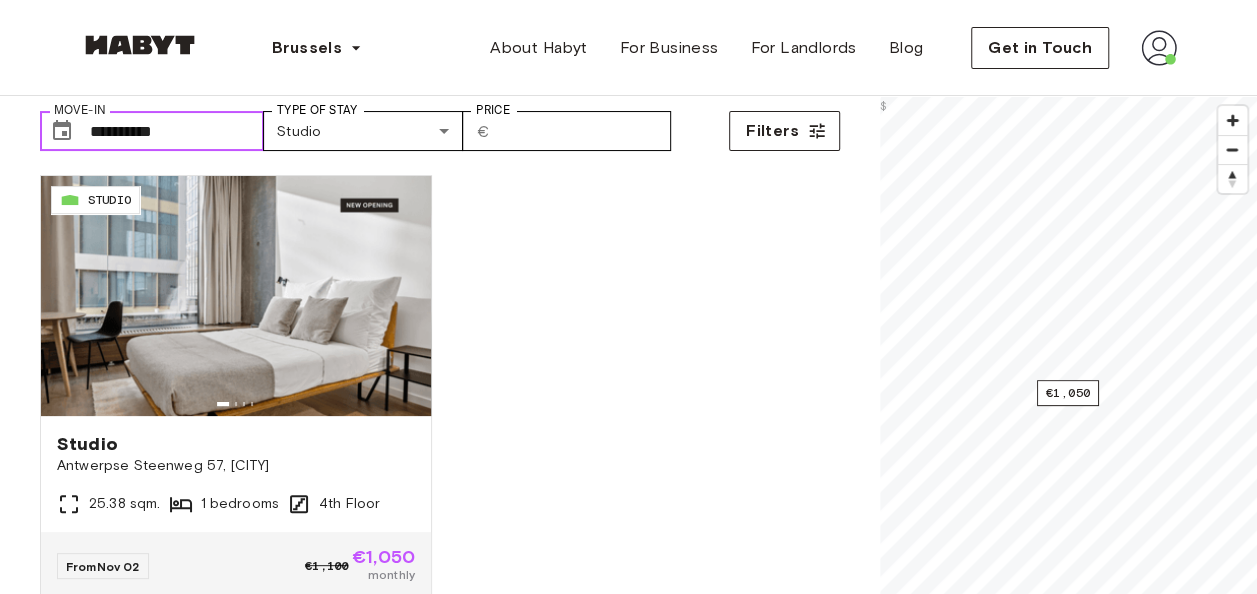 click on "**********" at bounding box center [177, 131] 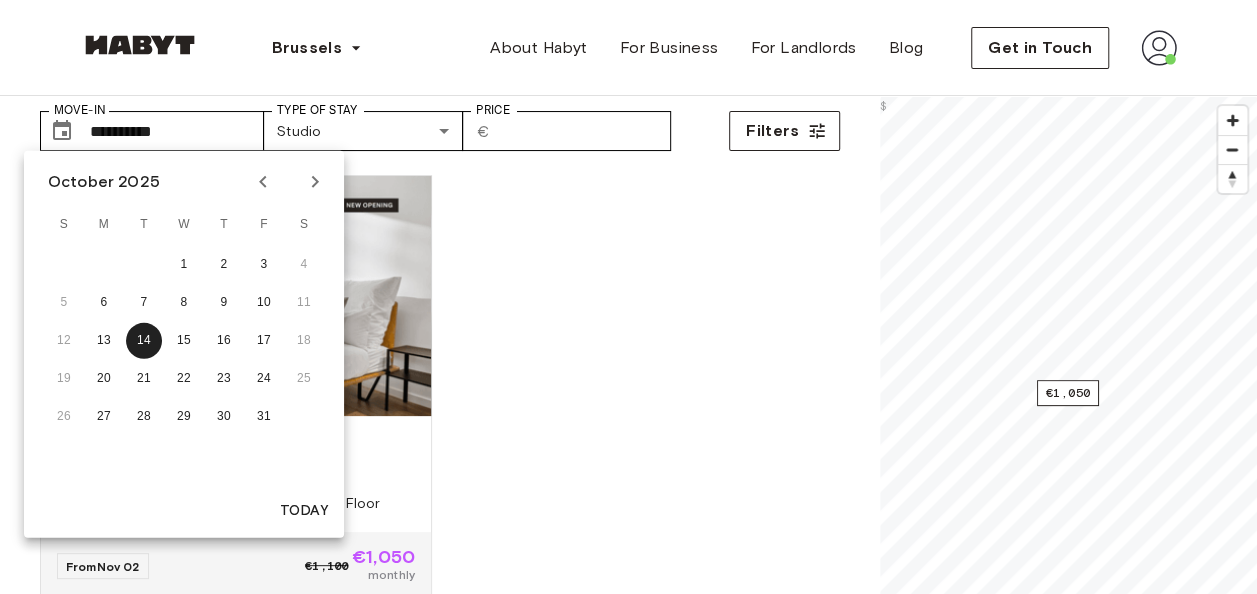 click 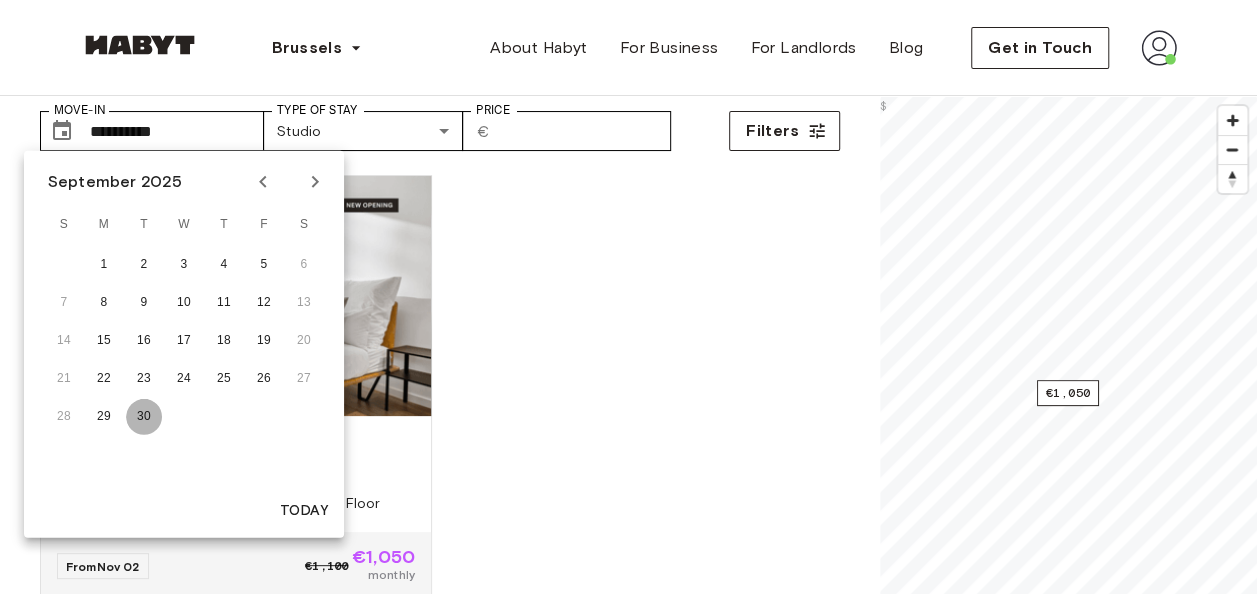 click on "30" at bounding box center (144, 417) 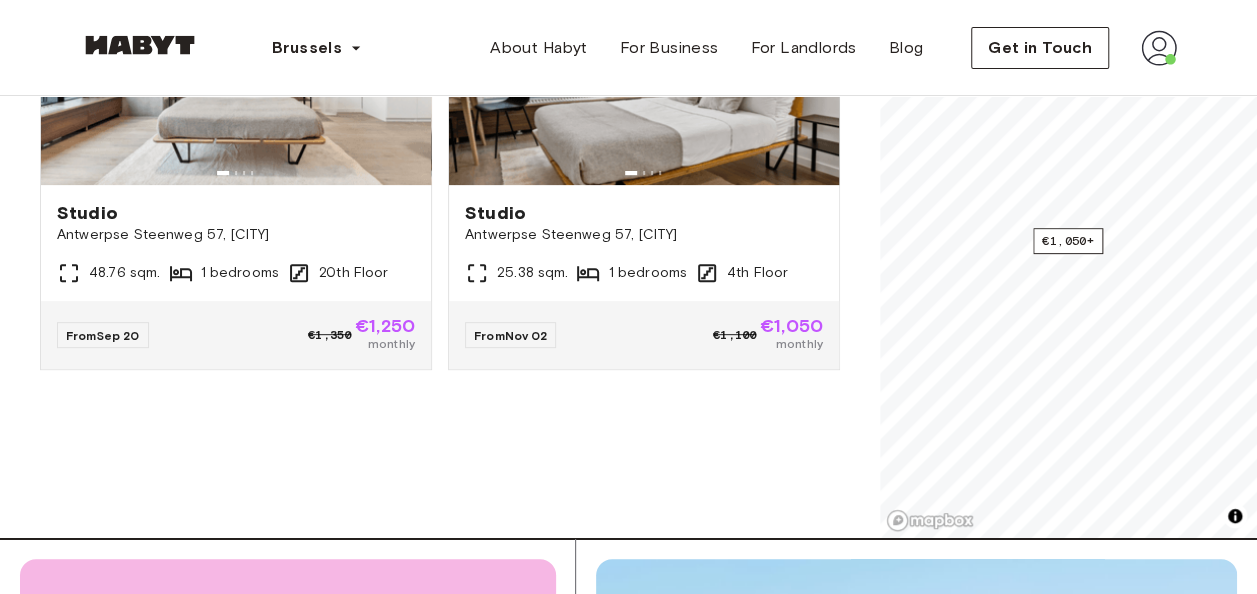 scroll, scrollTop: 100, scrollLeft: 0, axis: vertical 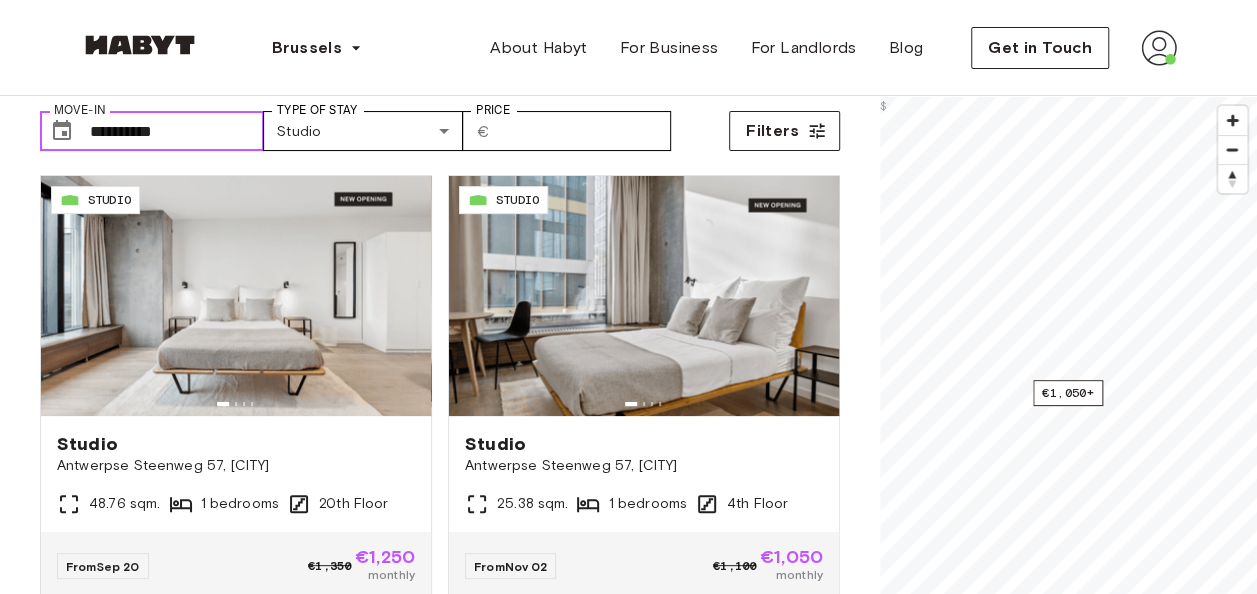 click on "**********" at bounding box center [177, 131] 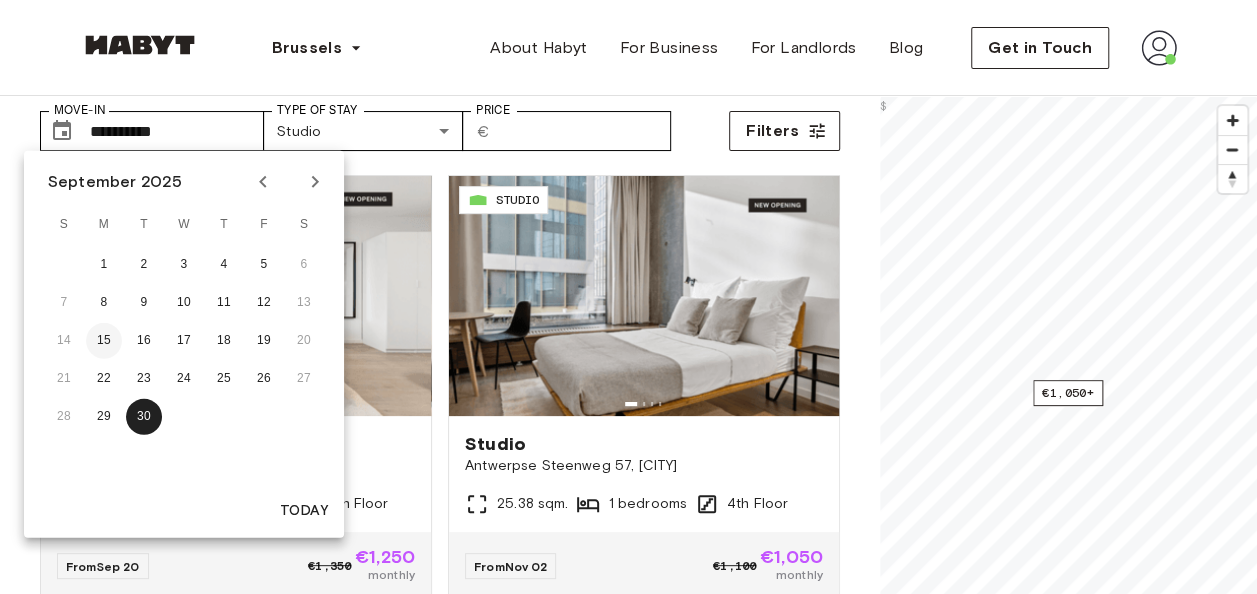 click on "15" at bounding box center (104, 341) 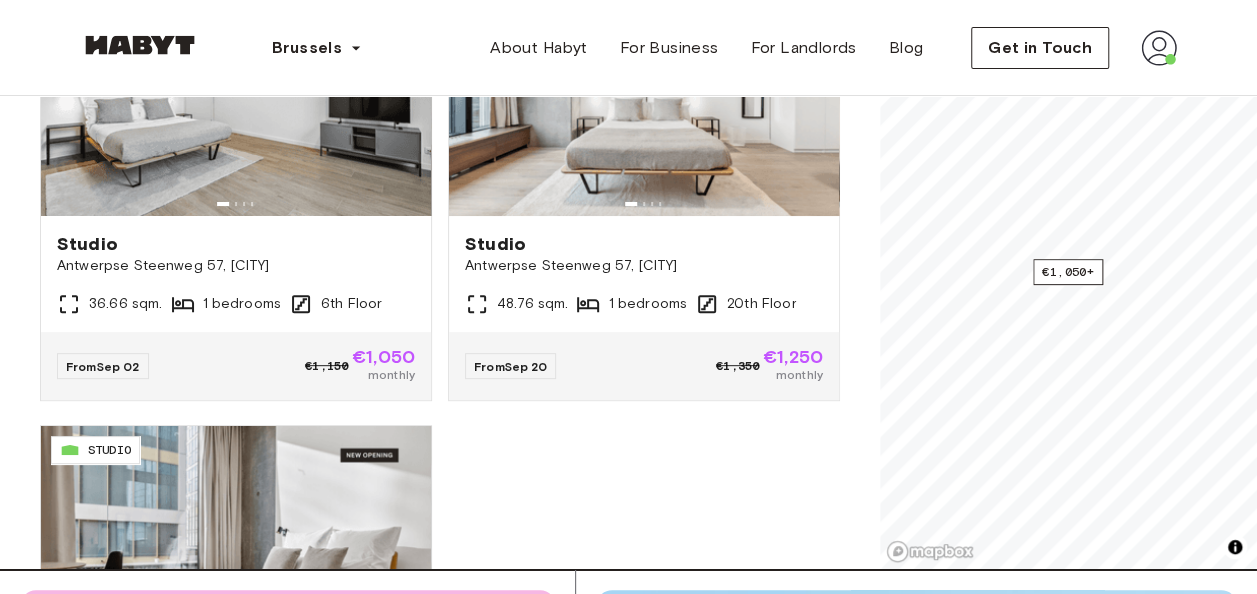 scroll, scrollTop: 500, scrollLeft: 0, axis: vertical 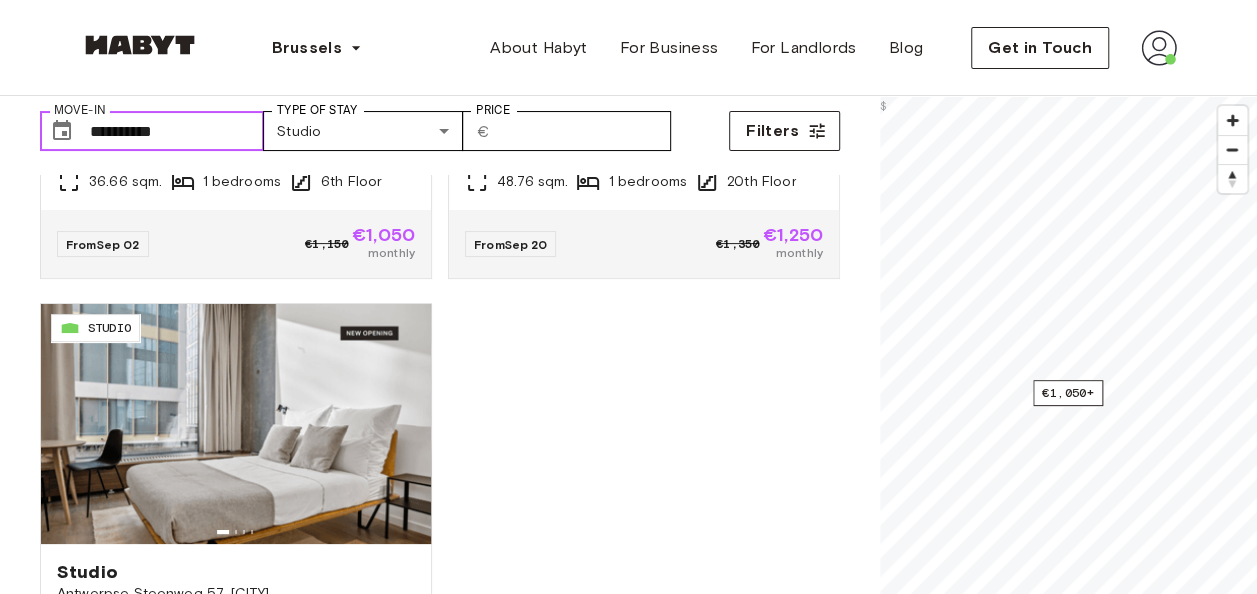 click on "**********" at bounding box center [177, 131] 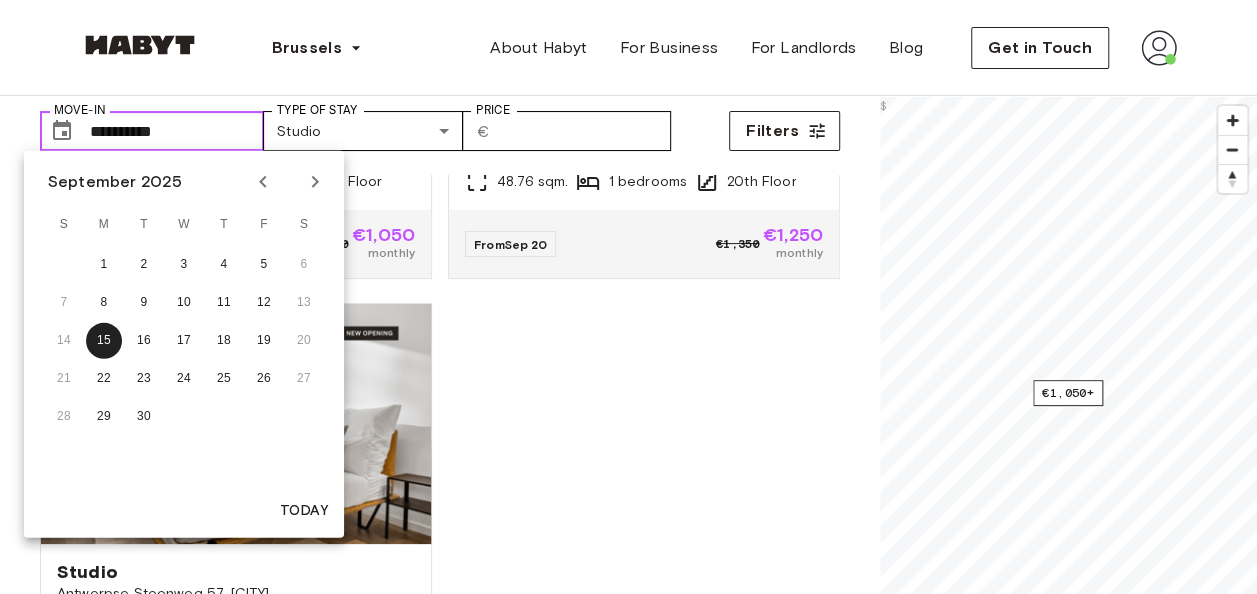 click on "**********" at bounding box center (177, 131) 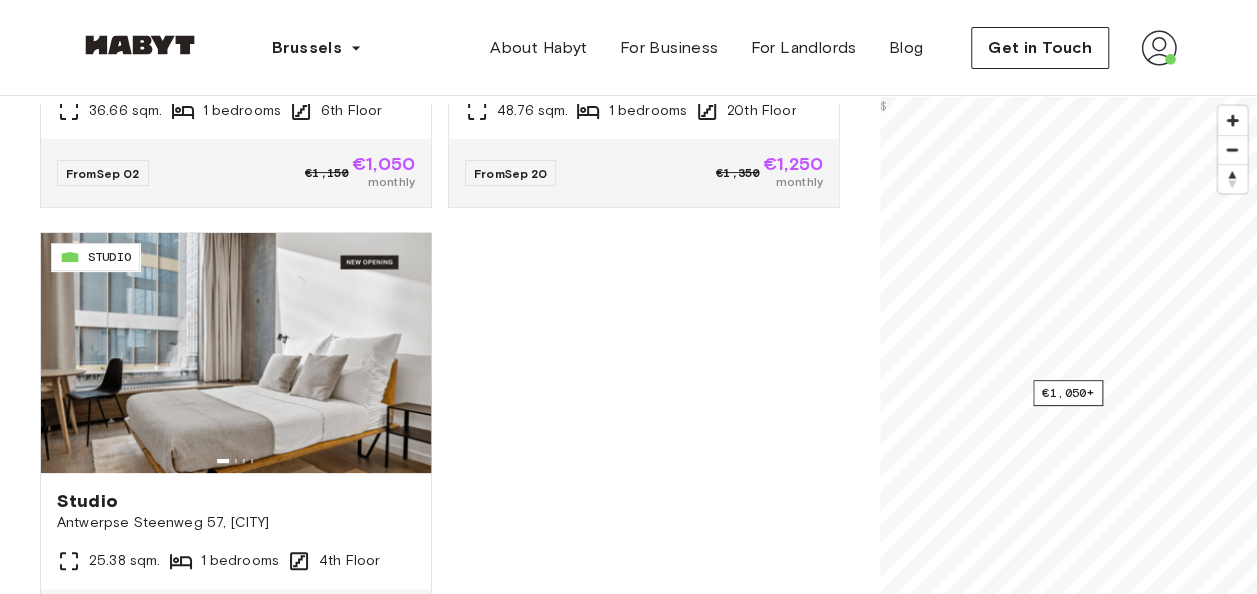 scroll, scrollTop: 200, scrollLeft: 0, axis: vertical 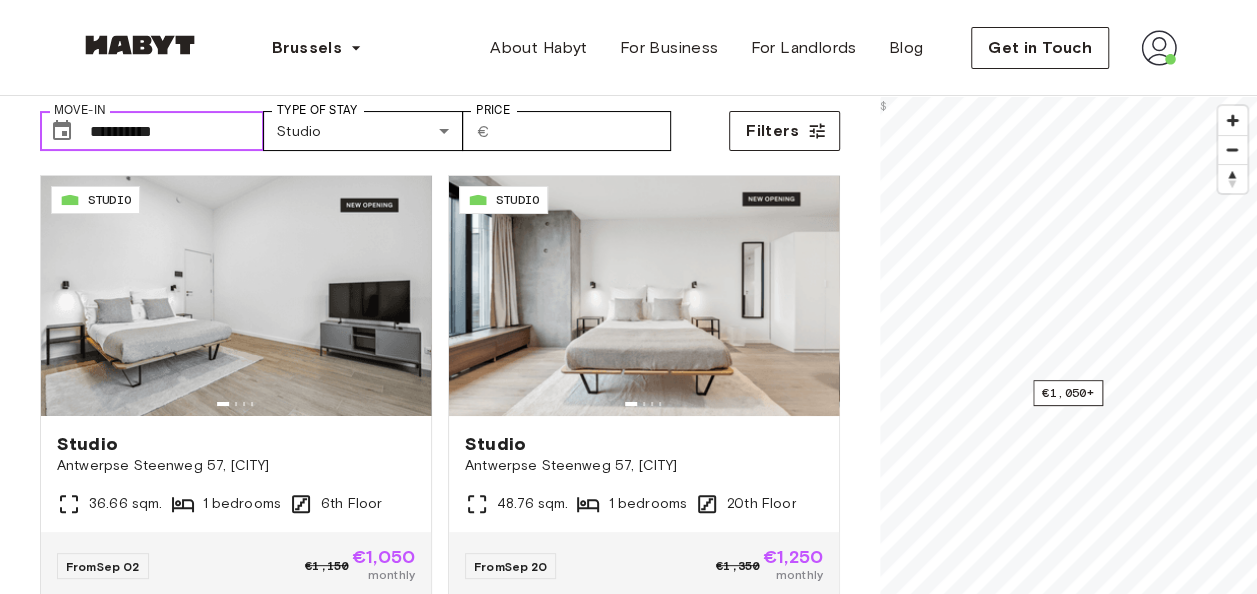 click on "**********" at bounding box center (177, 131) 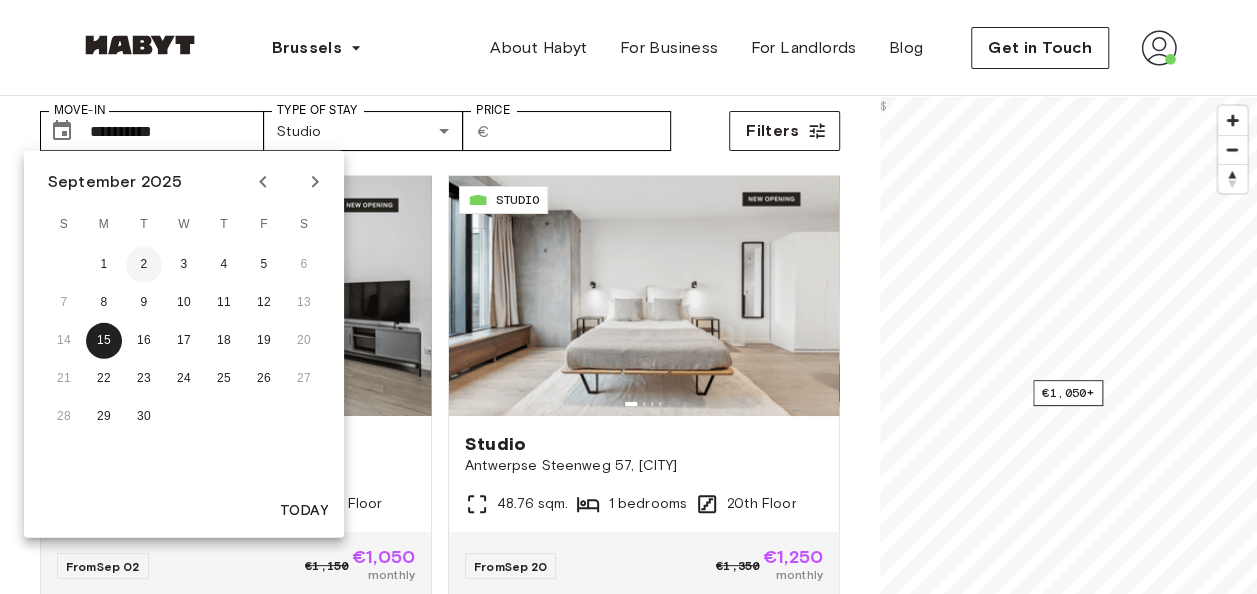 click on "2" at bounding box center (144, 265) 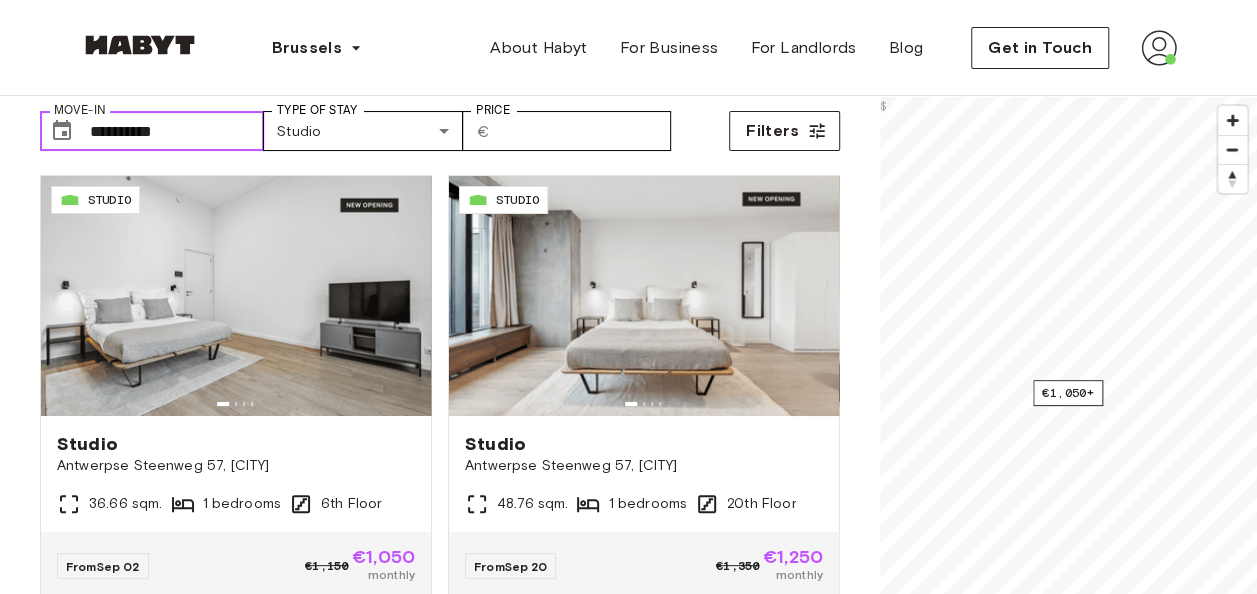 click on "**********" at bounding box center (177, 131) 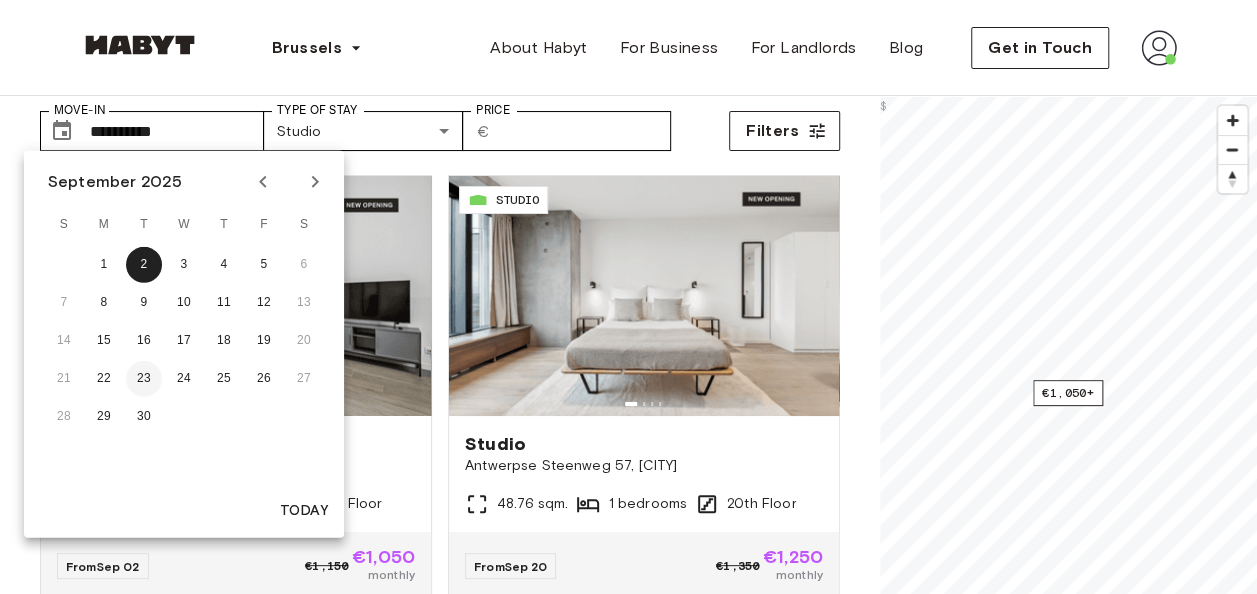 click on "23" at bounding box center (144, 379) 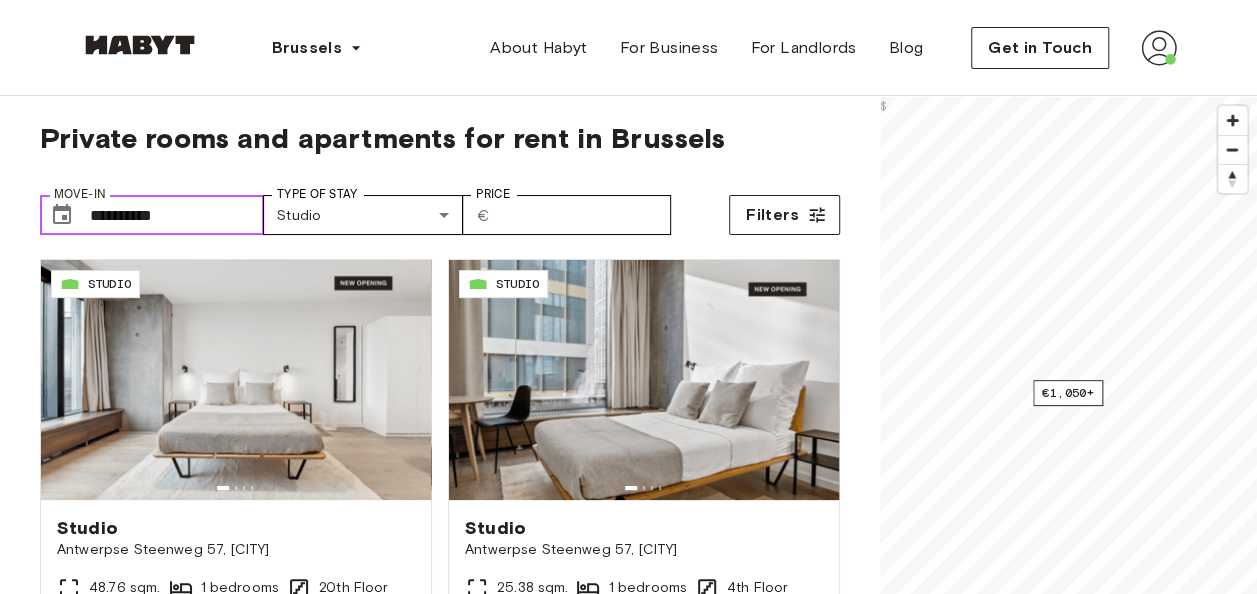 scroll, scrollTop: 0, scrollLeft: 0, axis: both 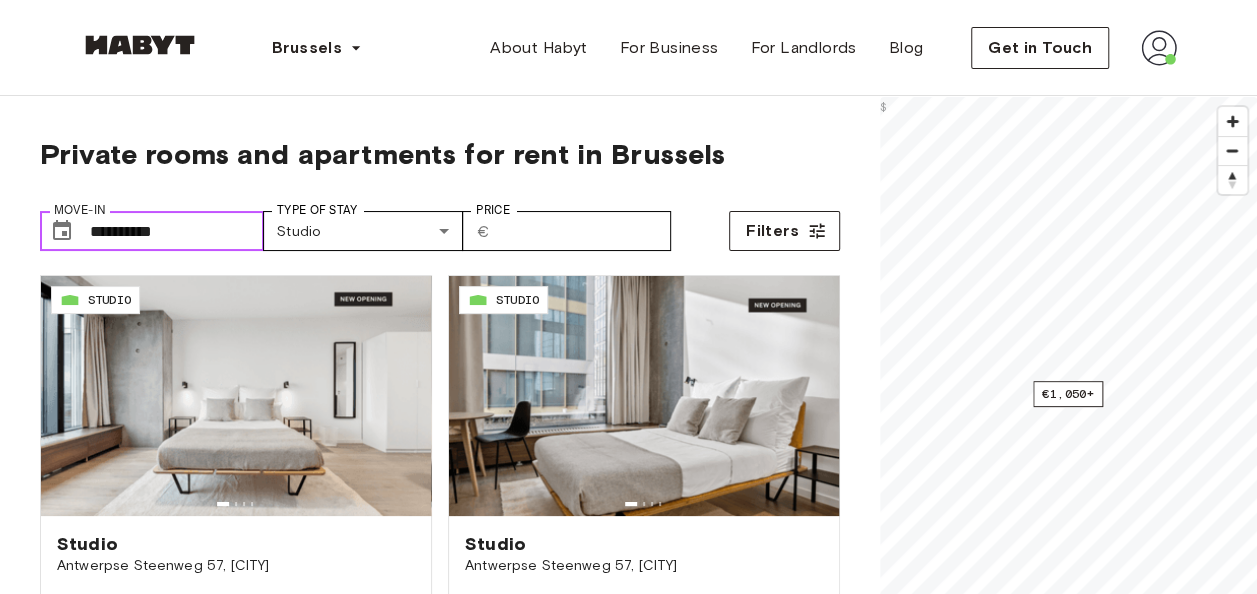 click on "**********" at bounding box center (177, 231) 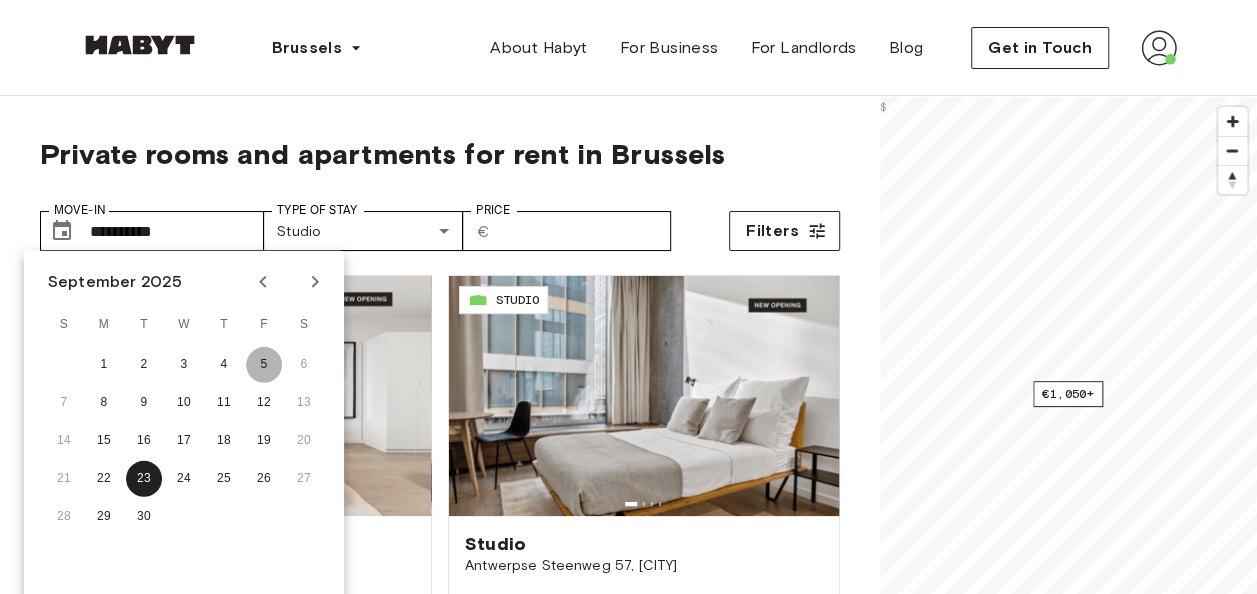 click on "5" at bounding box center [264, 365] 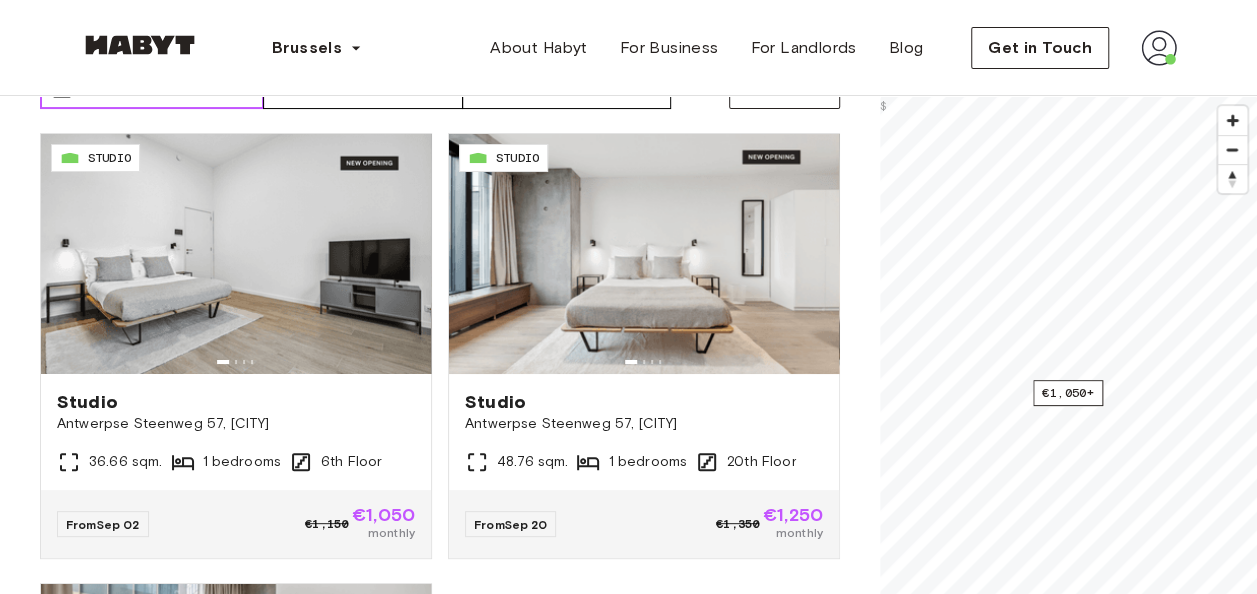 scroll, scrollTop: 100, scrollLeft: 0, axis: vertical 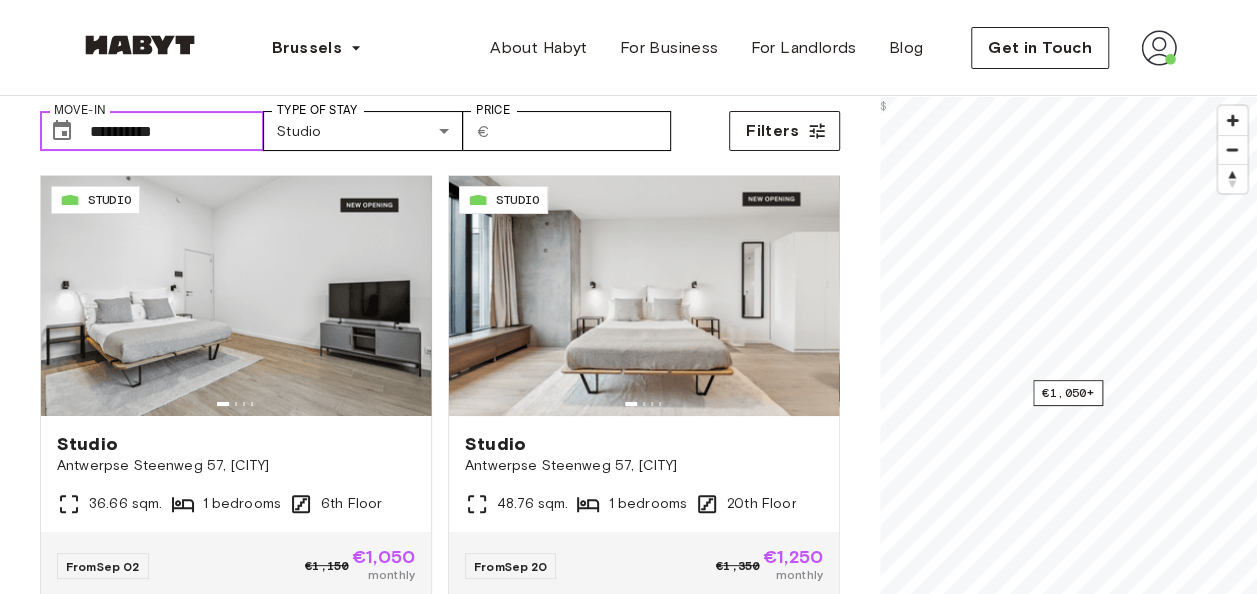 click on "**********" at bounding box center (177, 131) 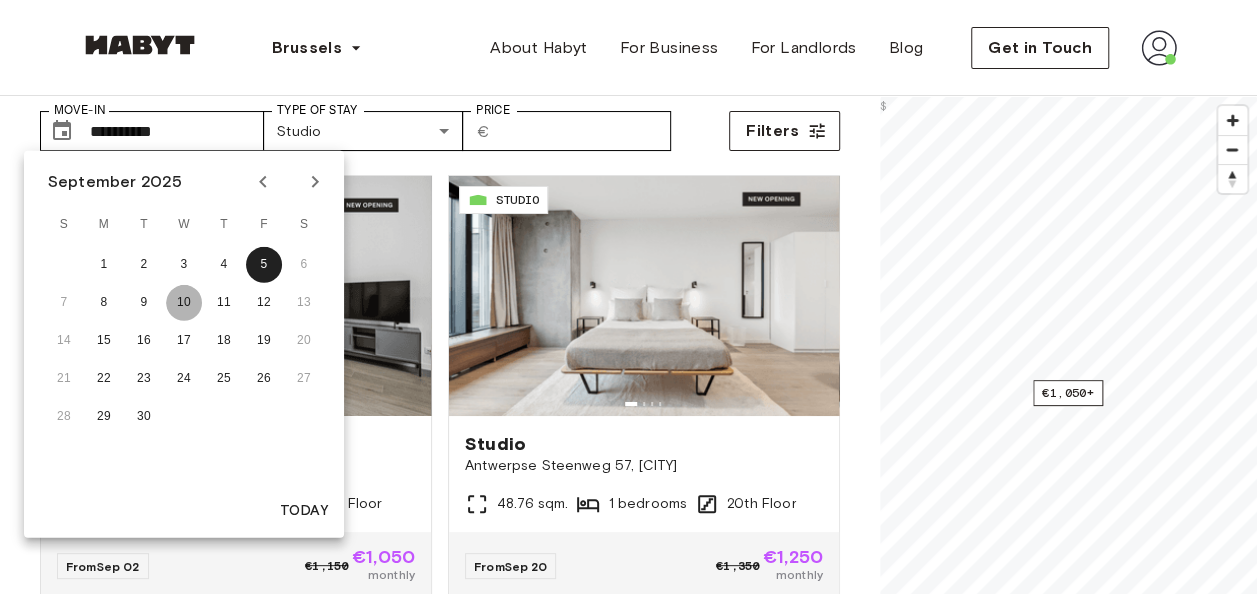 click on "10" at bounding box center (184, 303) 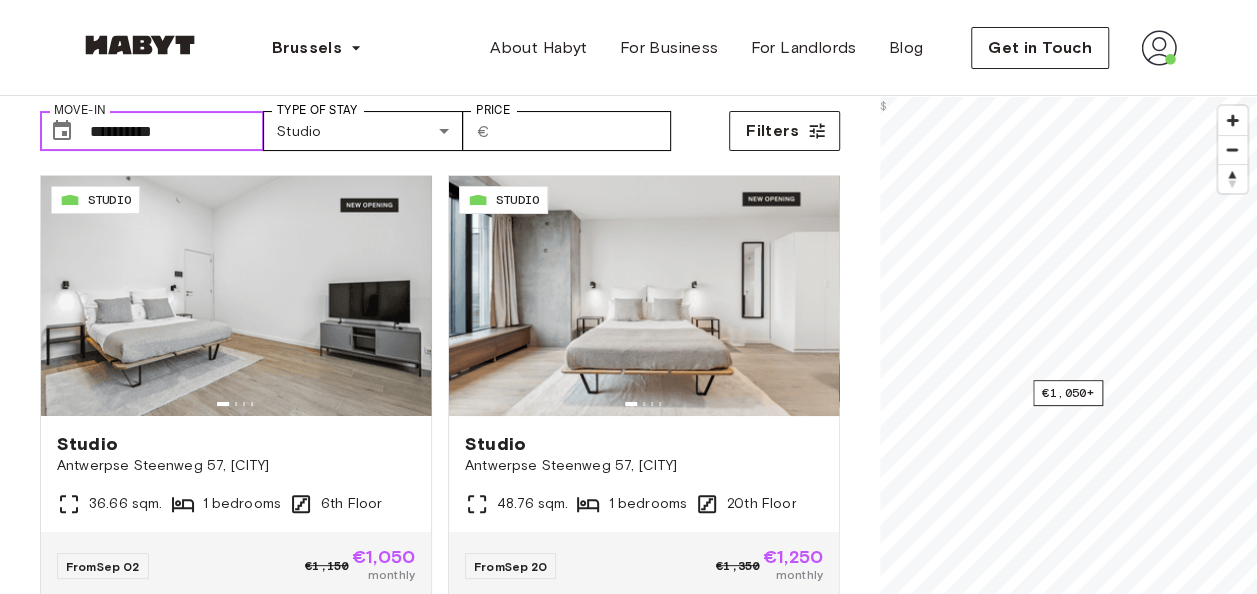 click on "**********" at bounding box center (177, 131) 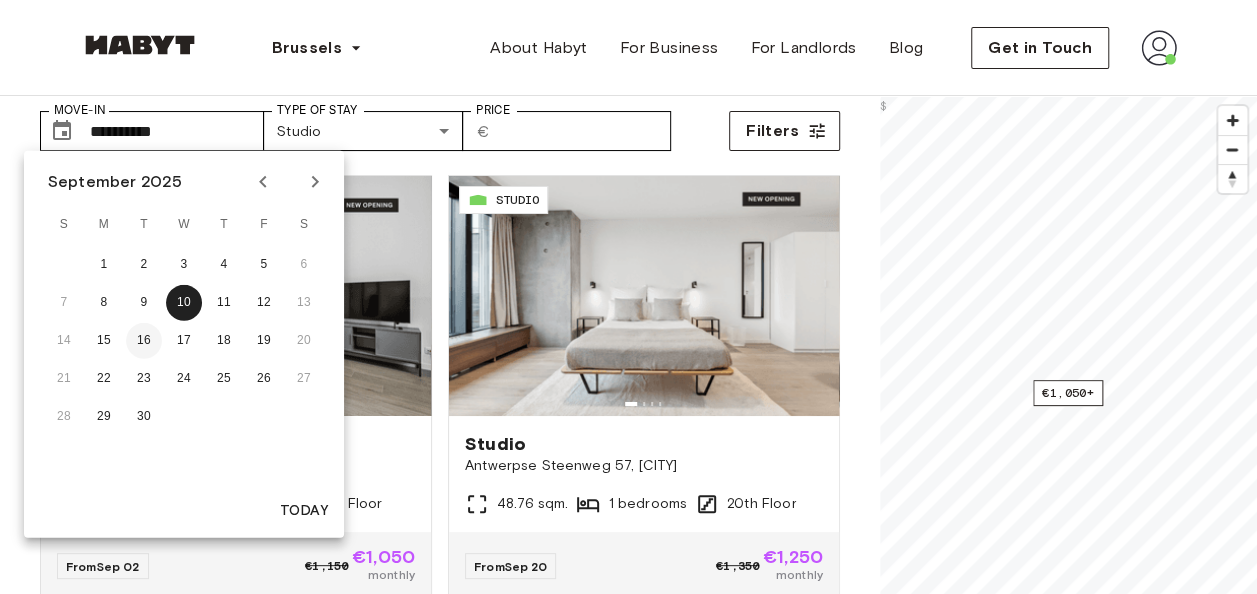 click on "16" at bounding box center (144, 341) 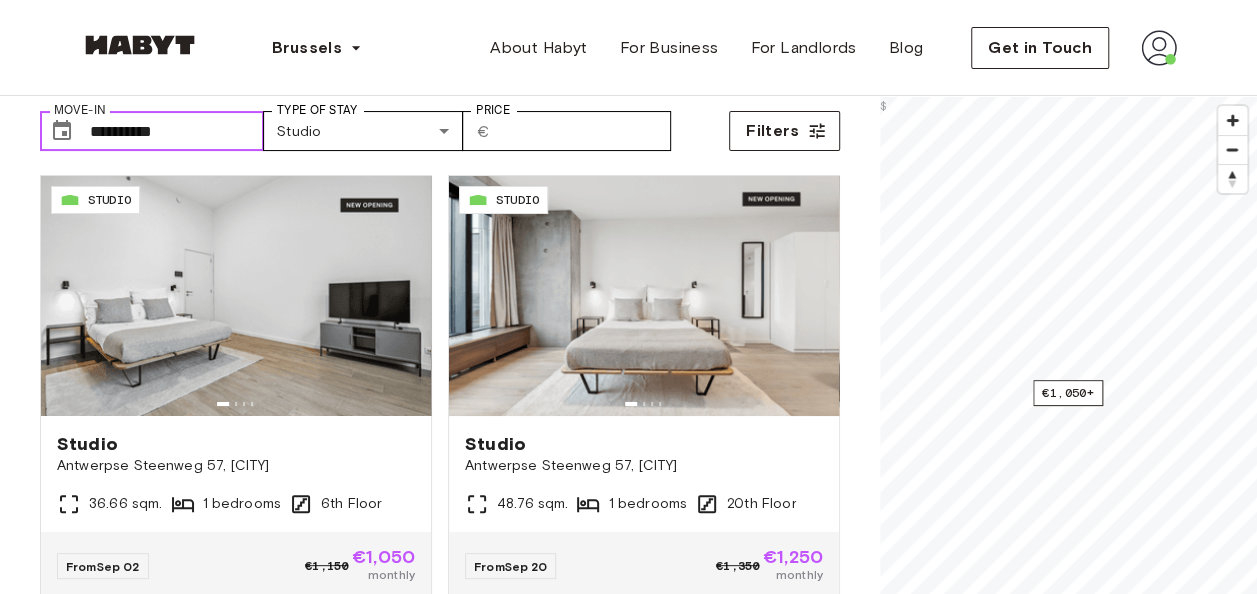 click on "**********" at bounding box center [177, 131] 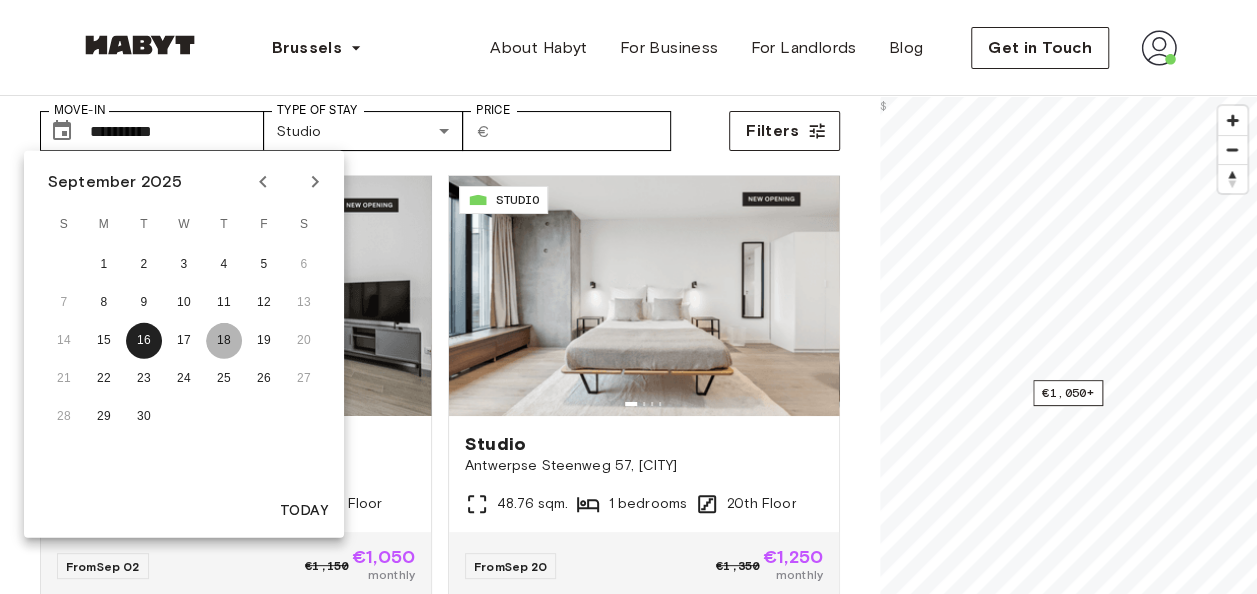 click on "18" at bounding box center (224, 341) 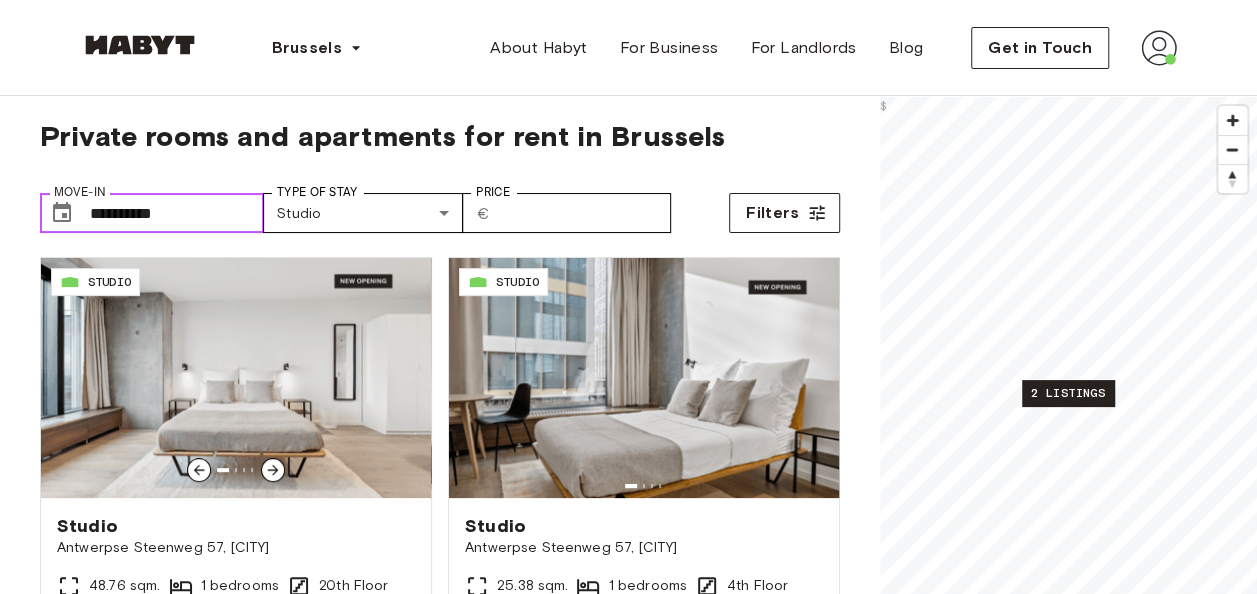 scroll, scrollTop: 0, scrollLeft: 0, axis: both 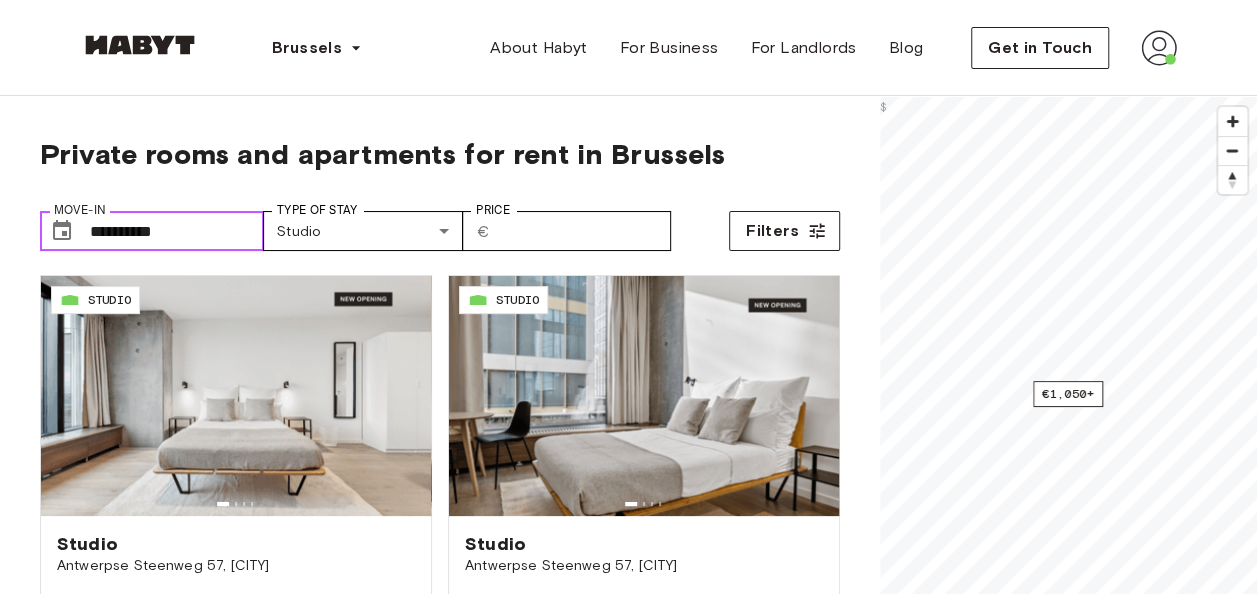 click on "**********" at bounding box center (177, 231) 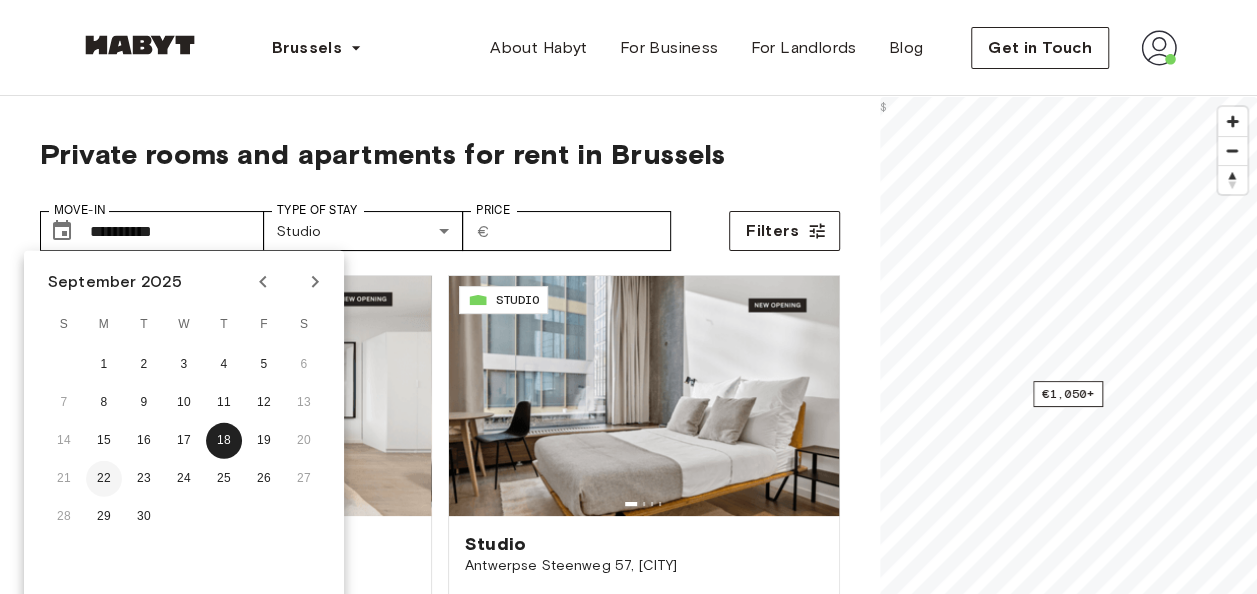 click on "22" at bounding box center (104, 479) 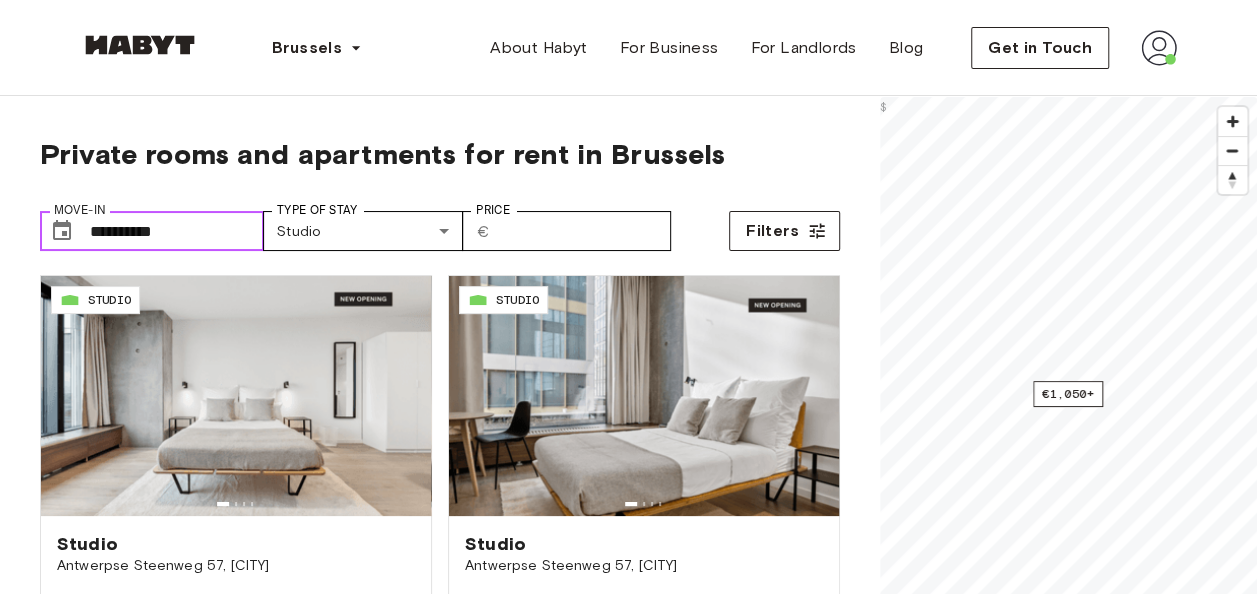 scroll, scrollTop: 100, scrollLeft: 0, axis: vertical 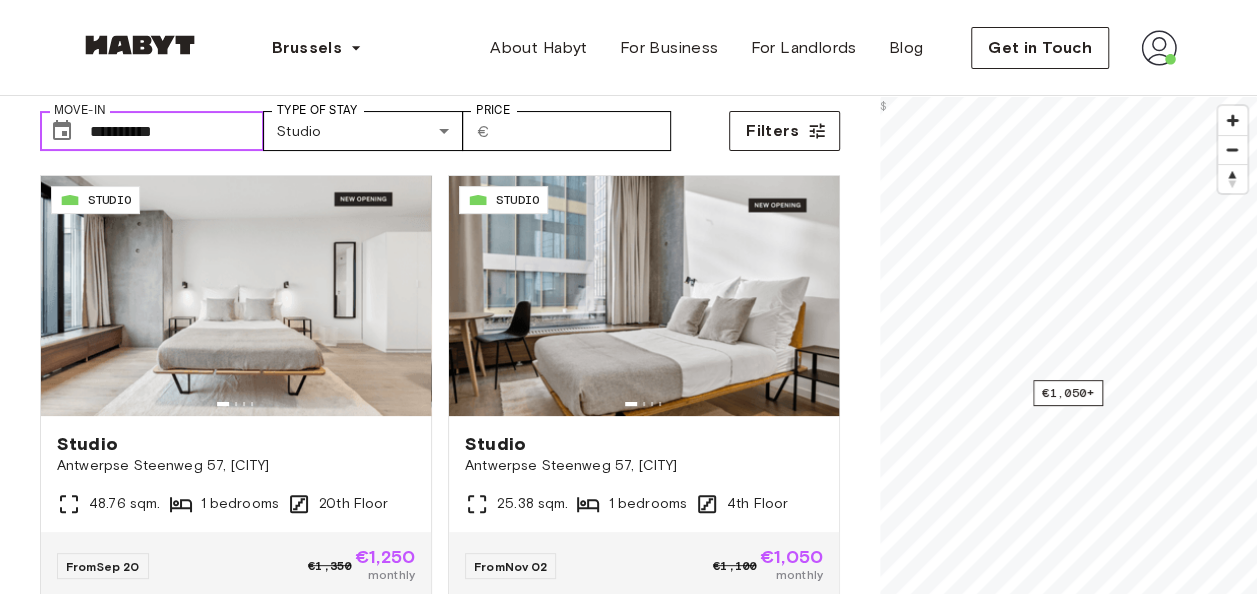 click on "**********" at bounding box center [177, 131] 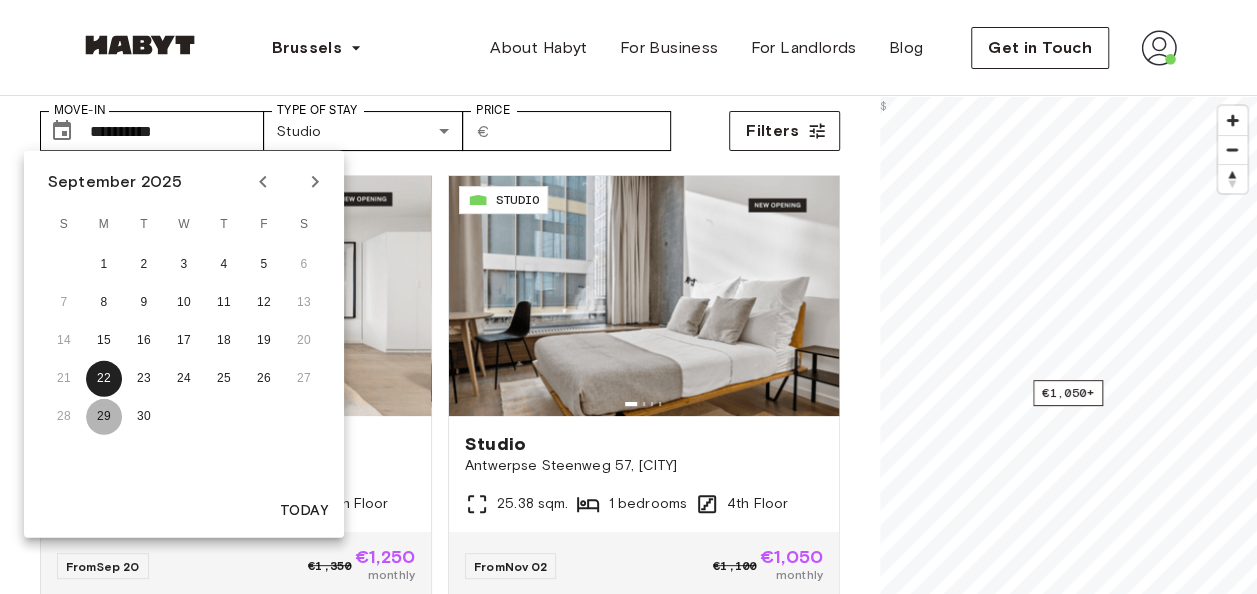 click on "29" at bounding box center [104, 417] 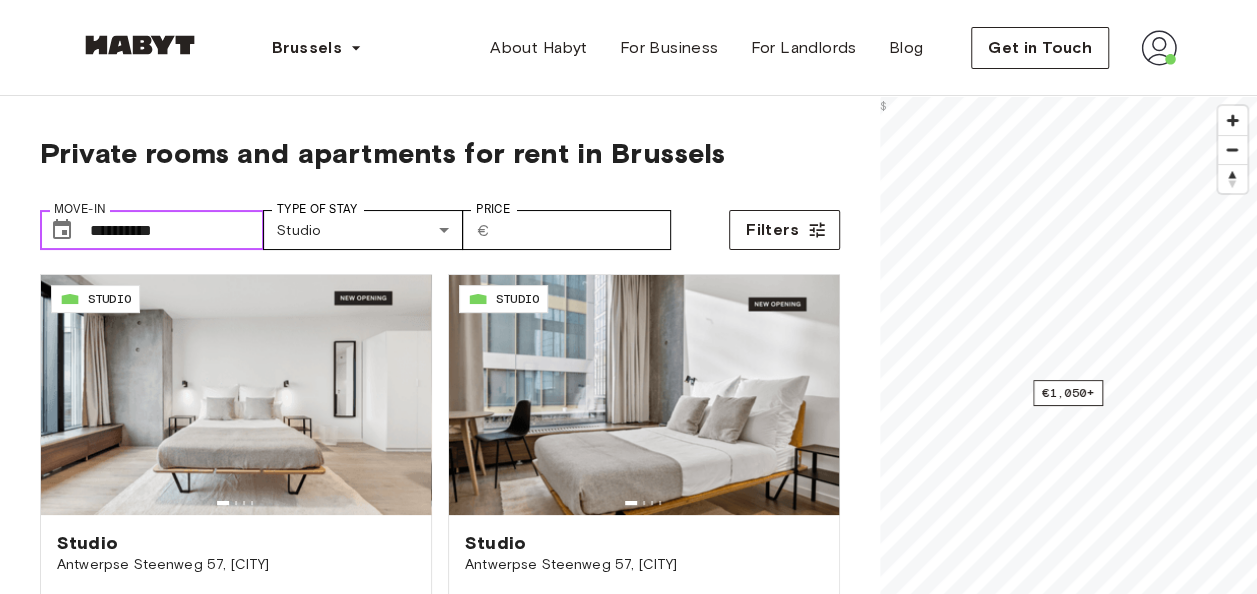scroll, scrollTop: 0, scrollLeft: 0, axis: both 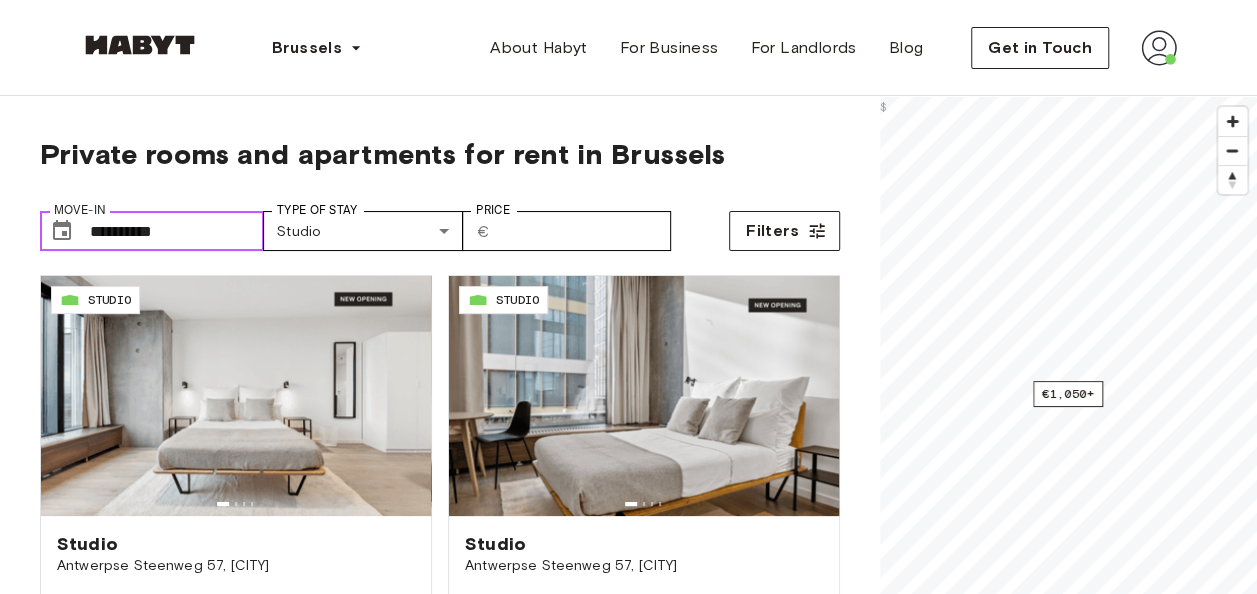 click on "**********" at bounding box center [177, 231] 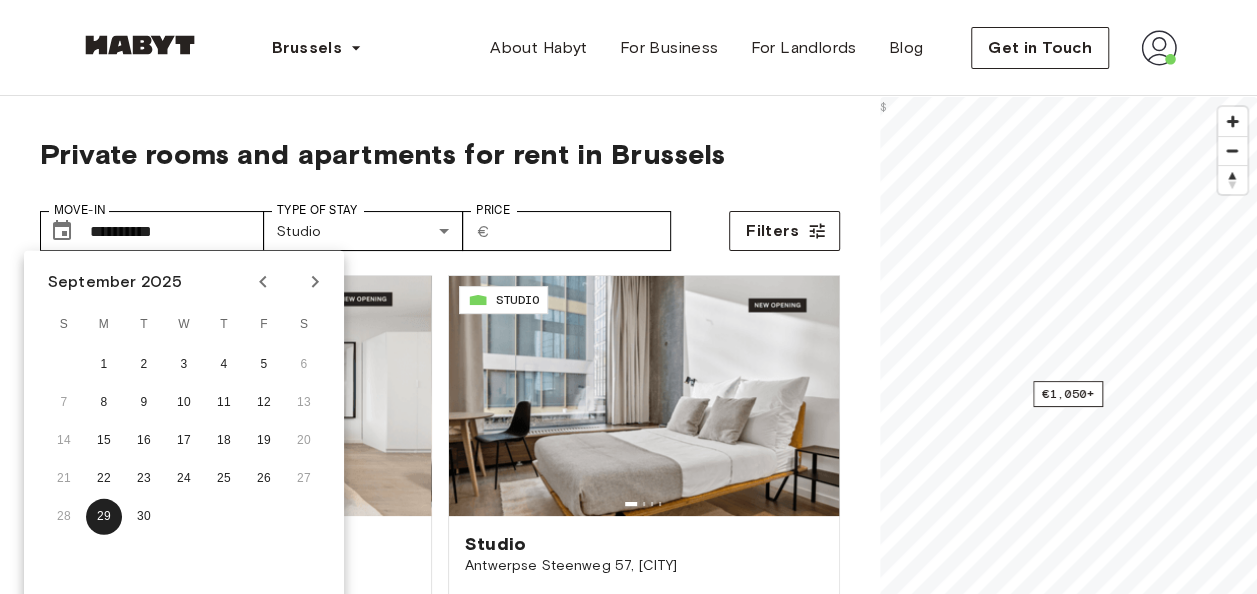 click on "**********" at bounding box center (628, 2443) 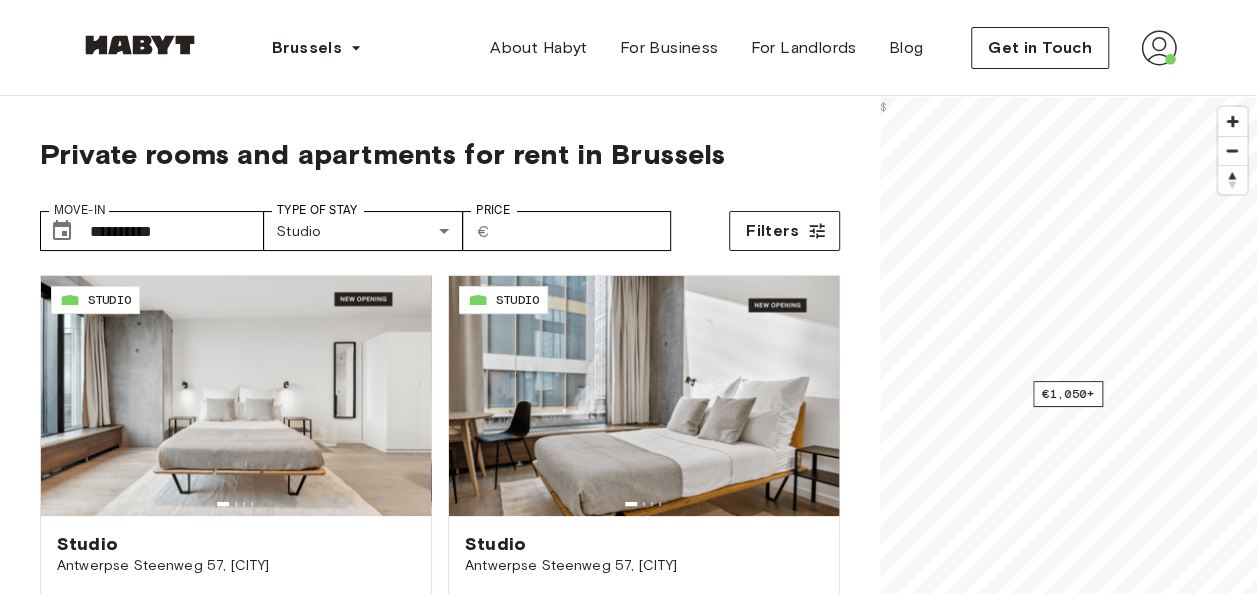 click on "**********" at bounding box center (628, 2443) 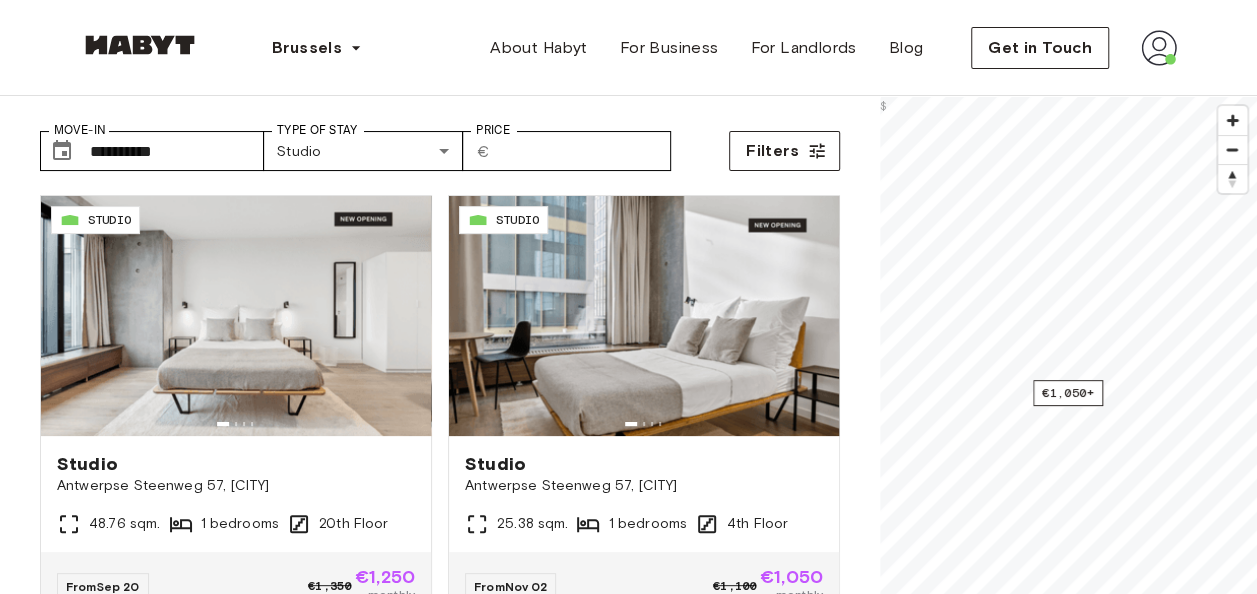 scroll, scrollTop: 0, scrollLeft: 0, axis: both 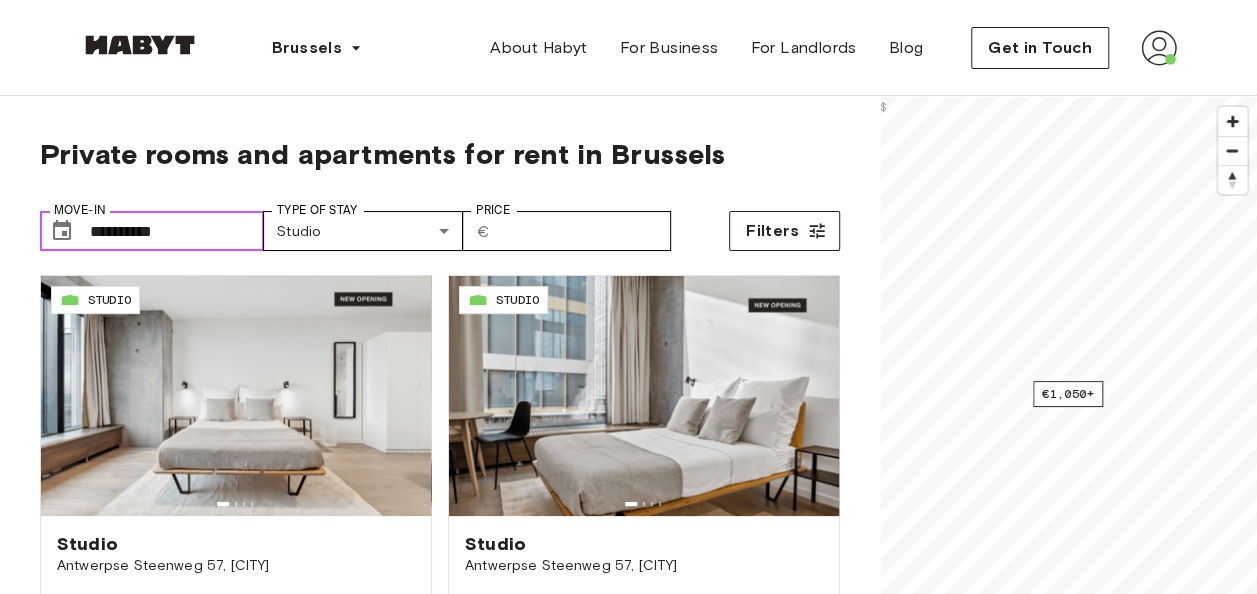 click on "**********" at bounding box center (177, 231) 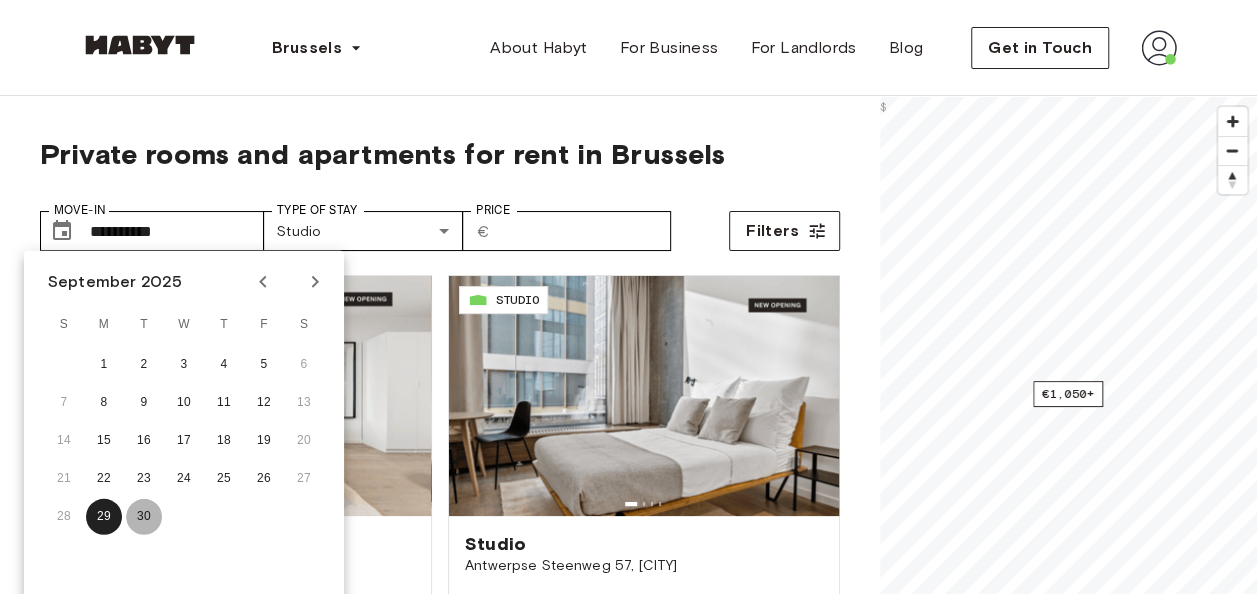 click on "30" at bounding box center (144, 517) 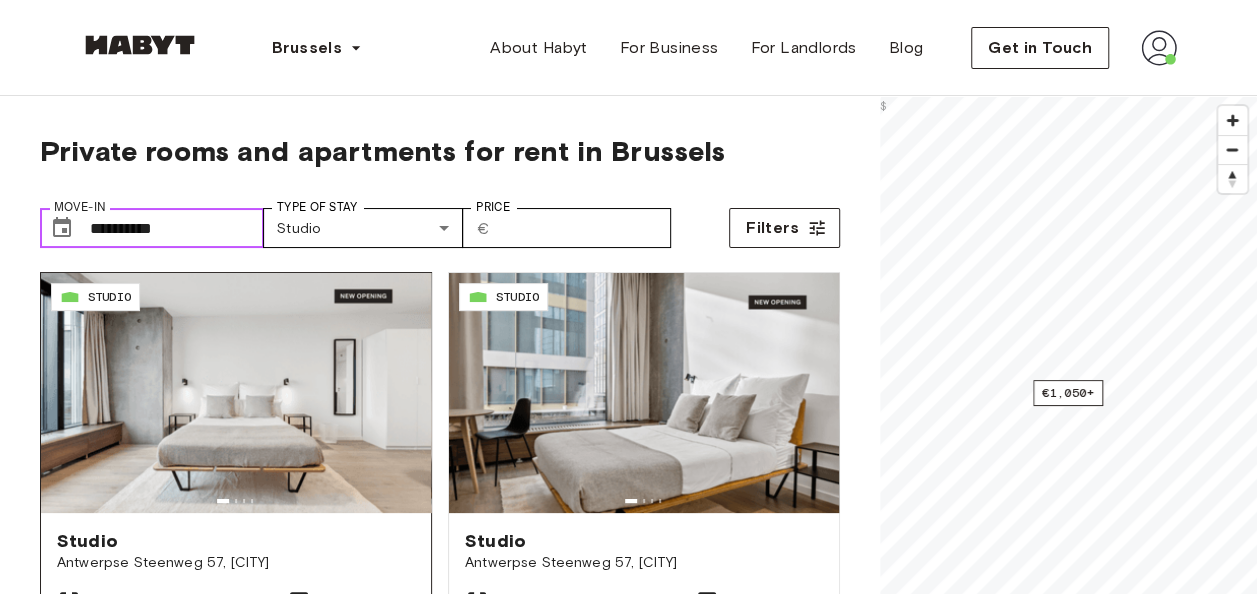scroll, scrollTop: 0, scrollLeft: 0, axis: both 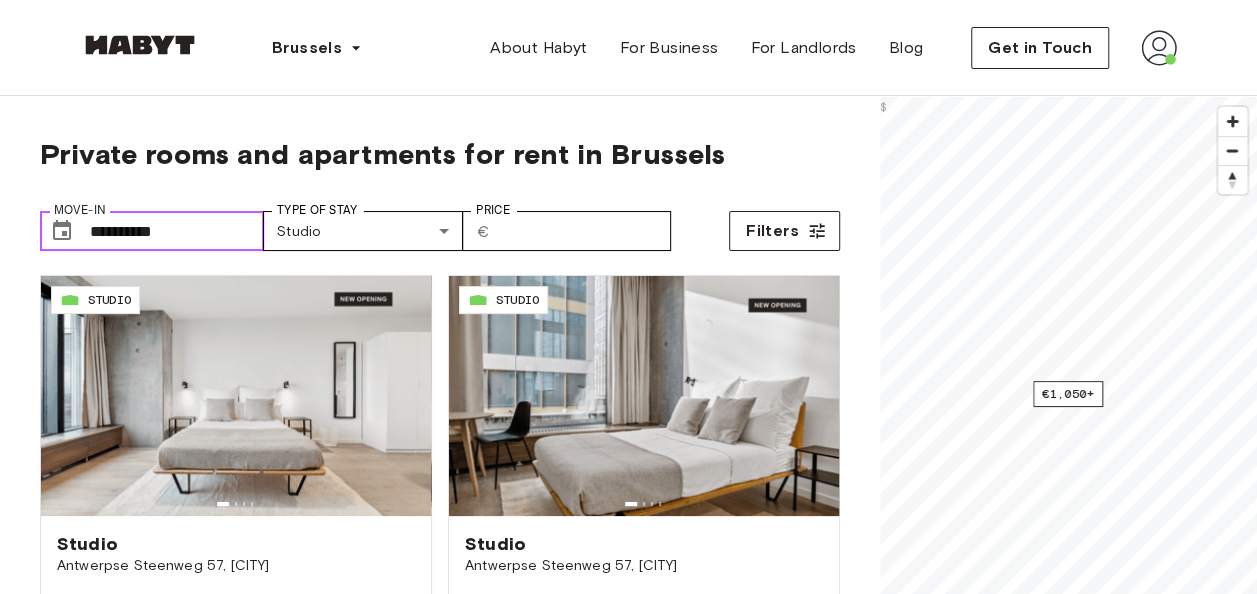 click on "**********" at bounding box center [177, 231] 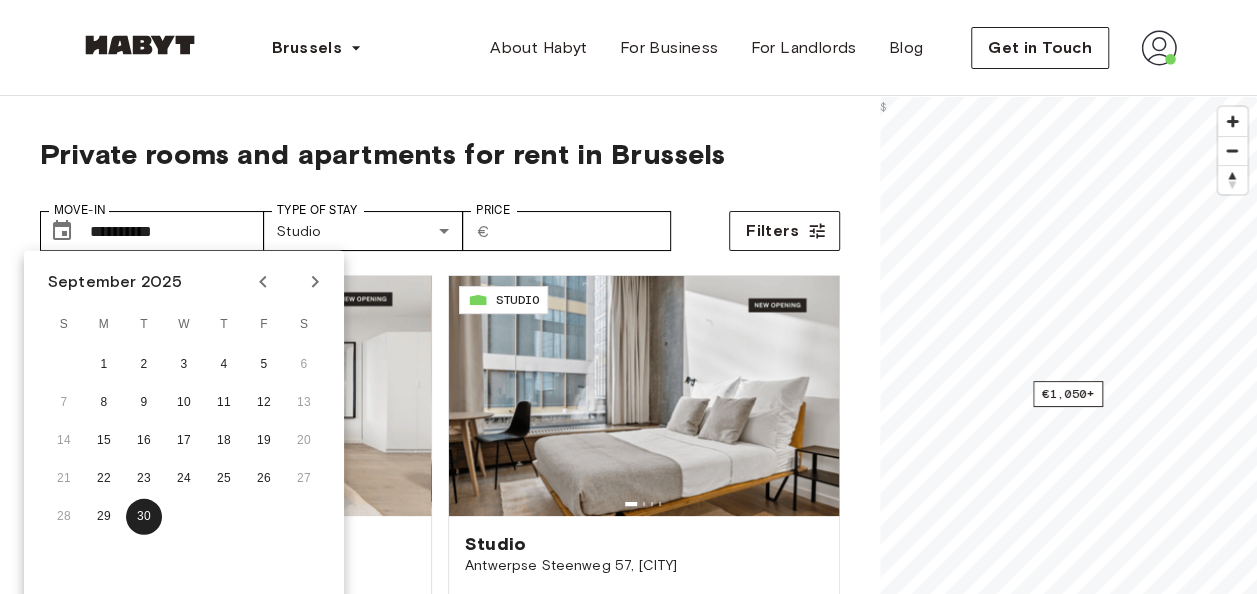 click 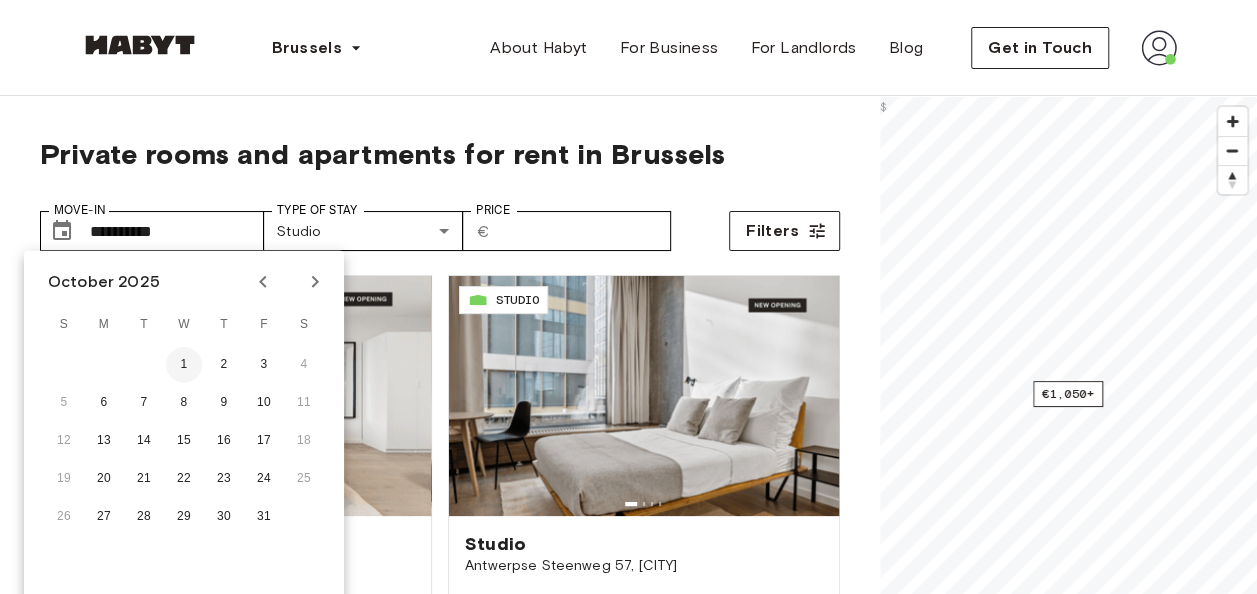 click on "1" at bounding box center [184, 365] 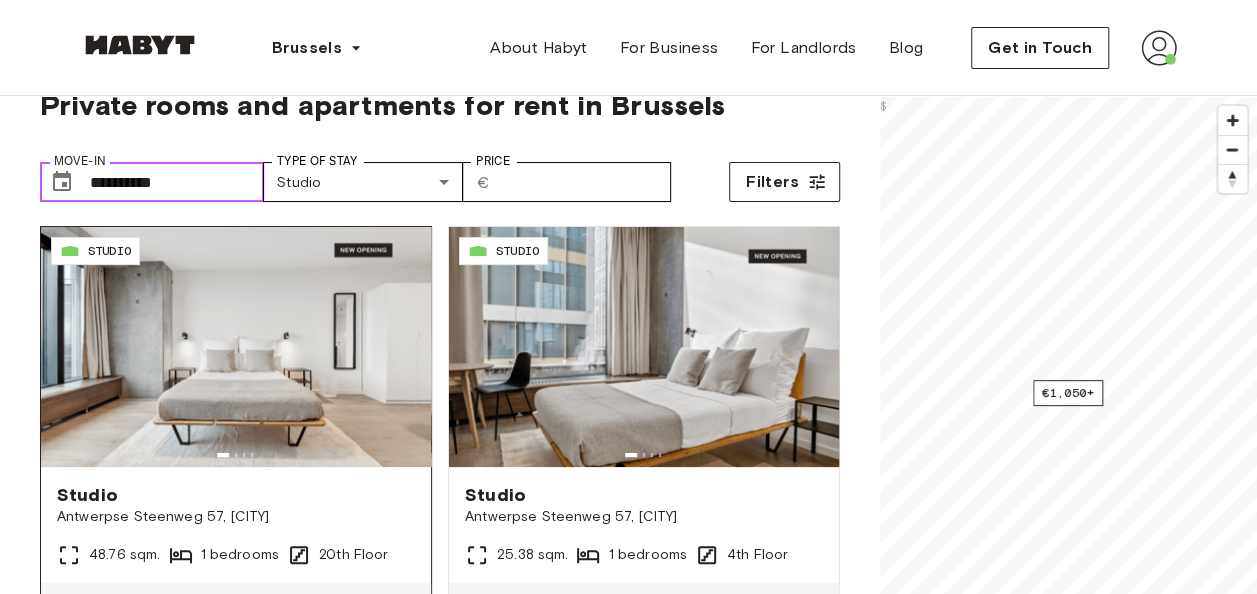 scroll, scrollTop: 0, scrollLeft: 0, axis: both 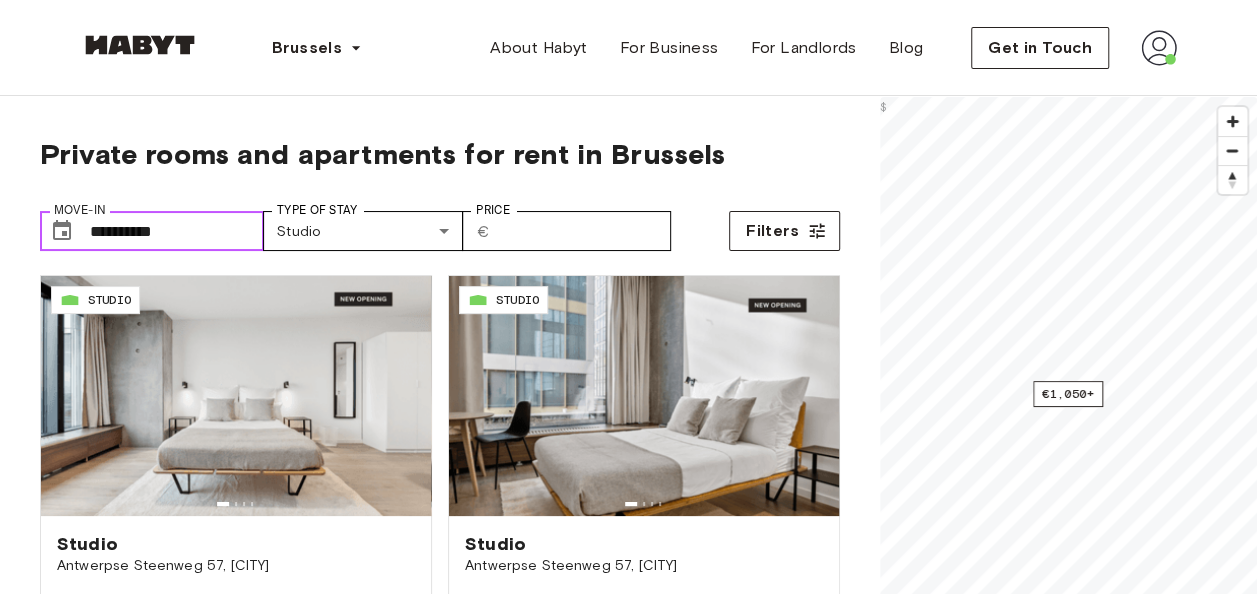 click on "**********" at bounding box center (177, 231) 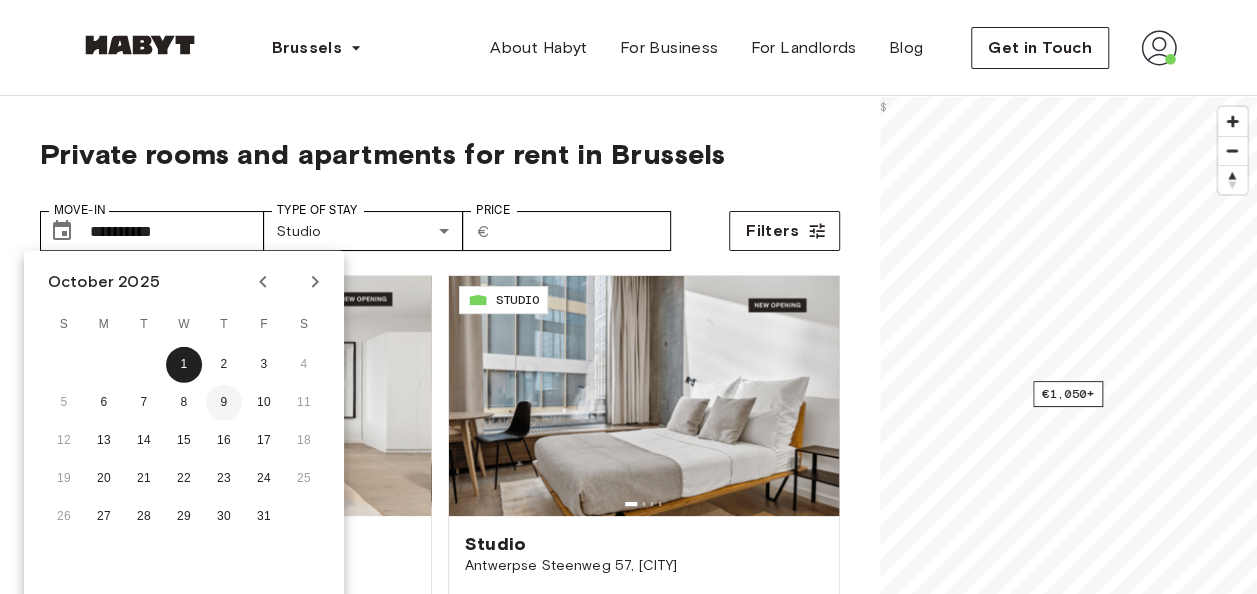 click on "9" at bounding box center (224, 403) 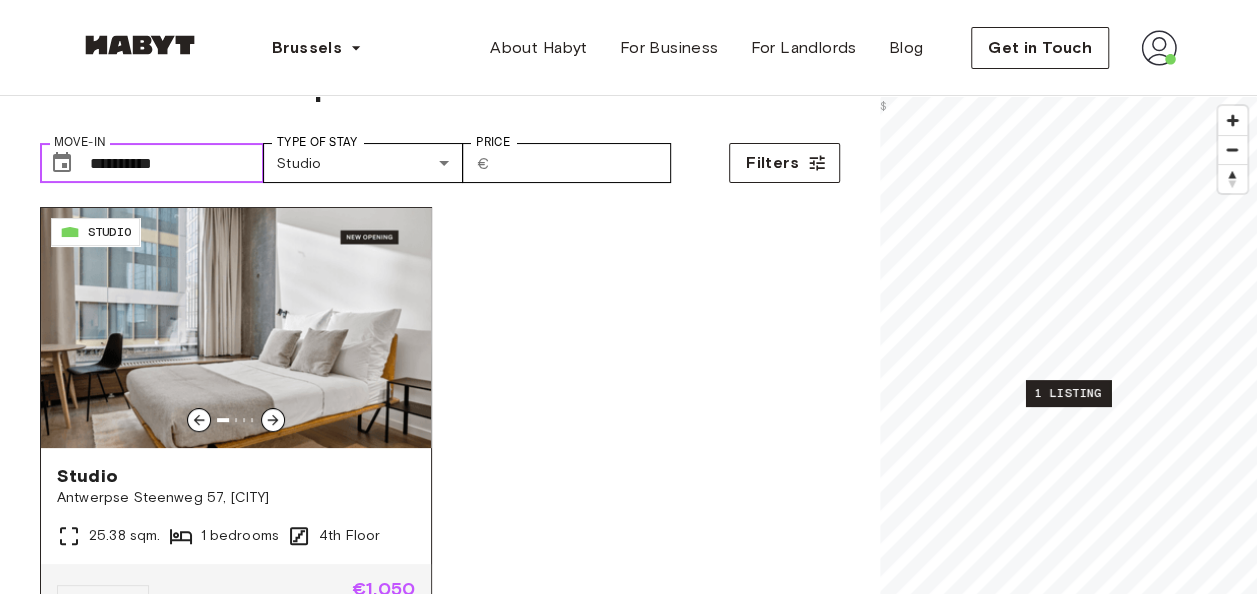 scroll, scrollTop: 0, scrollLeft: 0, axis: both 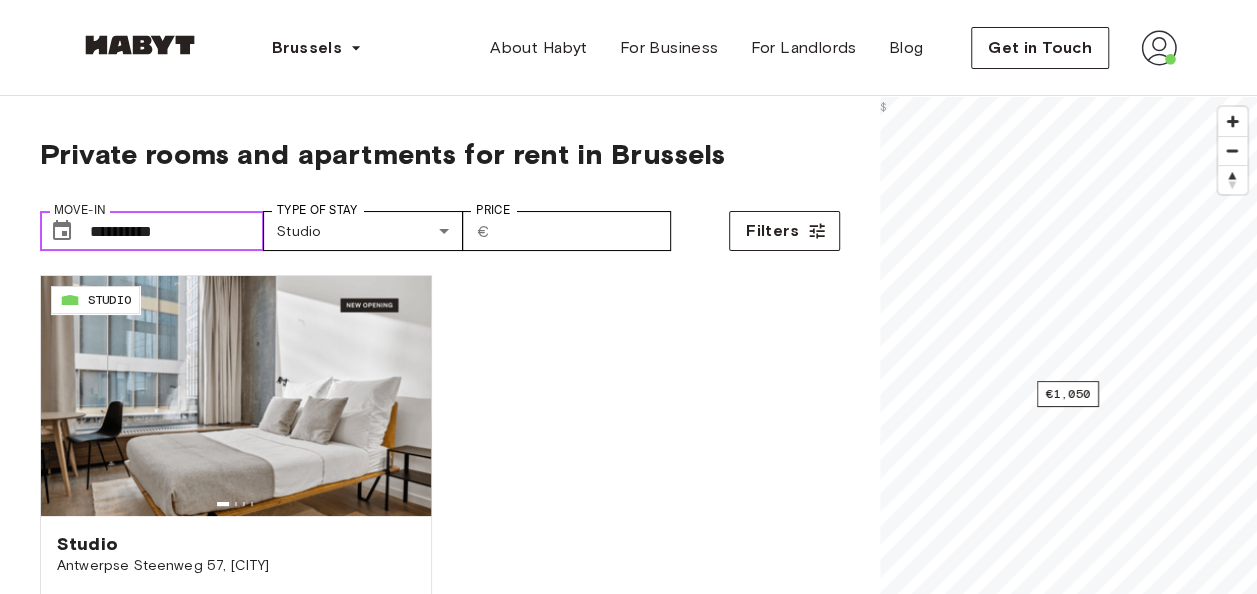 click on "**********" at bounding box center [177, 231] 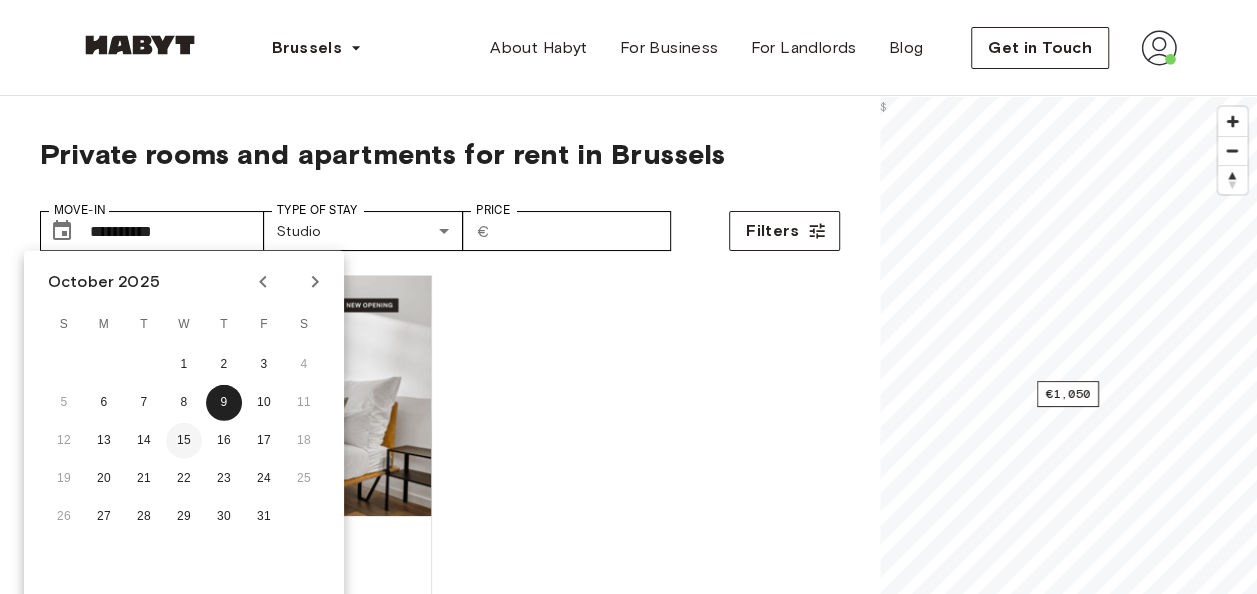 click on "15" at bounding box center (184, 441) 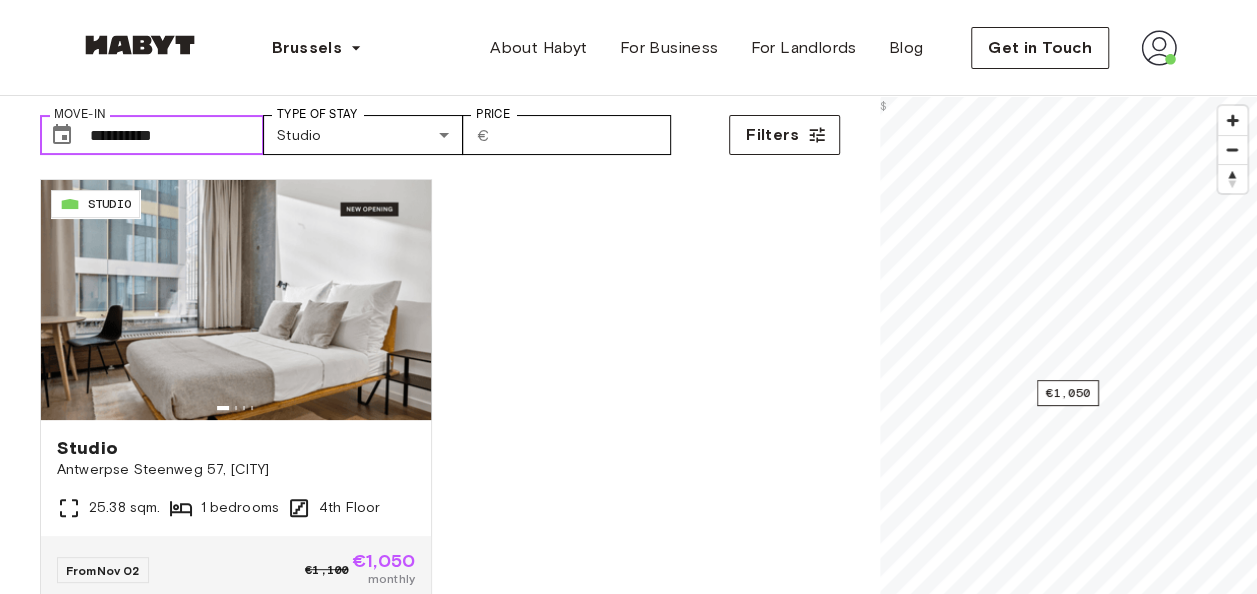 scroll, scrollTop: 0, scrollLeft: 0, axis: both 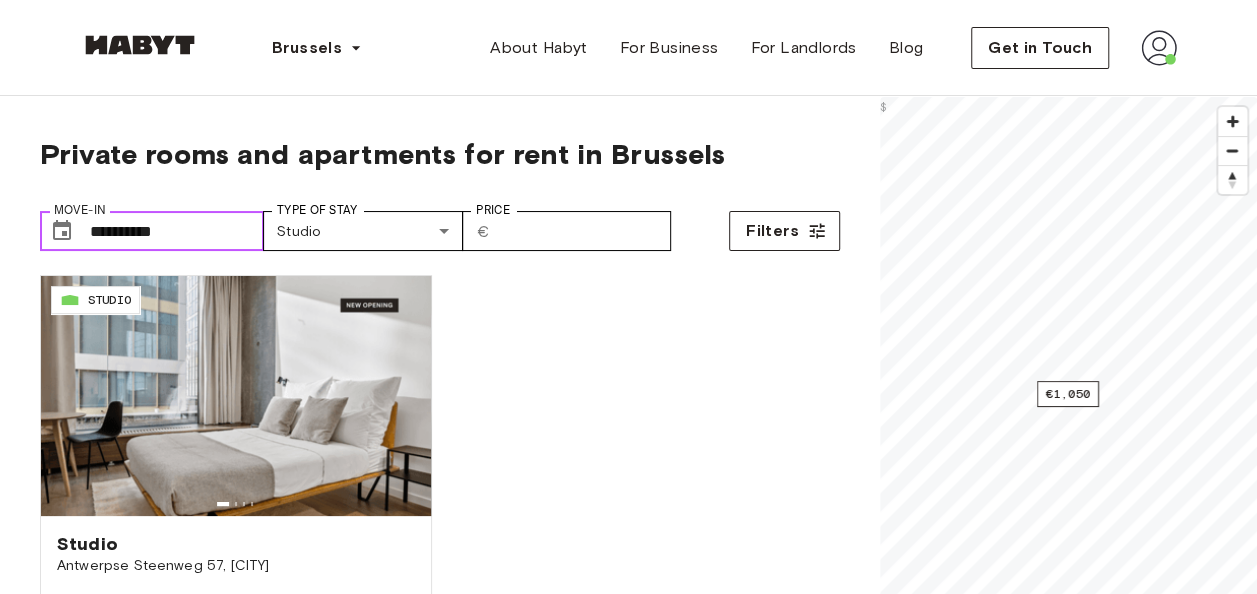 click on "**********" at bounding box center (177, 231) 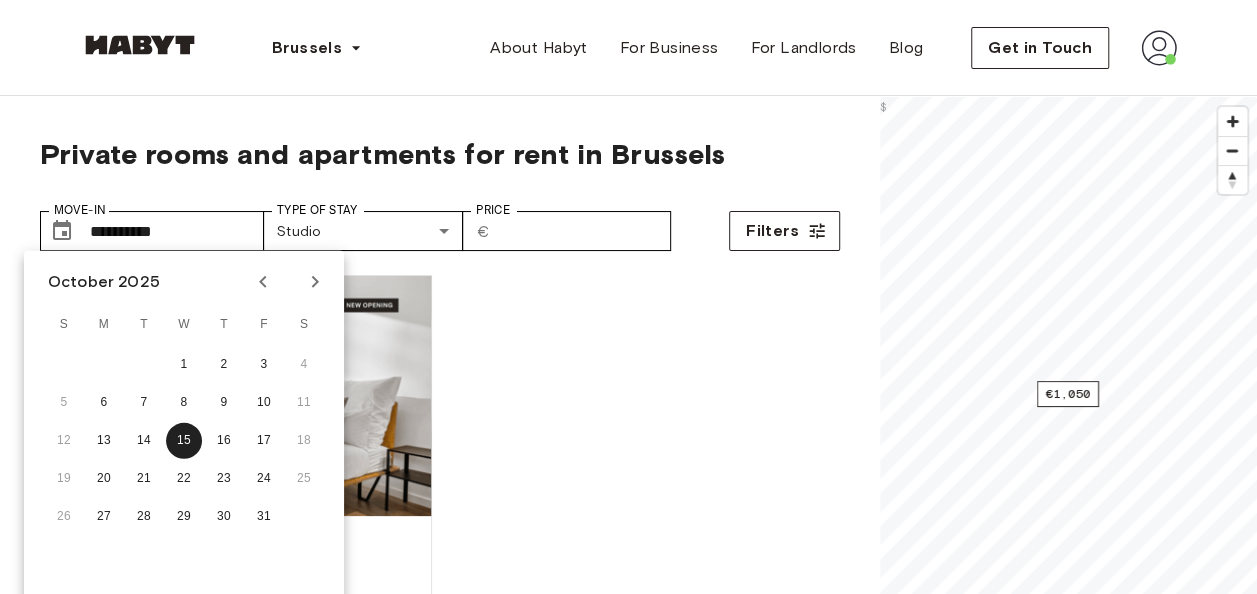 click 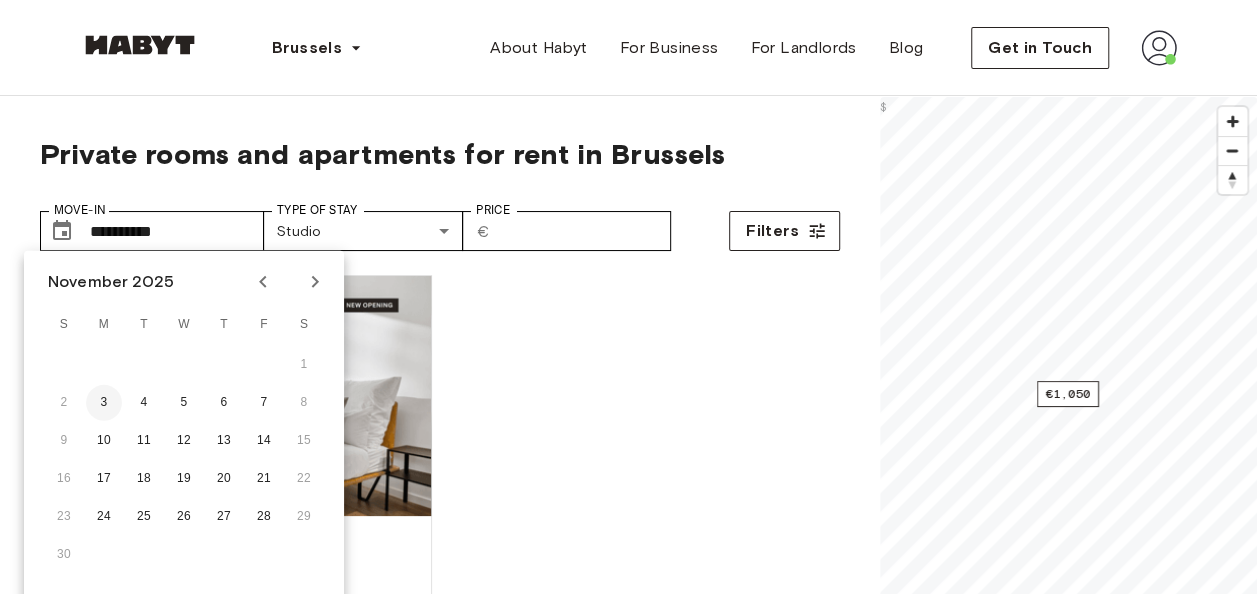 click on "3" at bounding box center (104, 403) 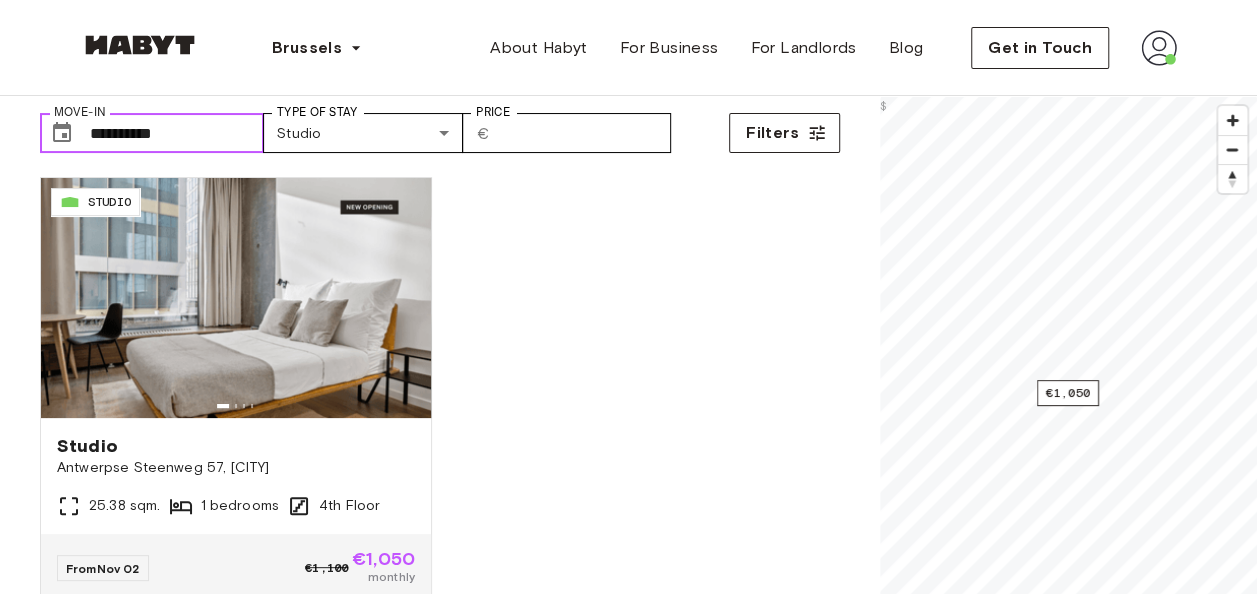scroll, scrollTop: 0, scrollLeft: 0, axis: both 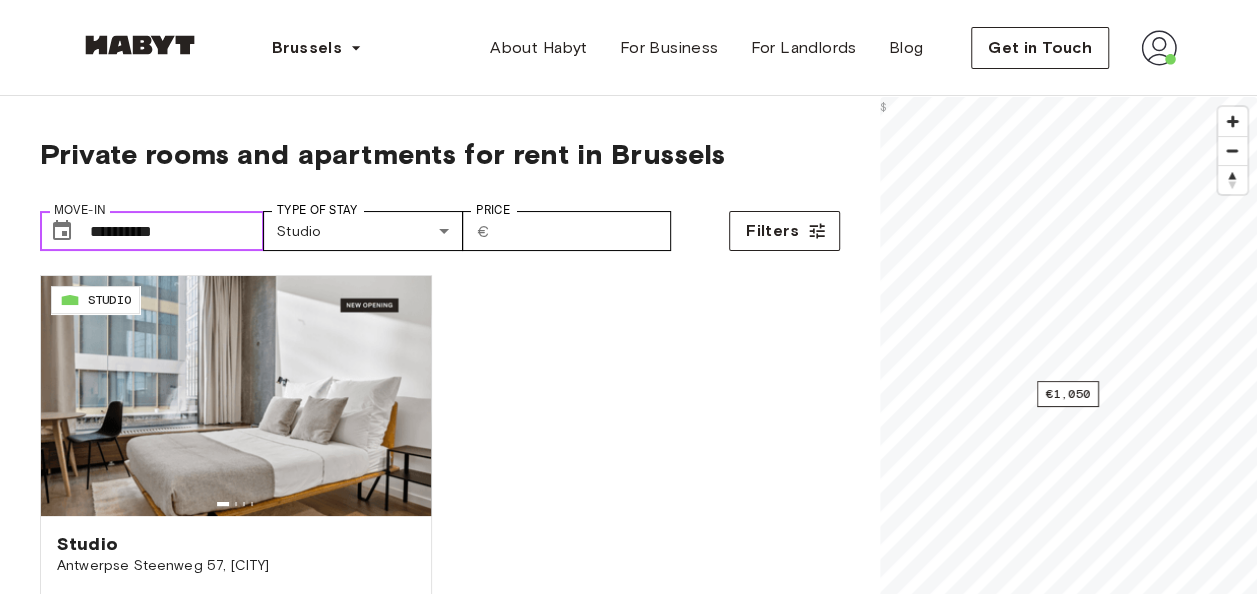 click on "**********" at bounding box center [177, 231] 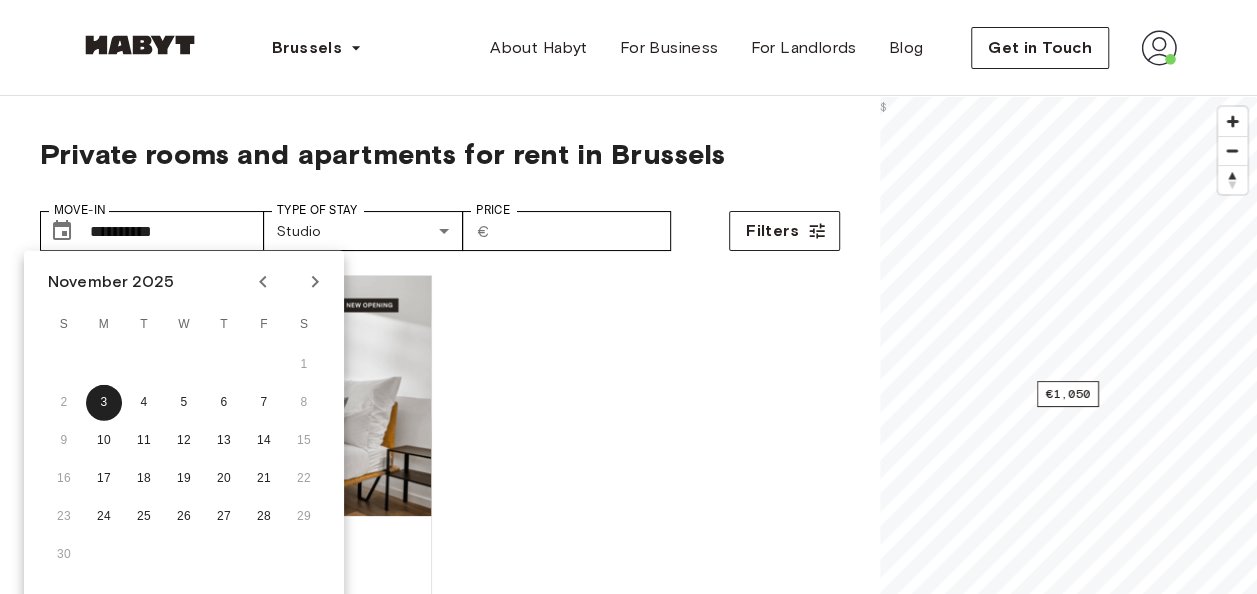 click 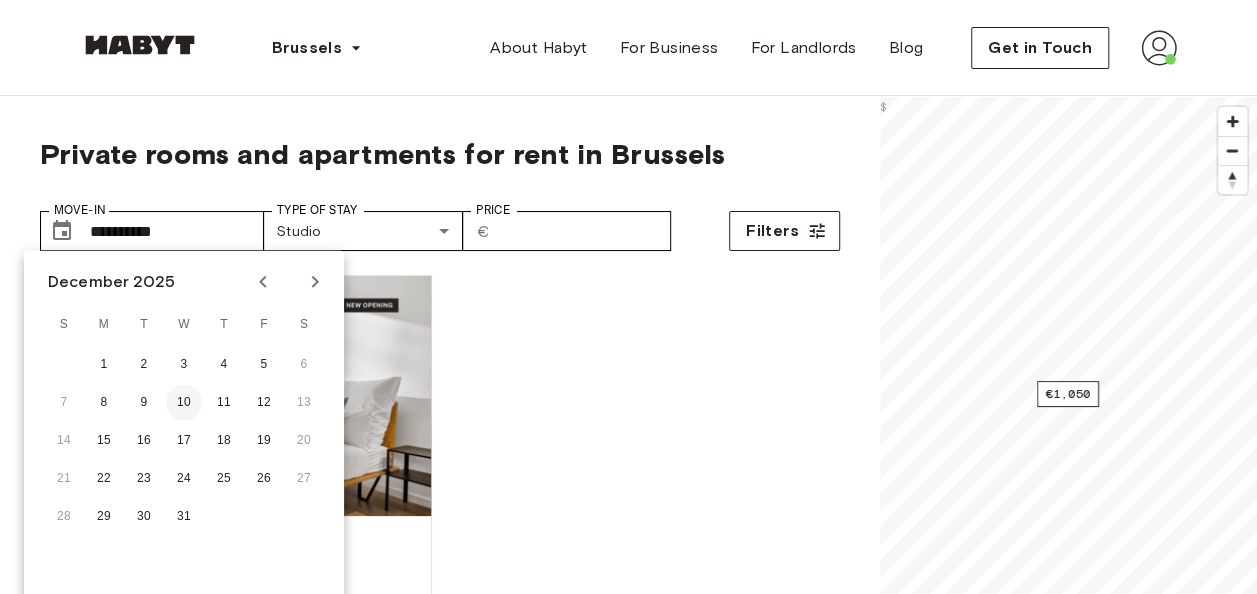 click on "10" at bounding box center [184, 403] 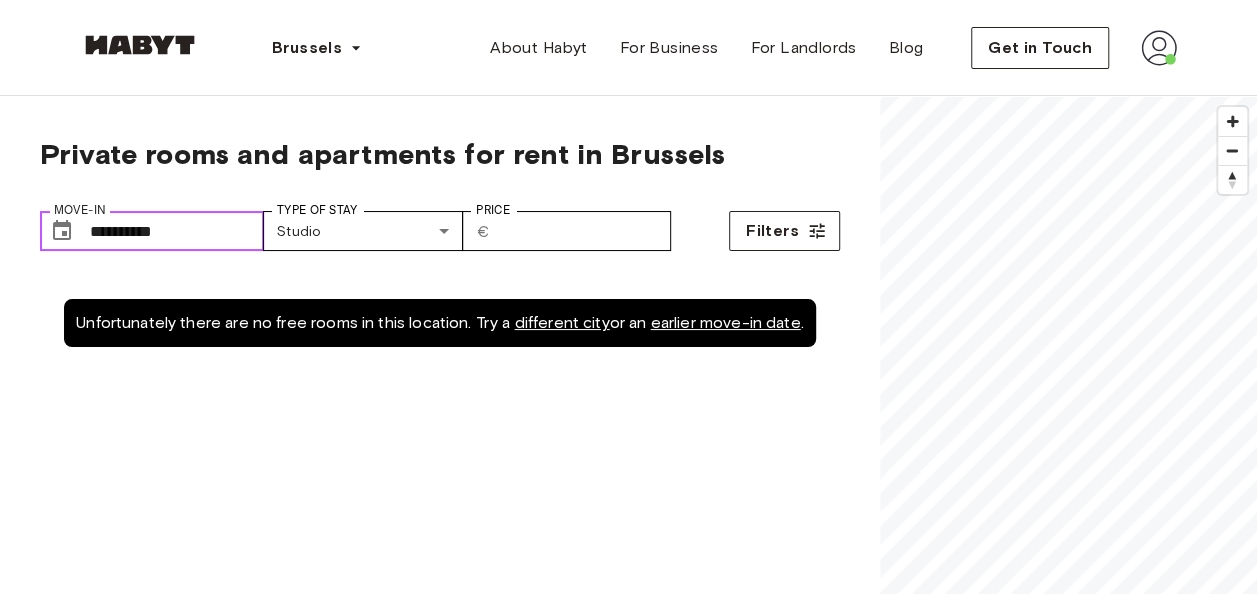 click on "**********" at bounding box center [177, 231] 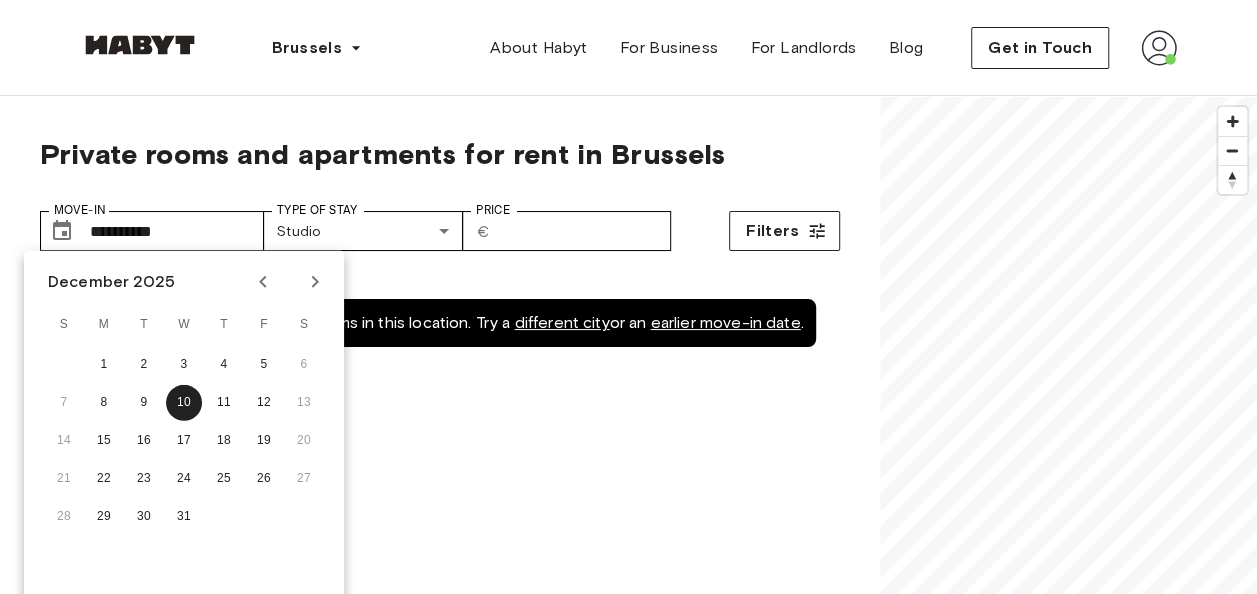 click 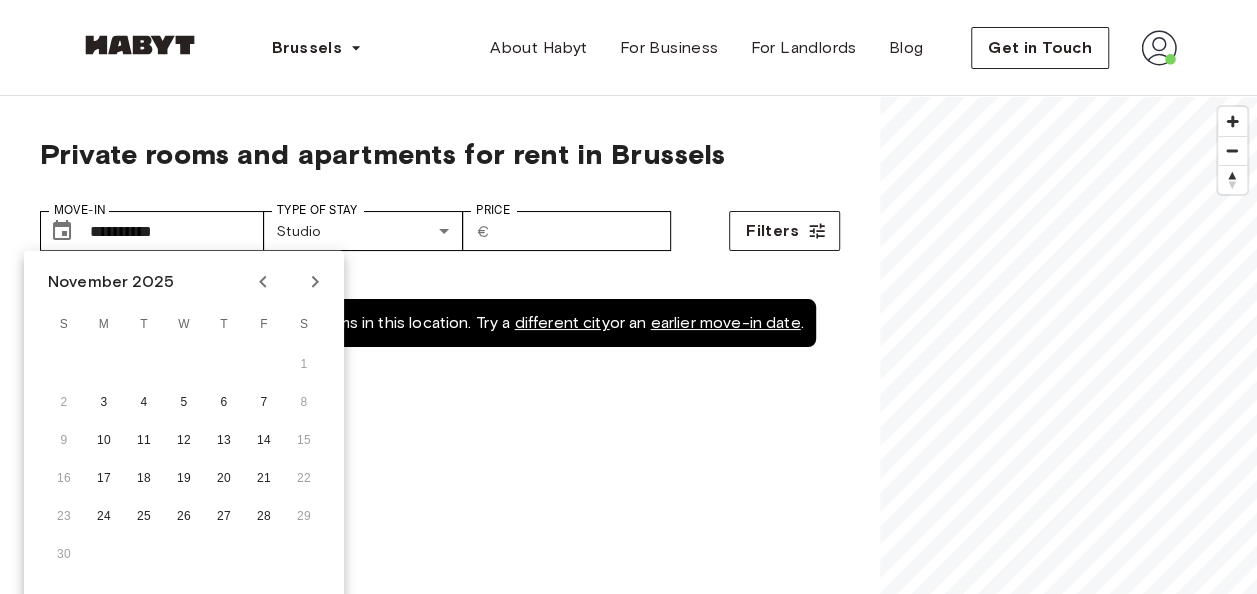 click 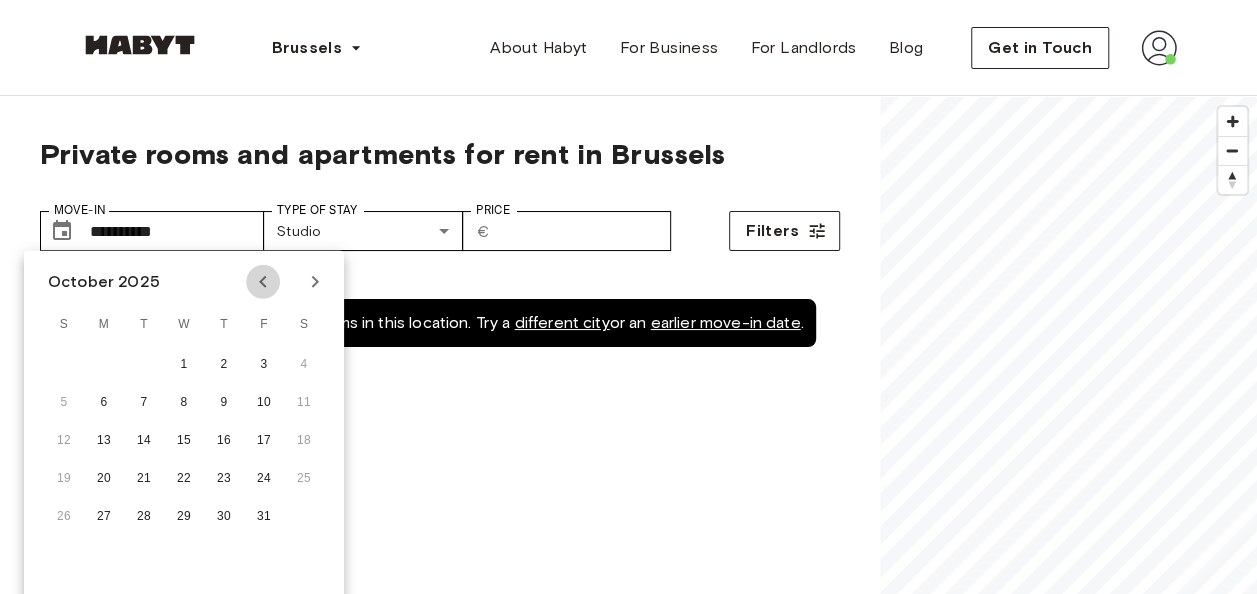 click 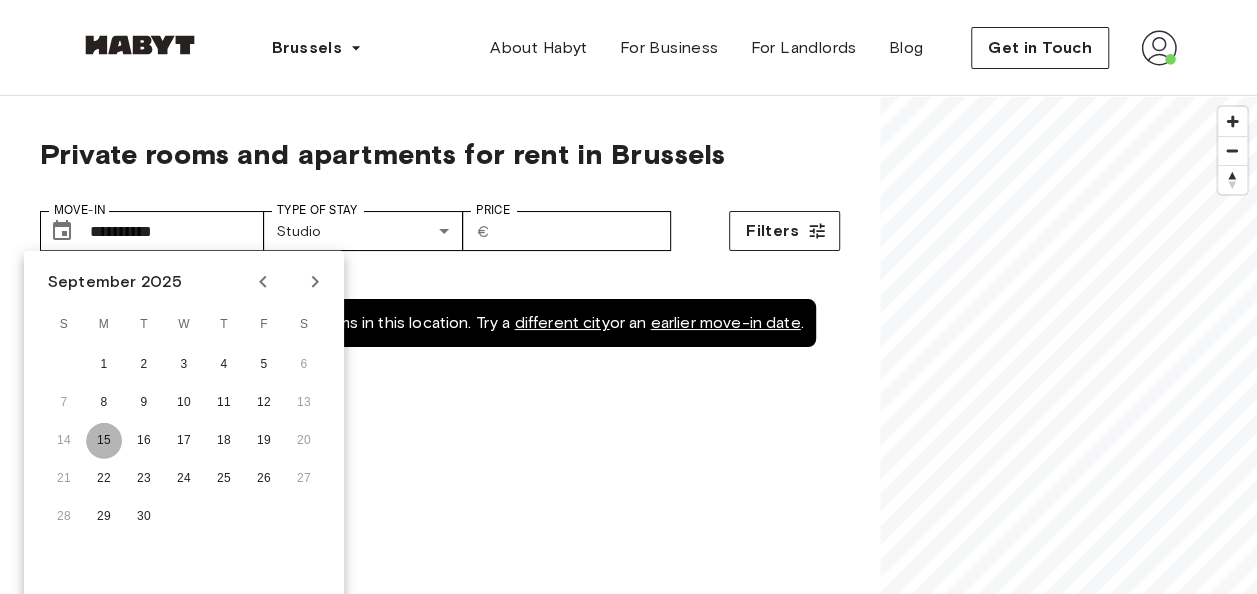 click on "15" at bounding box center (104, 441) 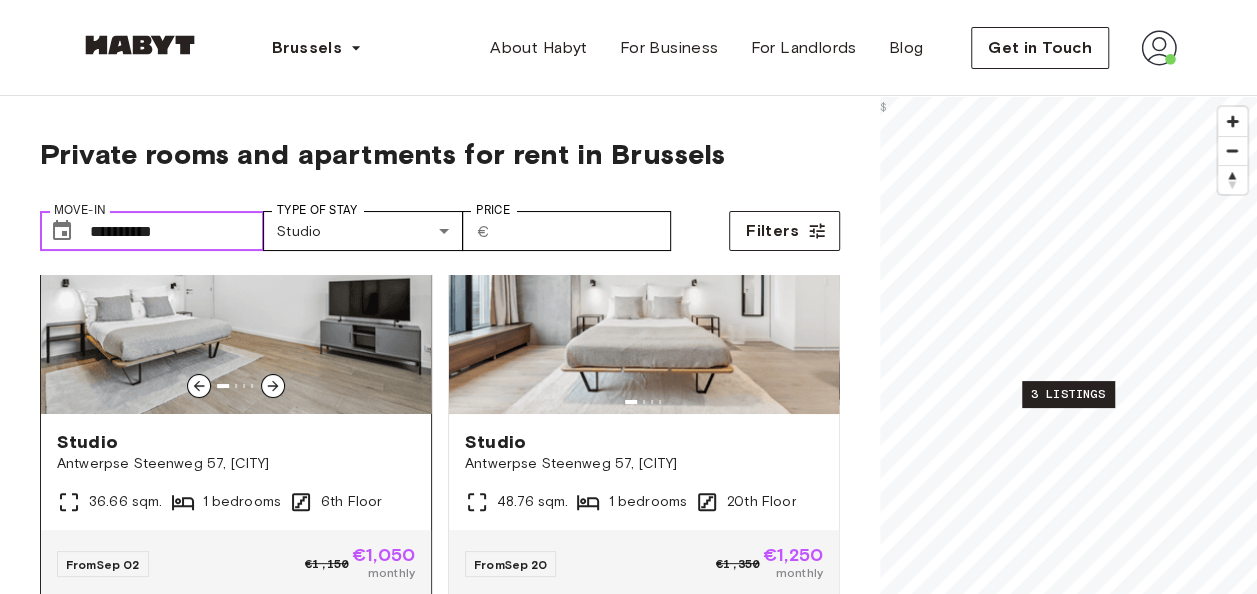 scroll, scrollTop: 200, scrollLeft: 0, axis: vertical 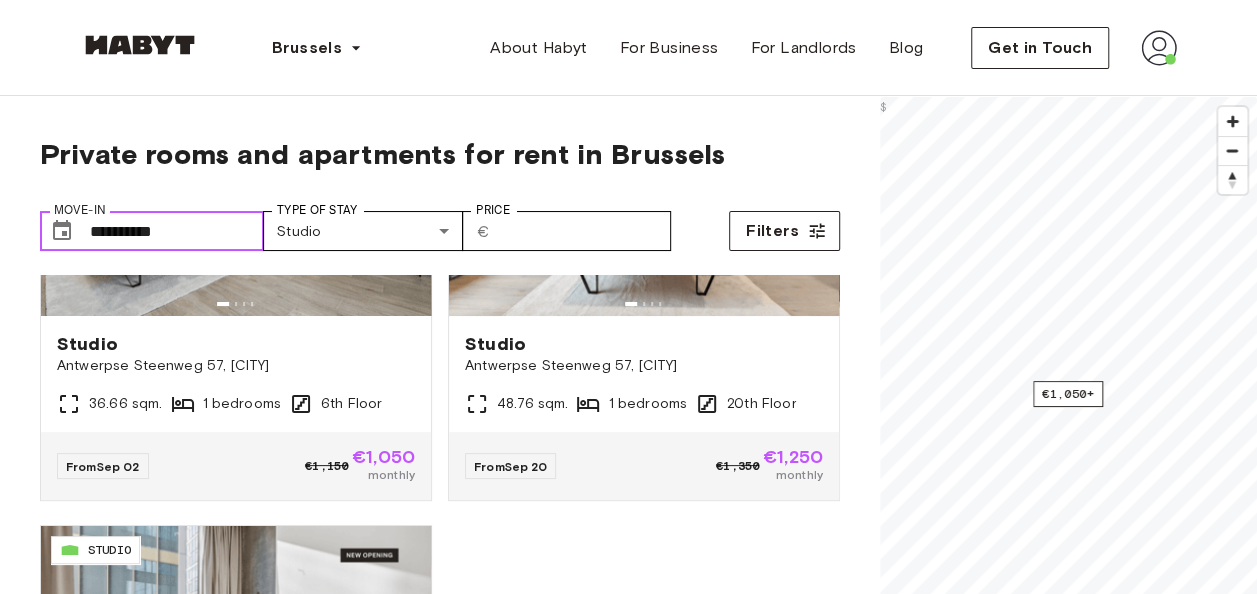 click on "**********" at bounding box center [177, 231] 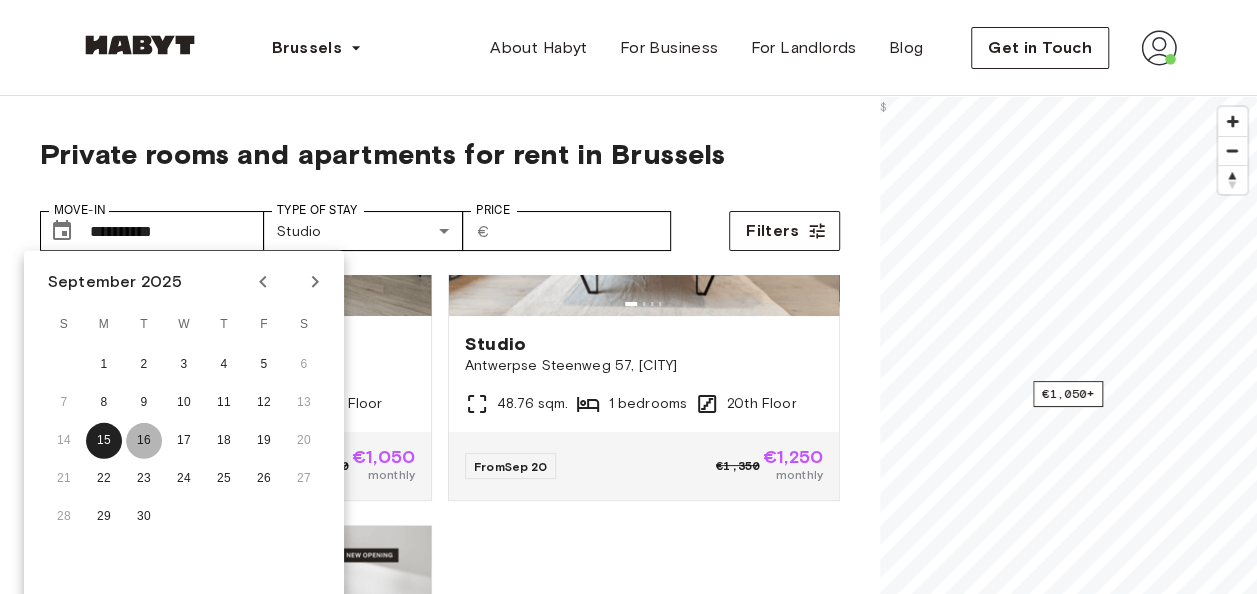 click on "16" at bounding box center [144, 441] 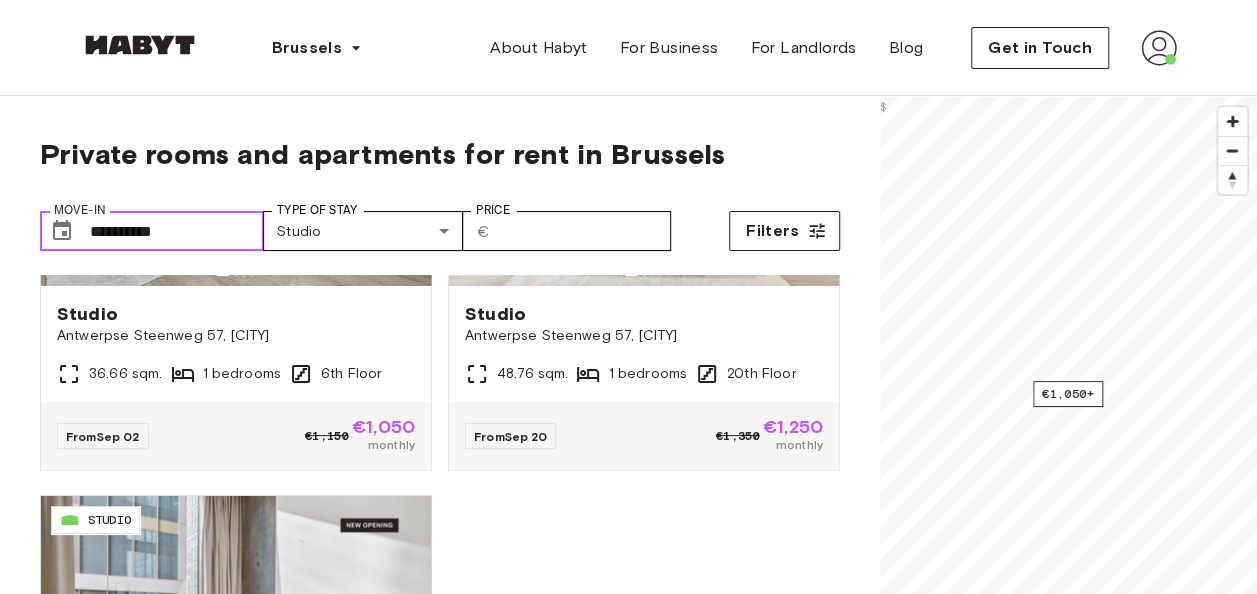 scroll, scrollTop: 200, scrollLeft: 0, axis: vertical 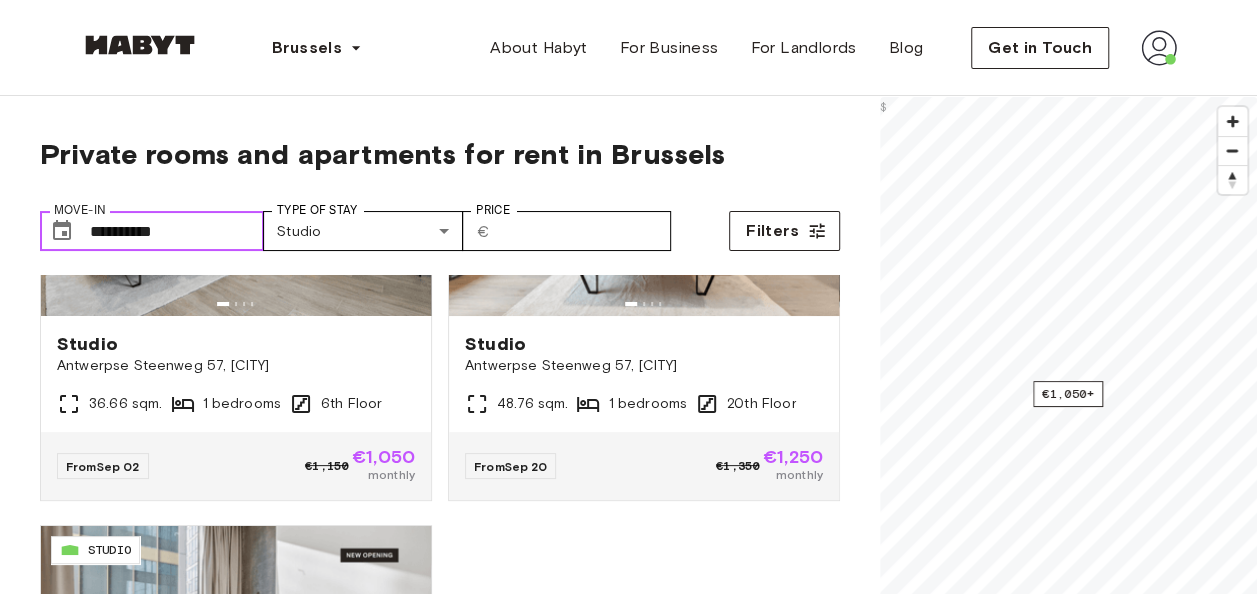 click on "**********" at bounding box center [177, 231] 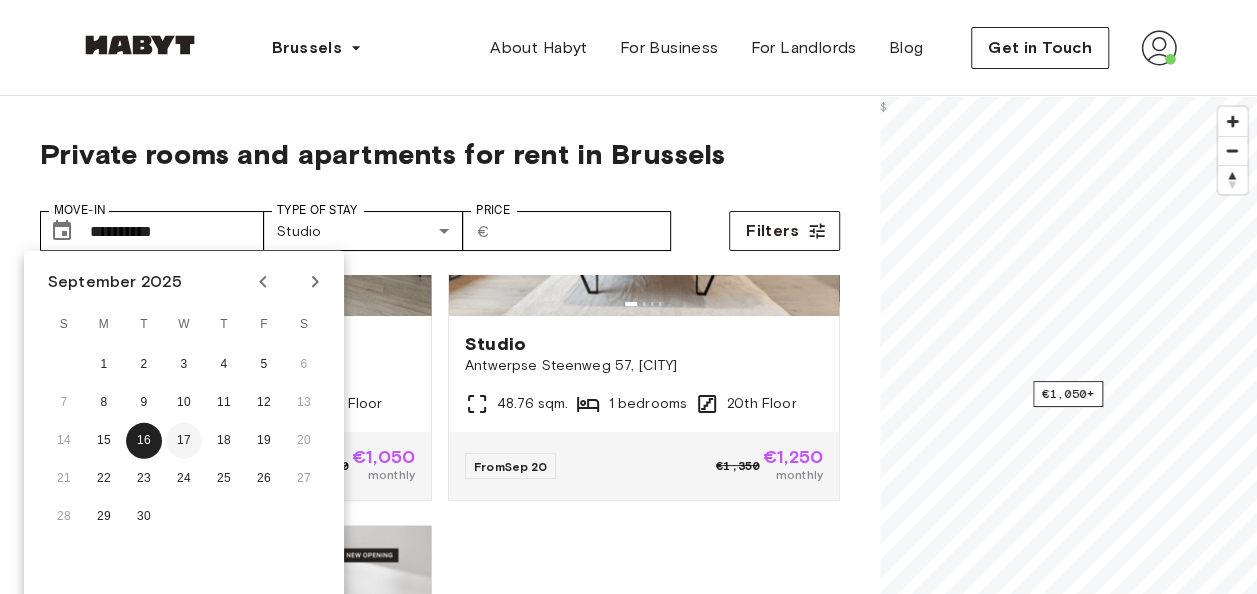 click on "17" at bounding box center [184, 441] 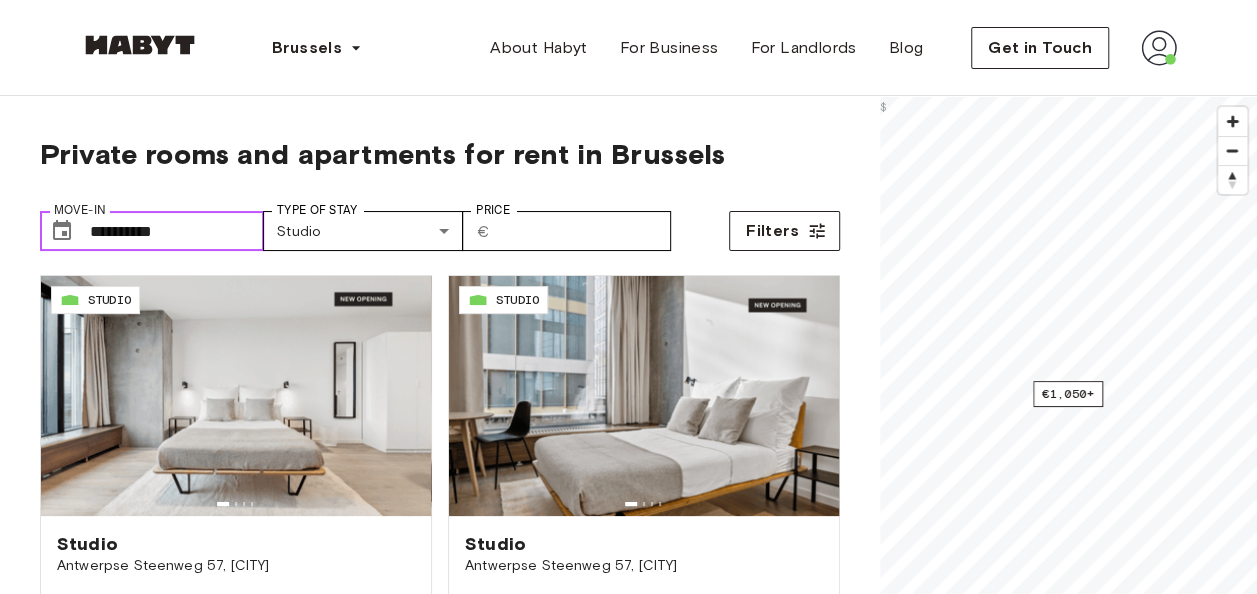 scroll, scrollTop: 0, scrollLeft: 0, axis: both 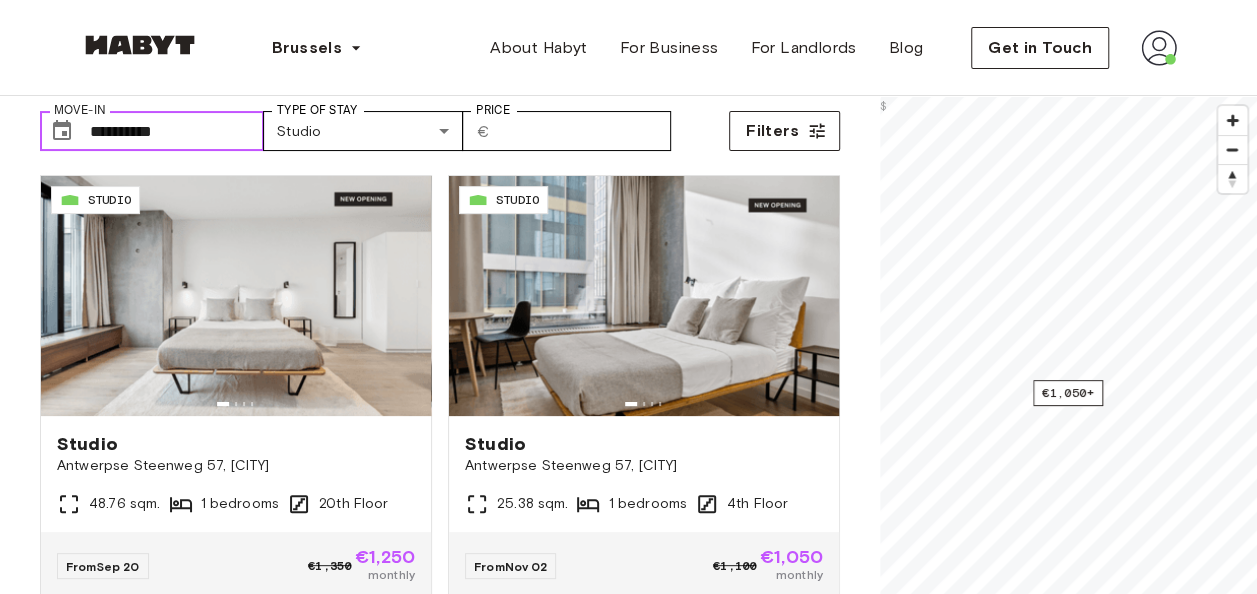 click on "**********" at bounding box center (177, 131) 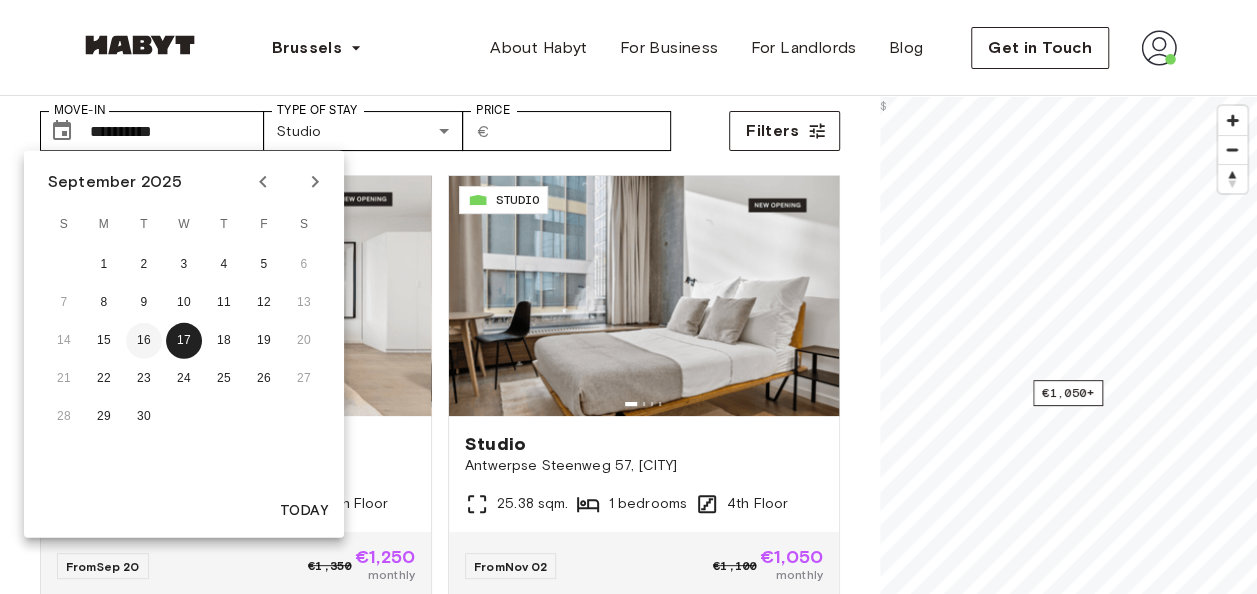 click on "16" at bounding box center [144, 341] 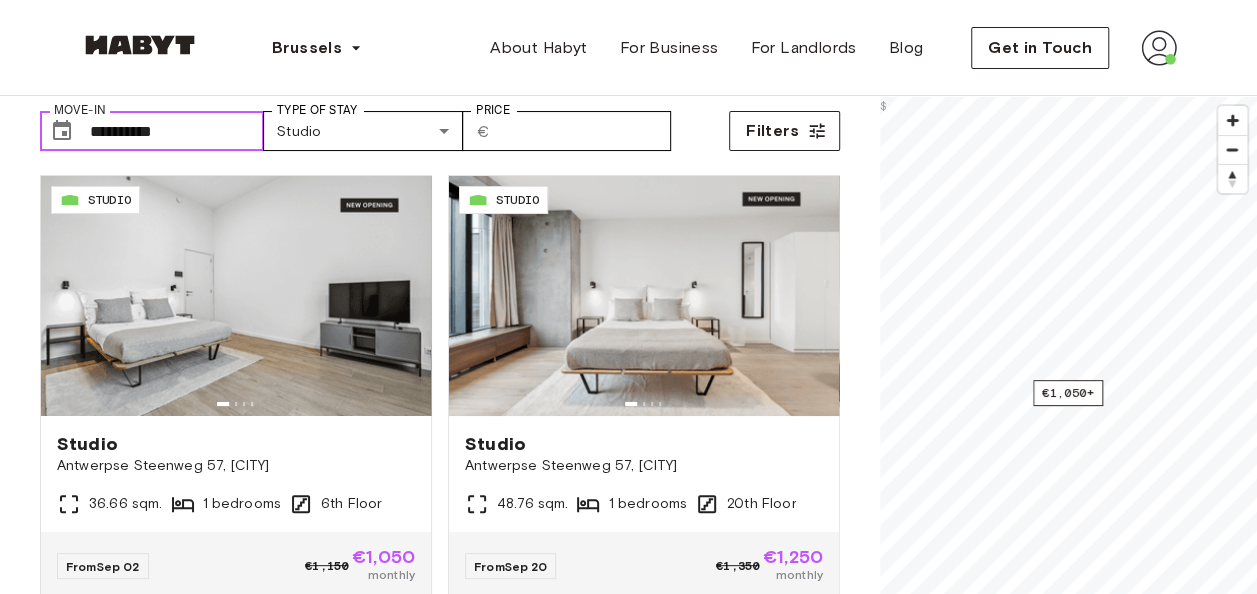 click on "**********" at bounding box center (177, 131) 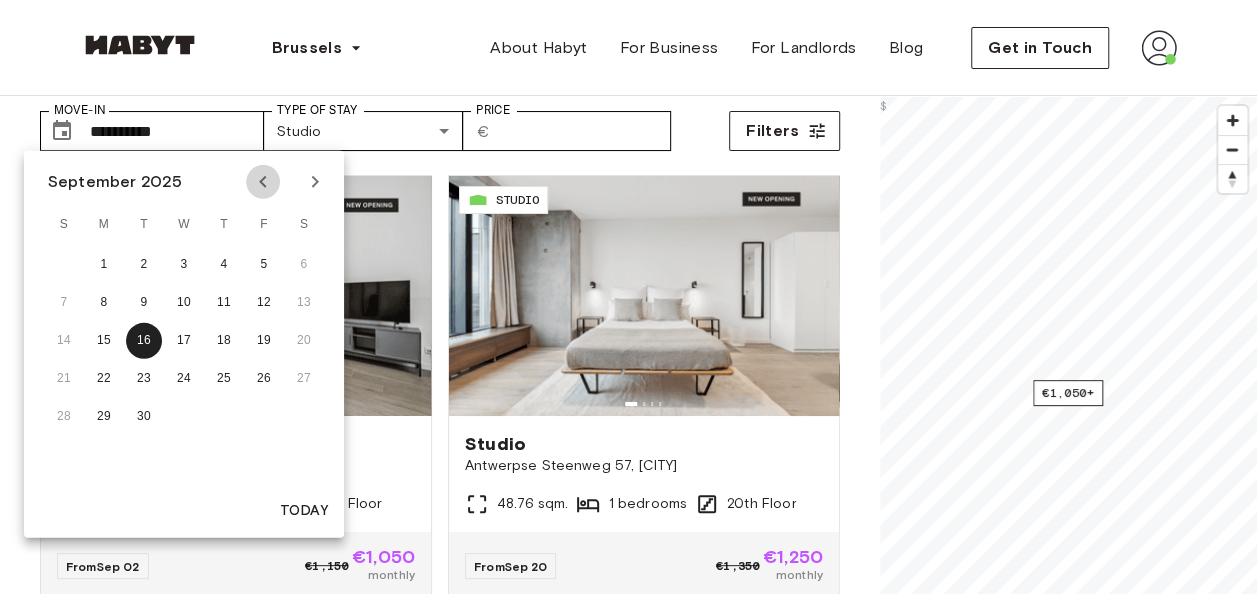 click 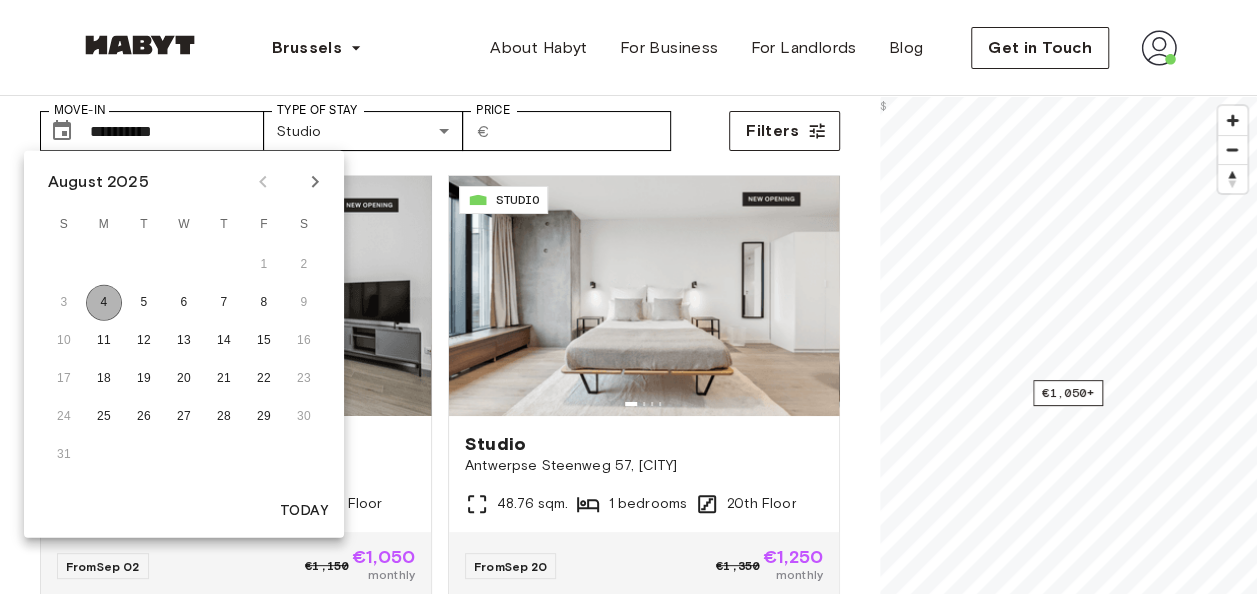 click on "4" at bounding box center [104, 303] 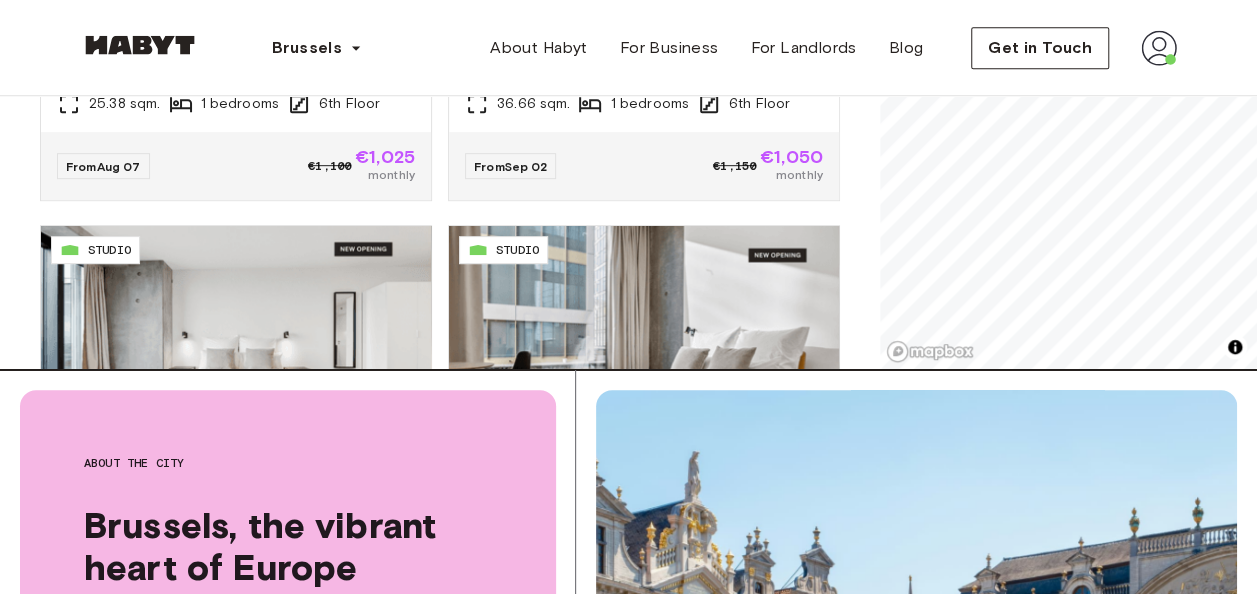 scroll, scrollTop: 300, scrollLeft: 0, axis: vertical 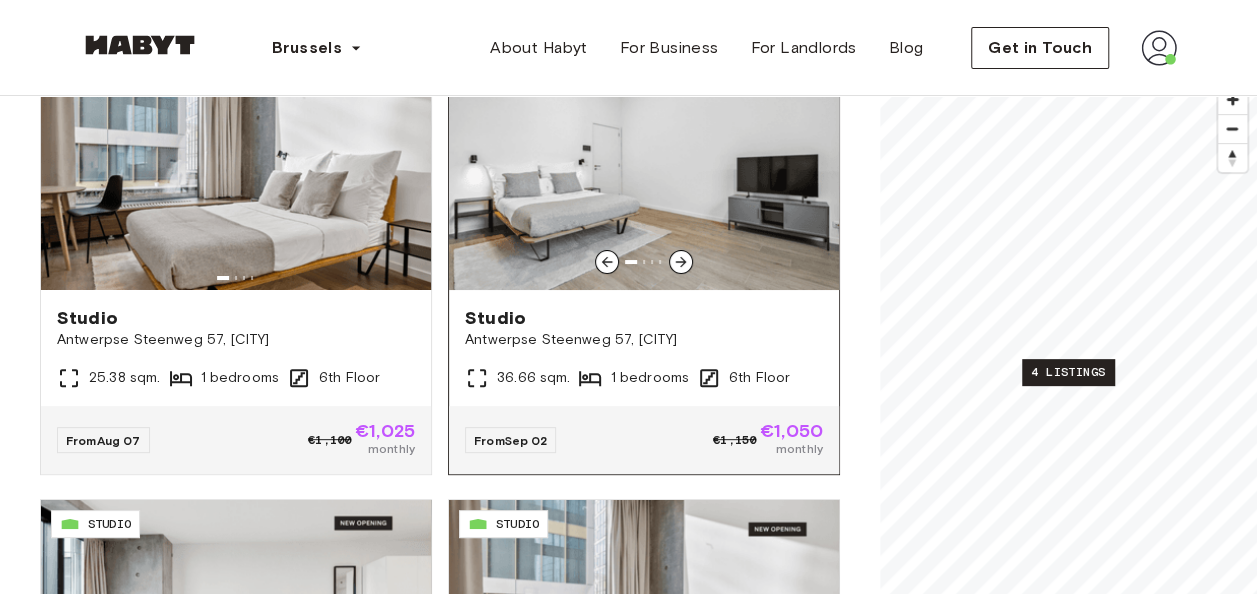click on "Antwerpse Steenweg 57, [CITY]" at bounding box center [644, 340] 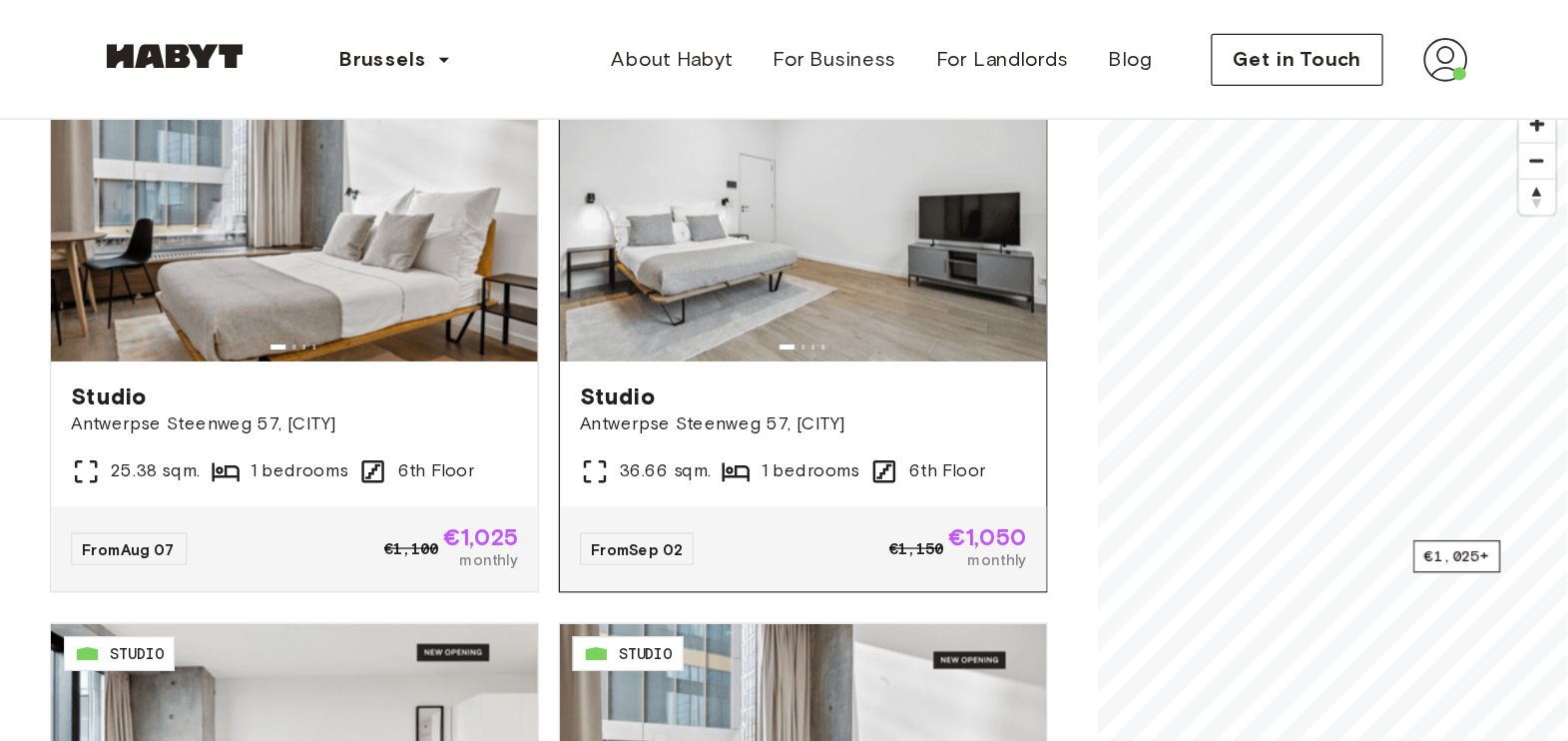 scroll, scrollTop: 199, scrollLeft: 0, axis: vertical 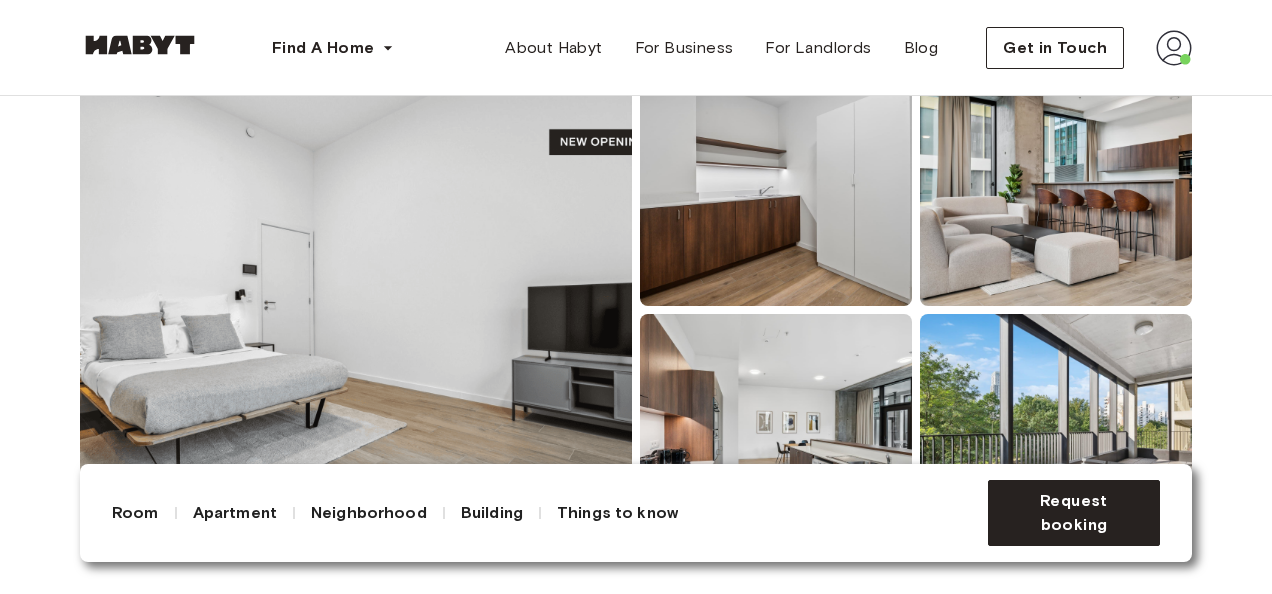 click at bounding box center [356, 310] 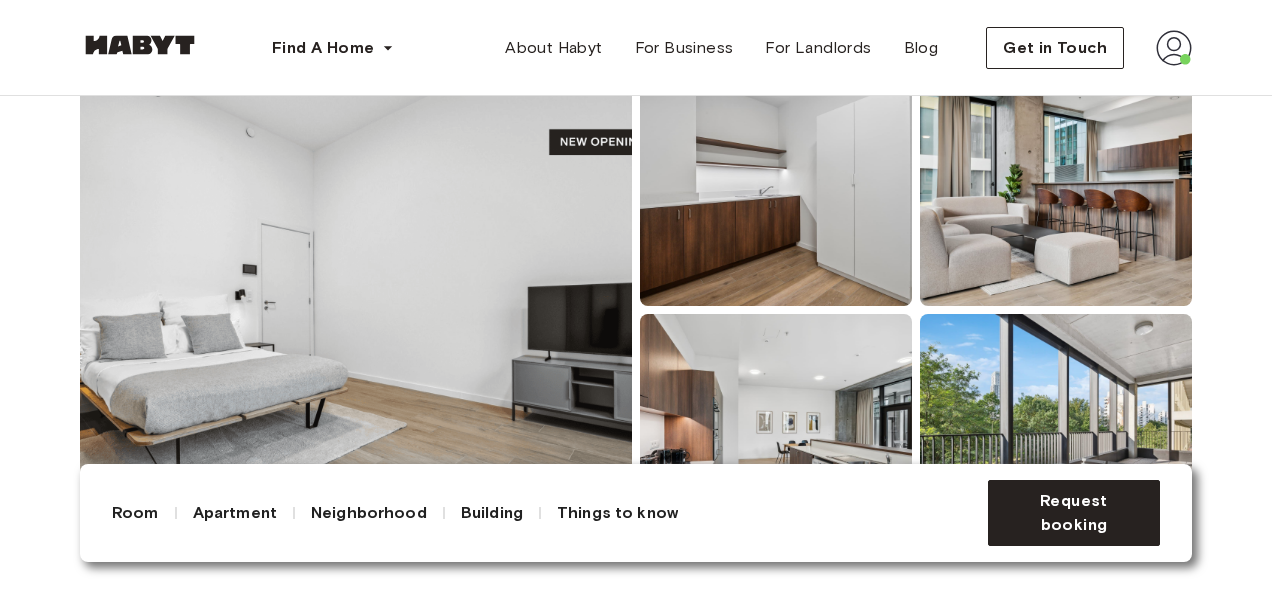 scroll, scrollTop: 300, scrollLeft: 0, axis: vertical 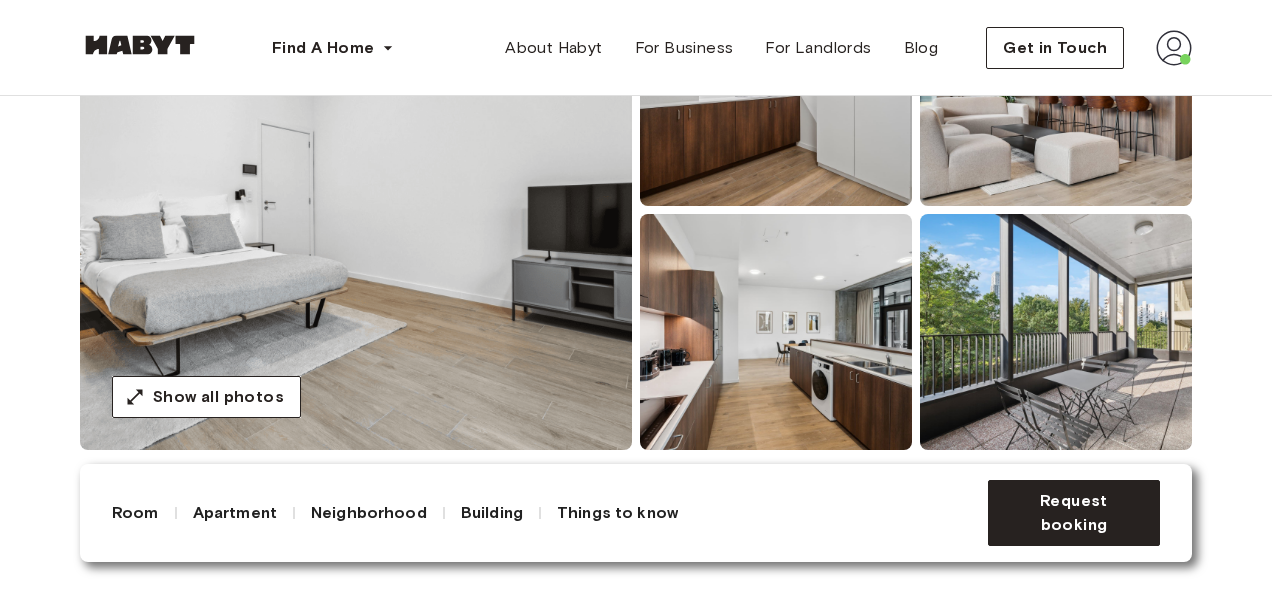 click at bounding box center [356, 210] 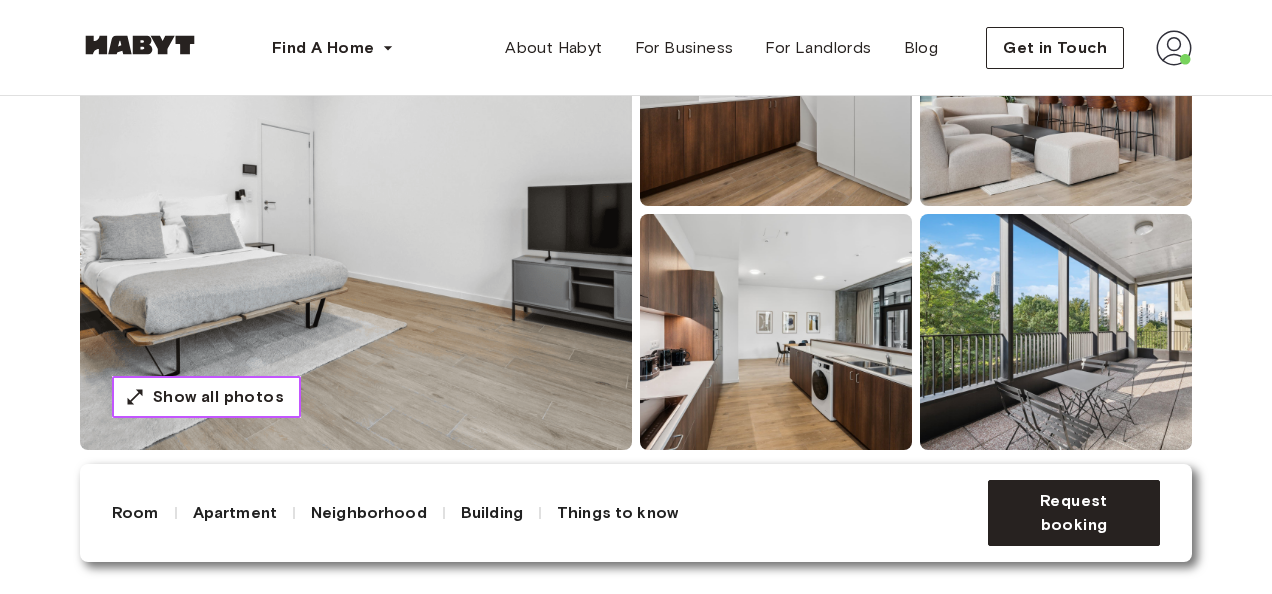 click on "Show all photos" at bounding box center (218, 397) 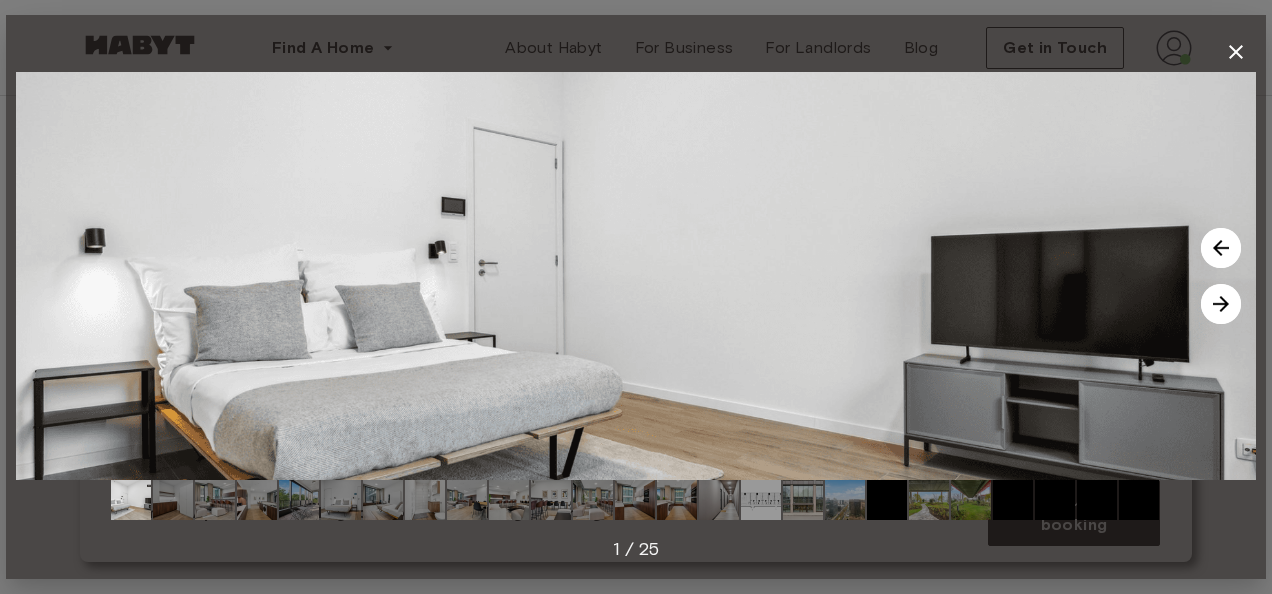 click at bounding box center (1221, 304) 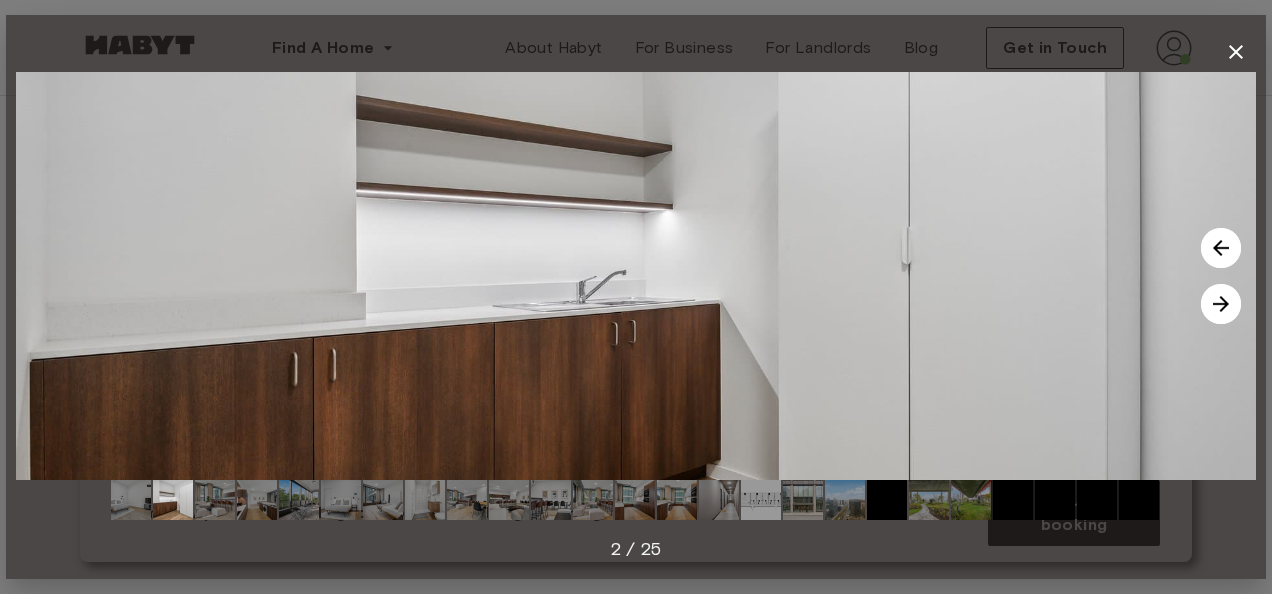 click at bounding box center (1221, 304) 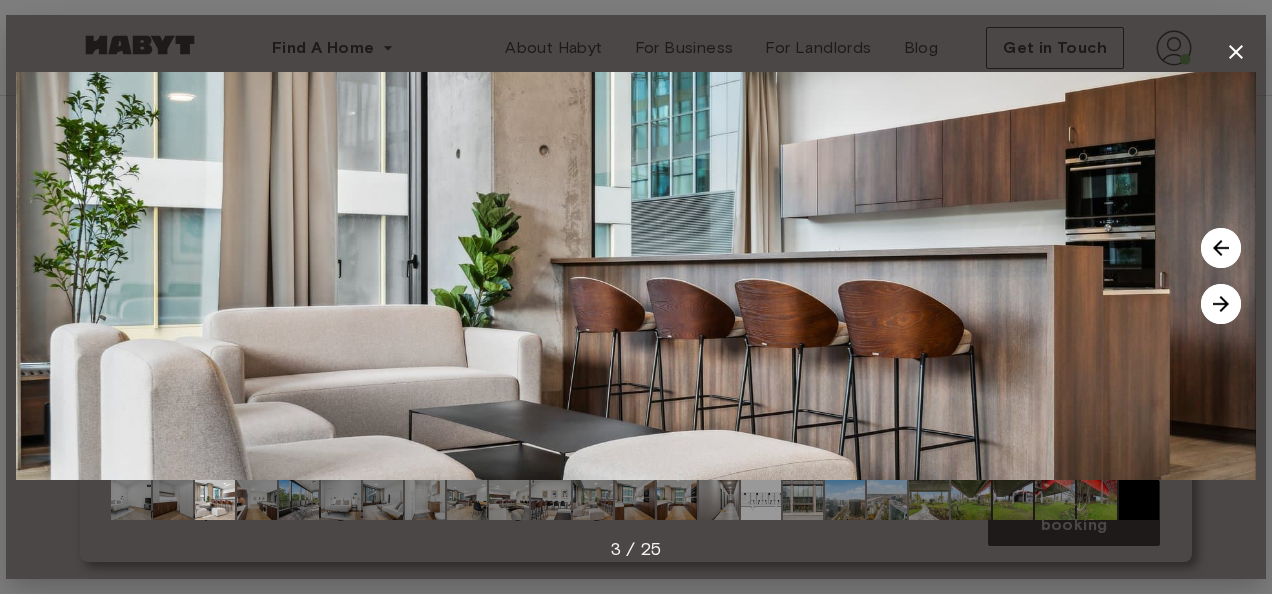 click at bounding box center (1221, 248) 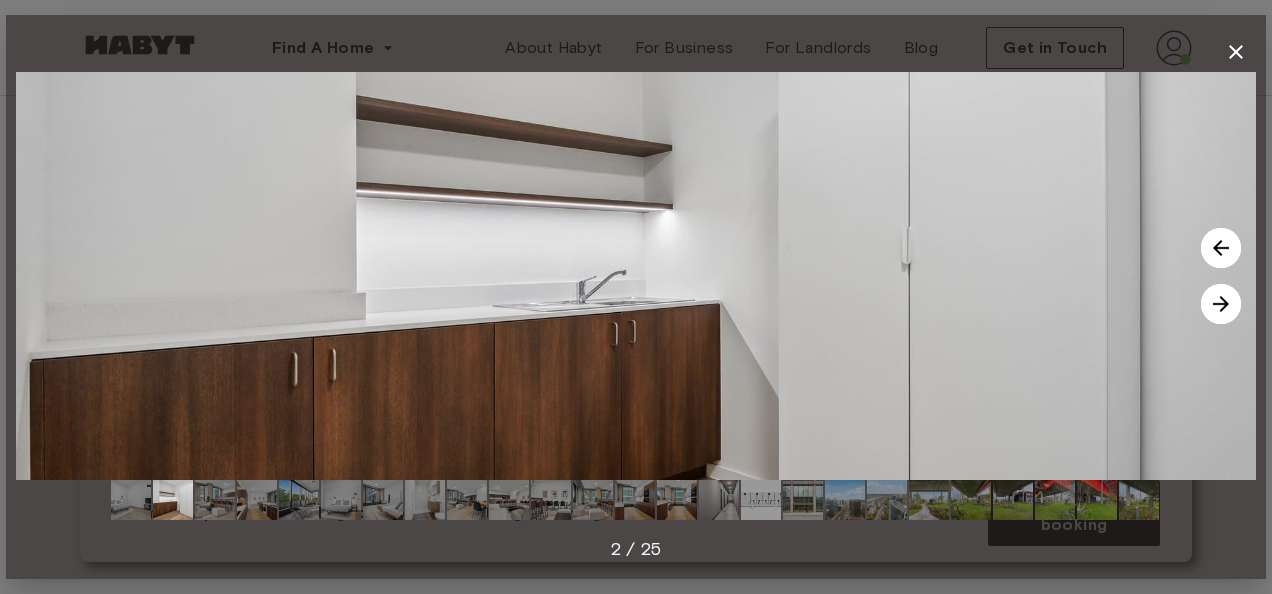 click at bounding box center (1221, 304) 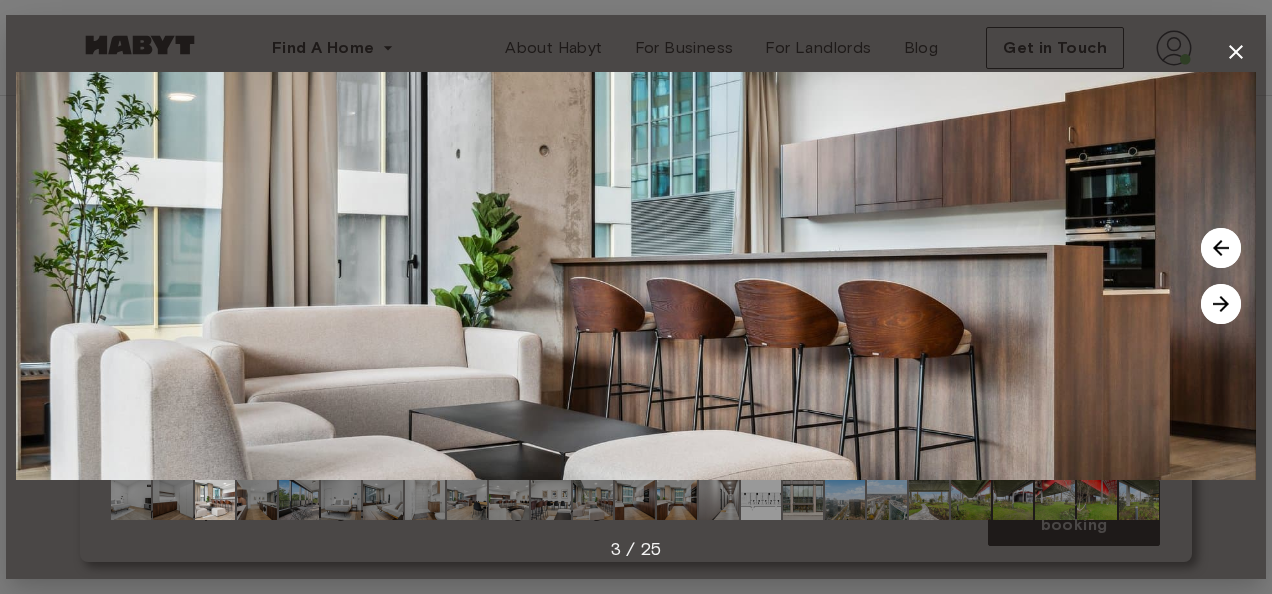 click at bounding box center [1221, 304] 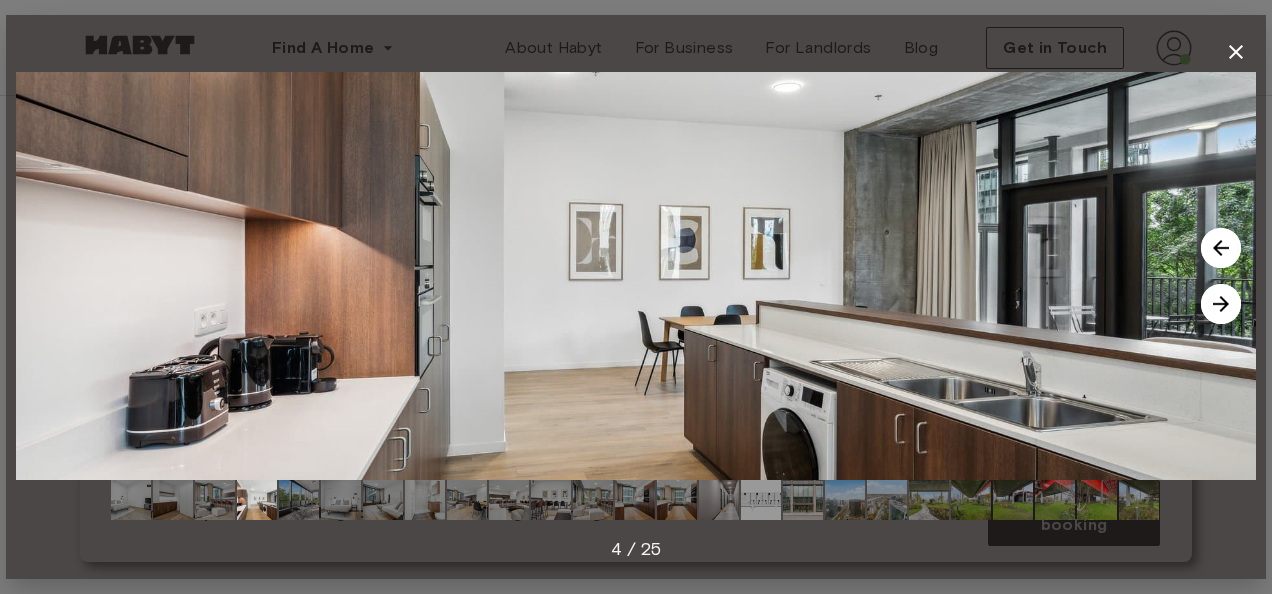 click at bounding box center (1221, 304) 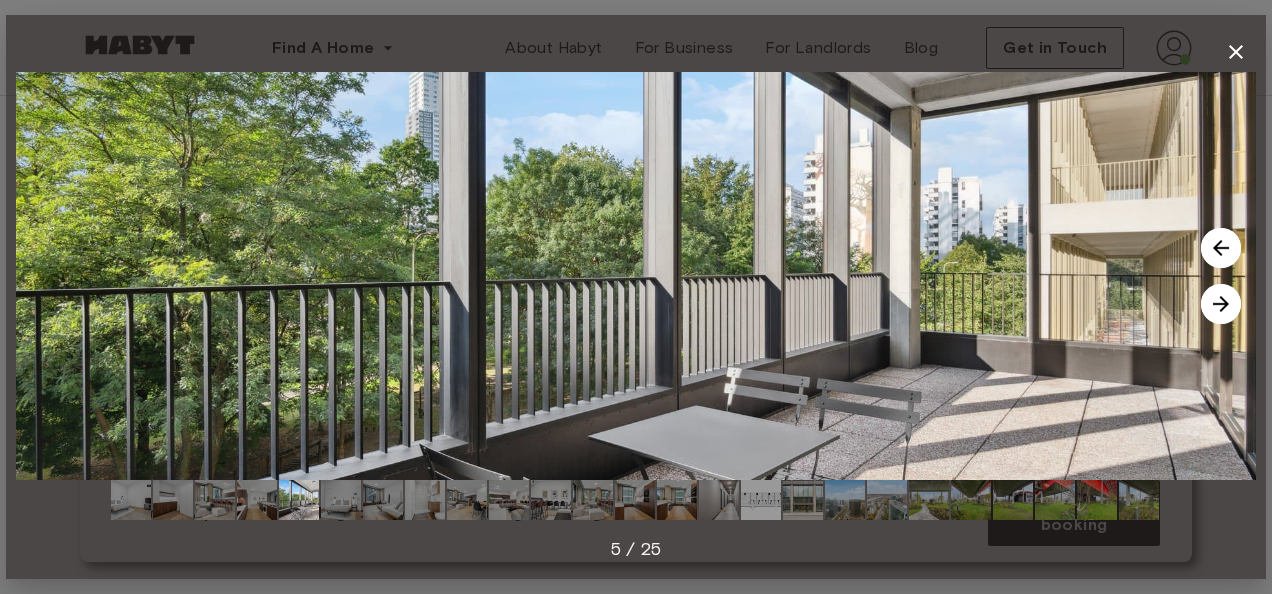 click at bounding box center (1221, 304) 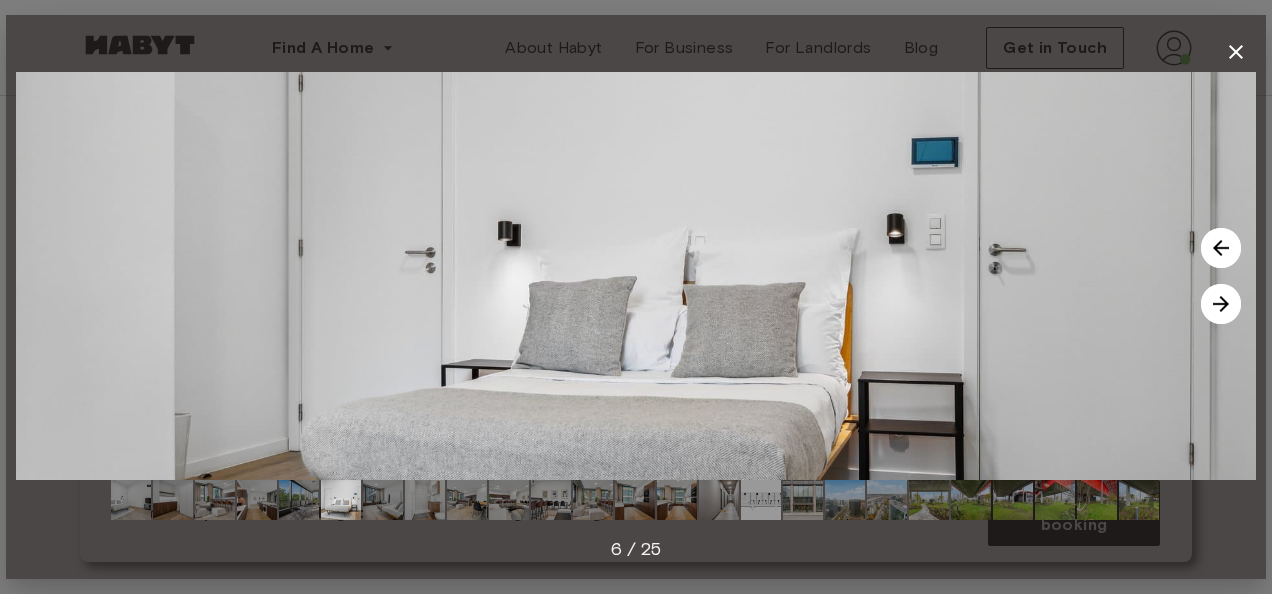 click at bounding box center (1221, 304) 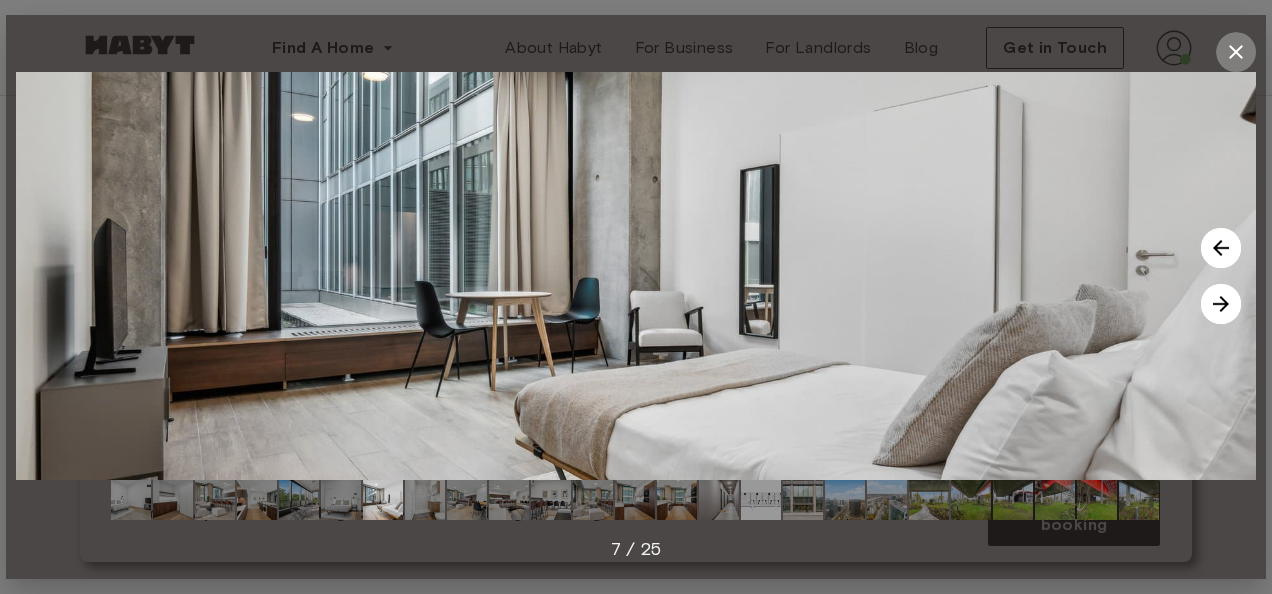 click 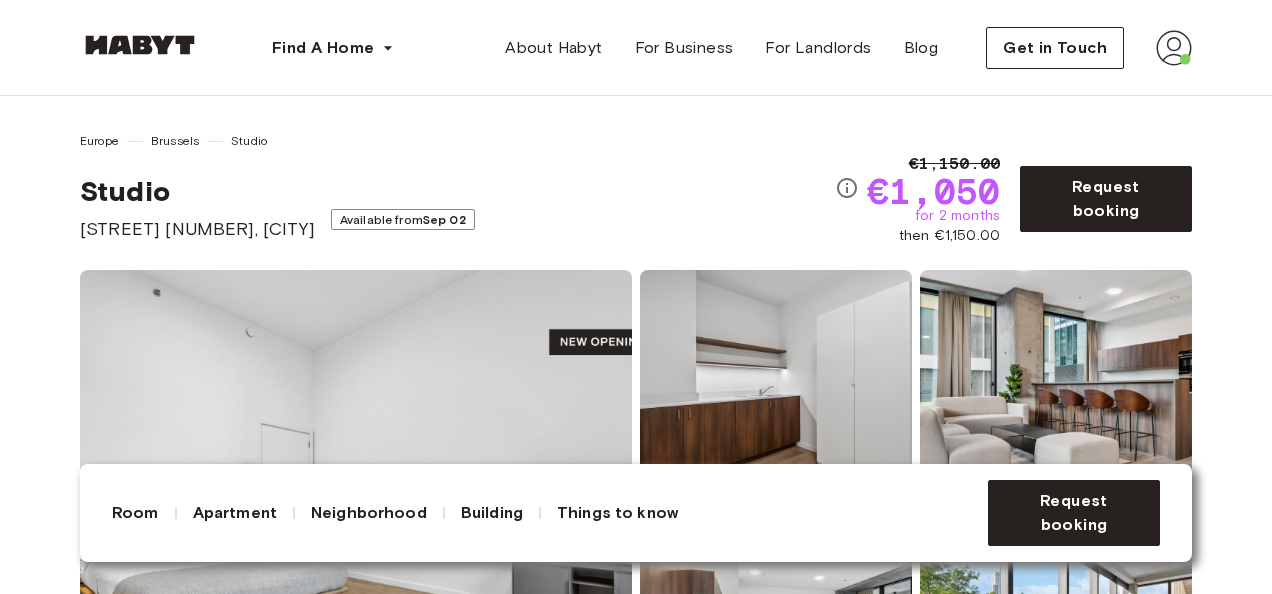 scroll, scrollTop: 0, scrollLeft: 0, axis: both 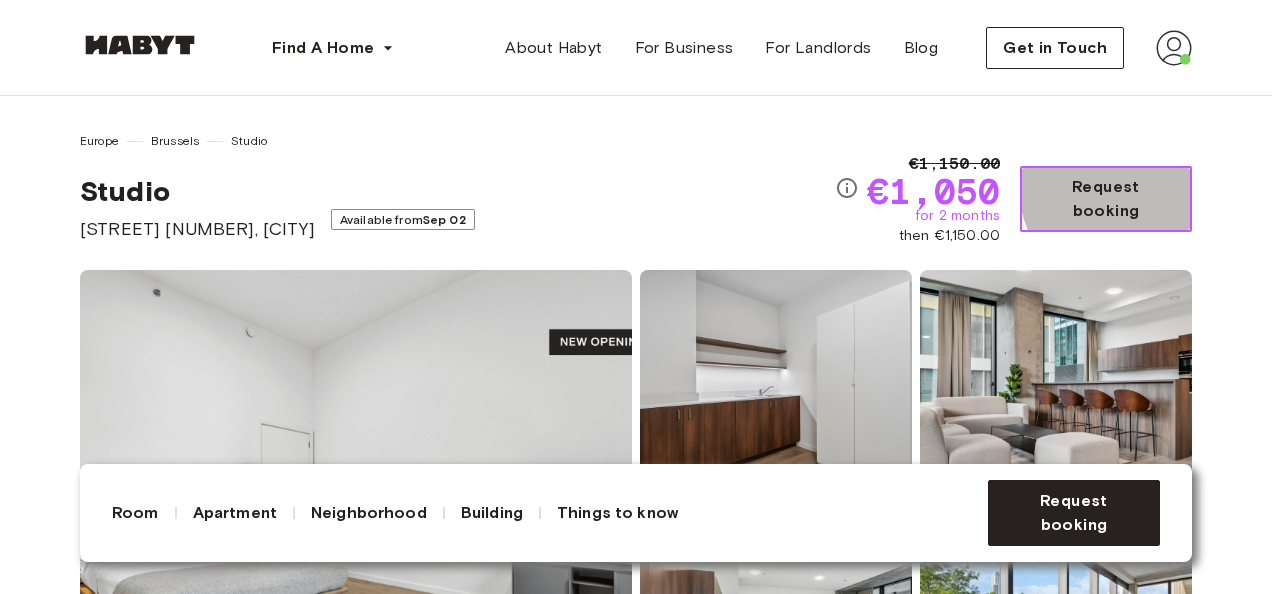 click on "Request booking" at bounding box center [1106, 199] 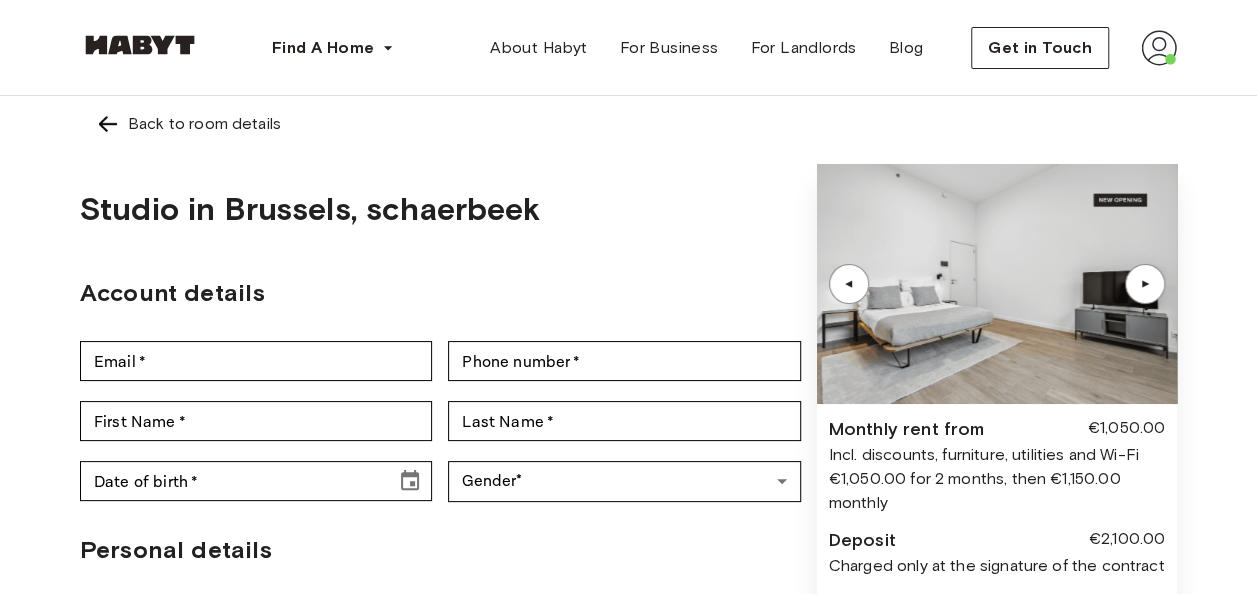 type on "**********" 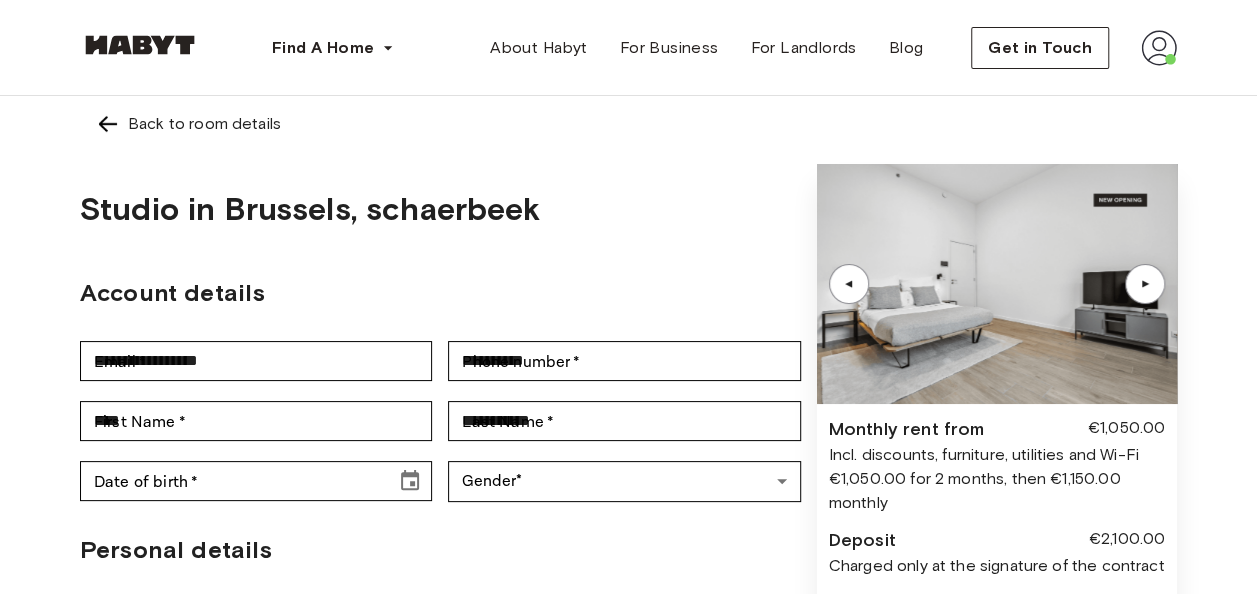 type on "**********" 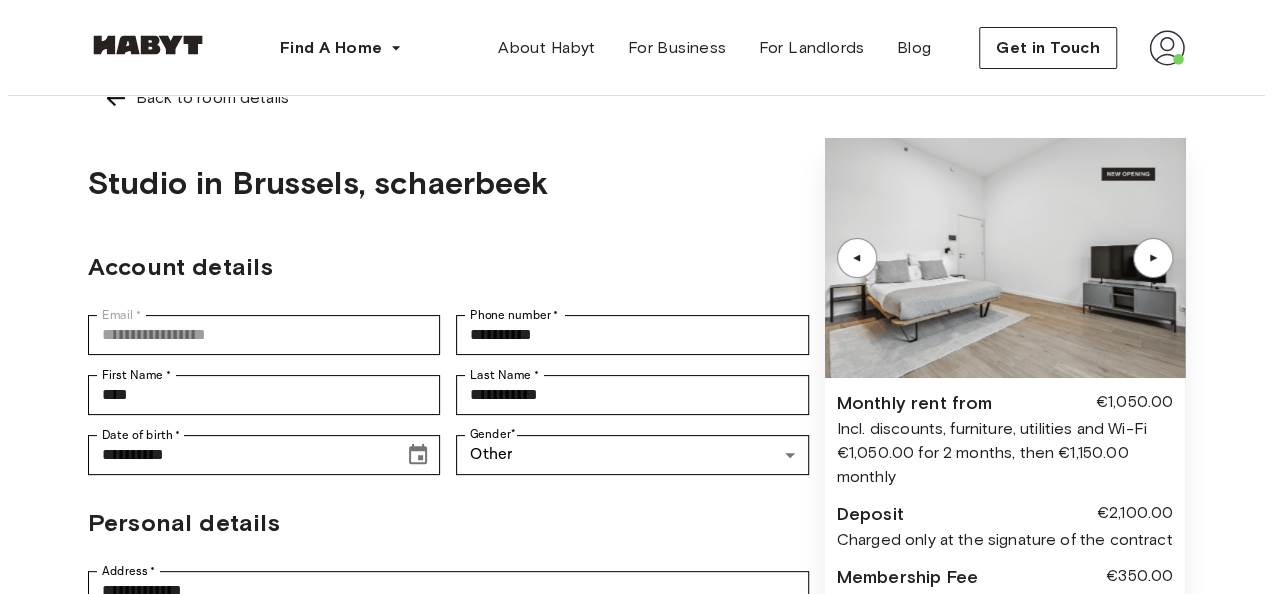 scroll, scrollTop: 0, scrollLeft: 0, axis: both 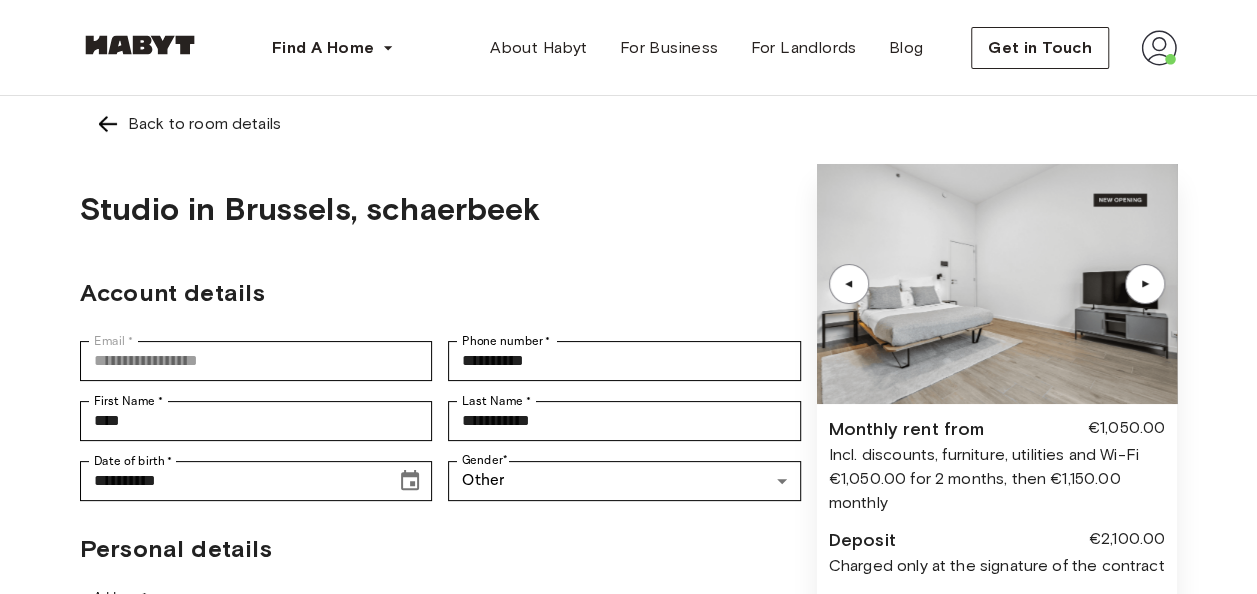 click at bounding box center (108, 124) 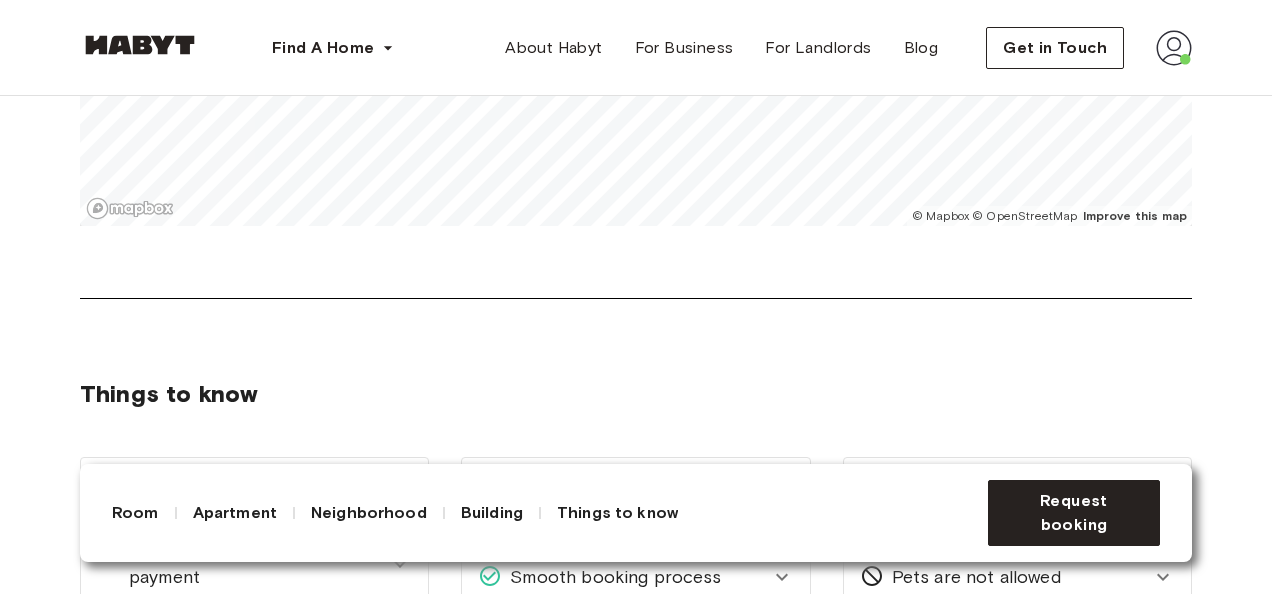 scroll, scrollTop: 2100, scrollLeft: 0, axis: vertical 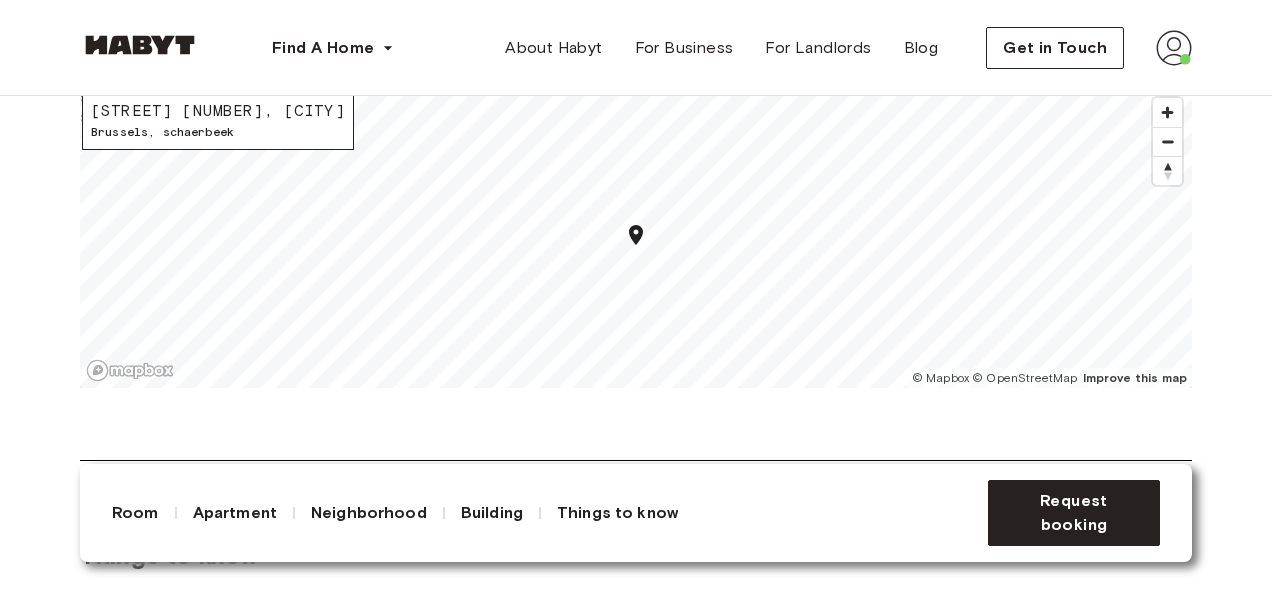 click at bounding box center [1174, 48] 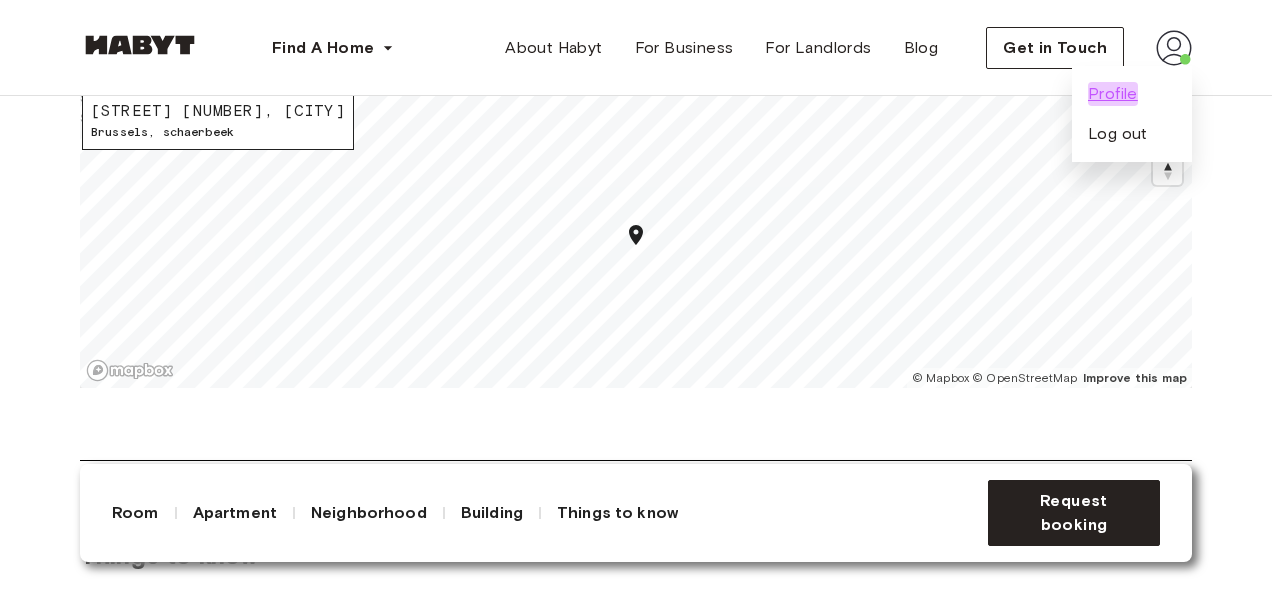 click on "Profile" at bounding box center (1113, 94) 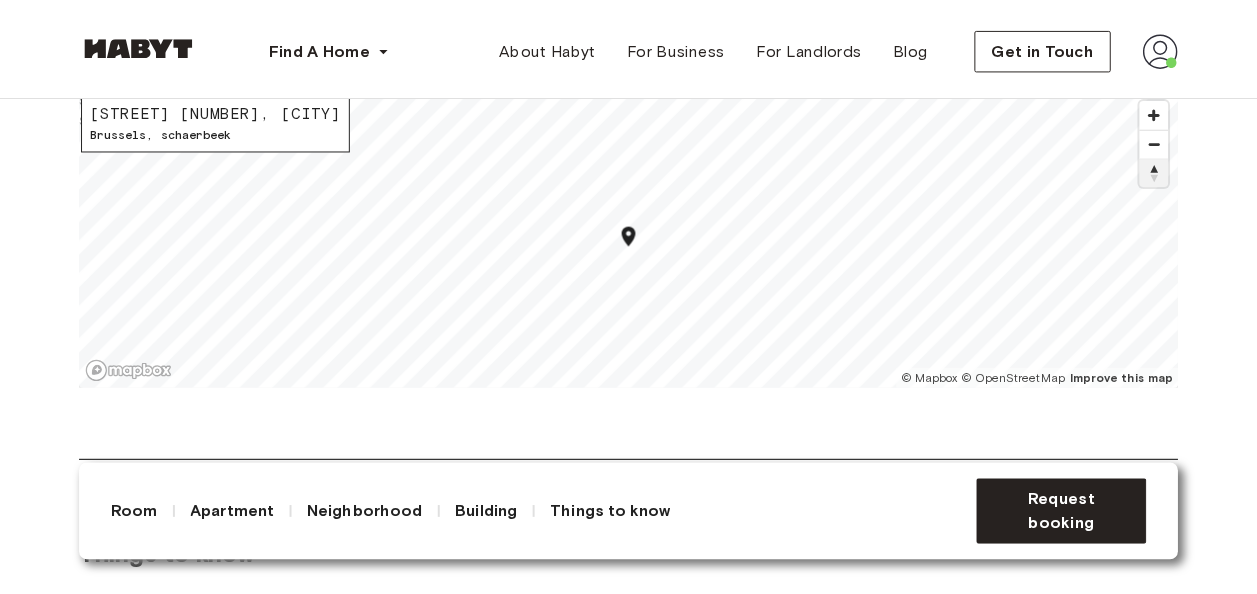 scroll, scrollTop: 0, scrollLeft: 0, axis: both 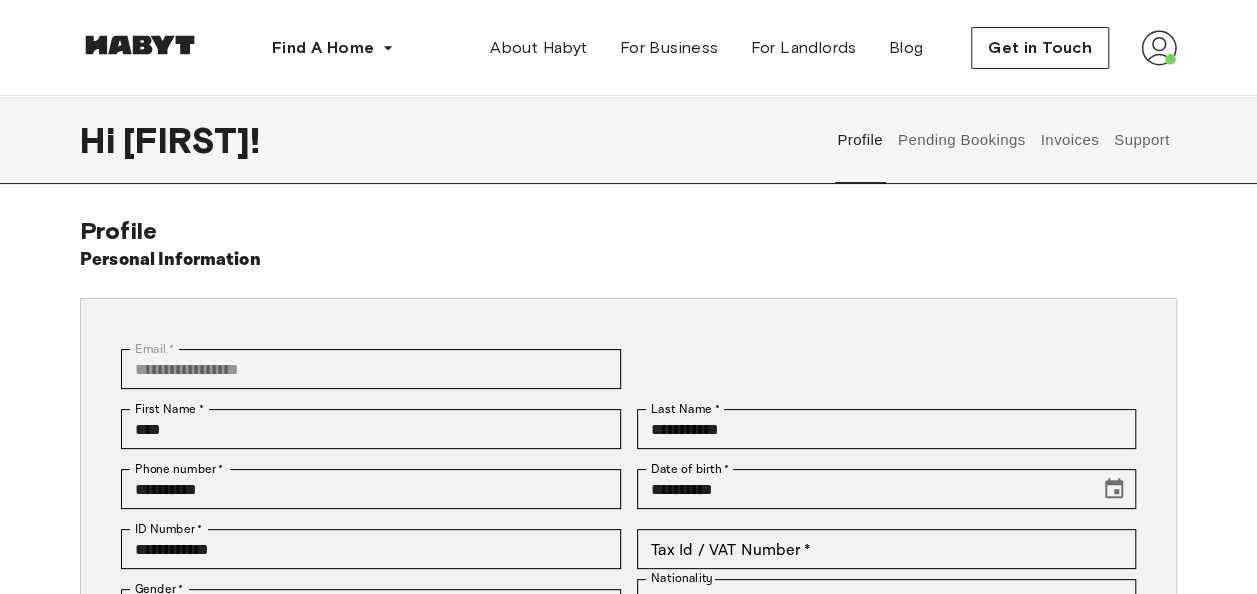 click on "Invoices" at bounding box center (1069, 140) 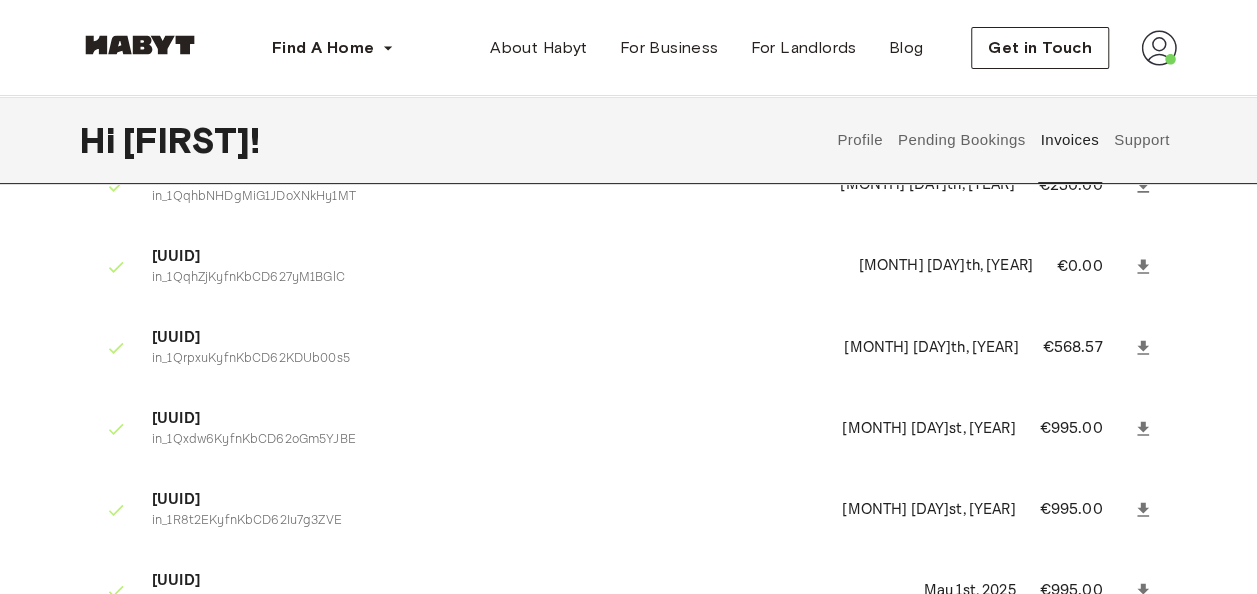 scroll, scrollTop: 0, scrollLeft: 0, axis: both 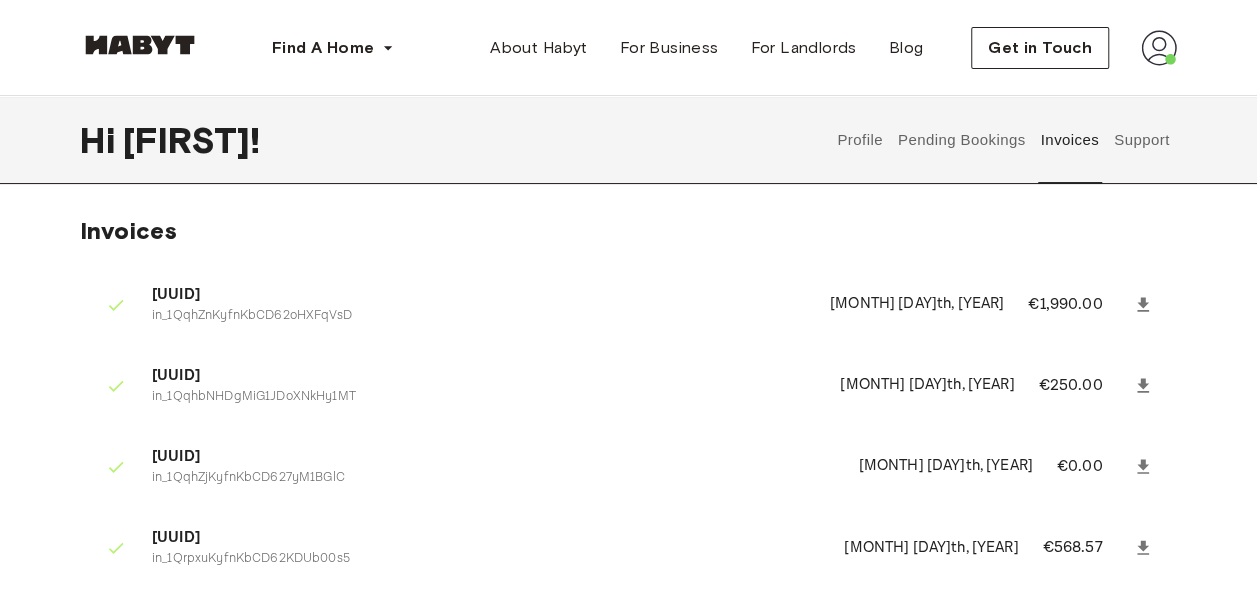 click at bounding box center [1159, 48] 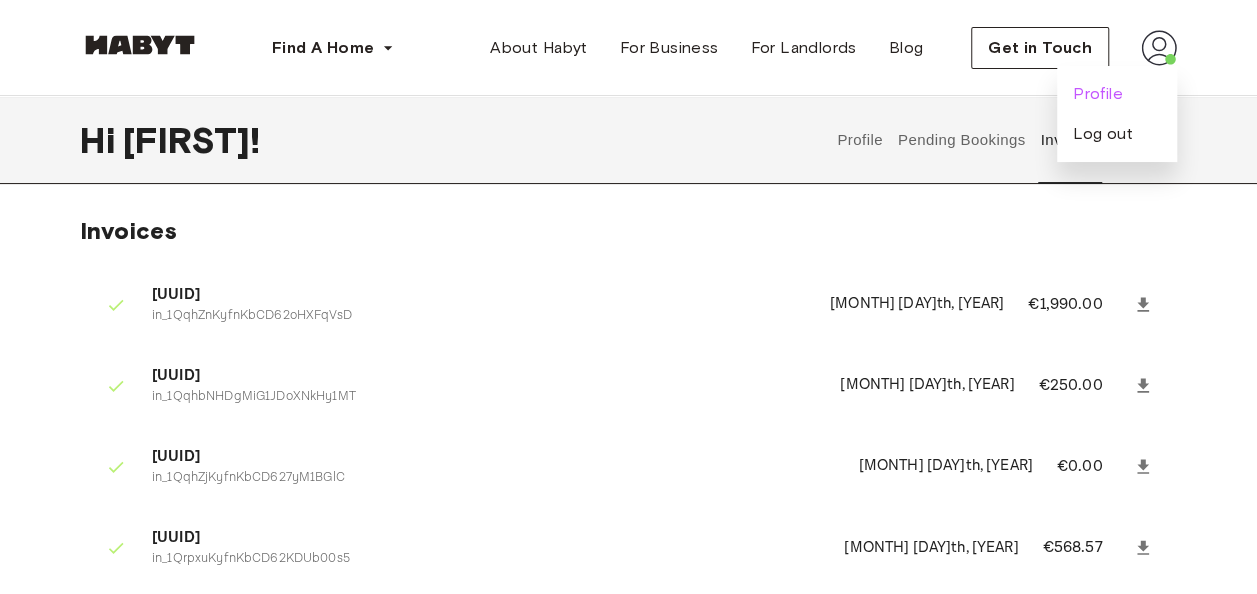 click on "Profile" at bounding box center (1098, 94) 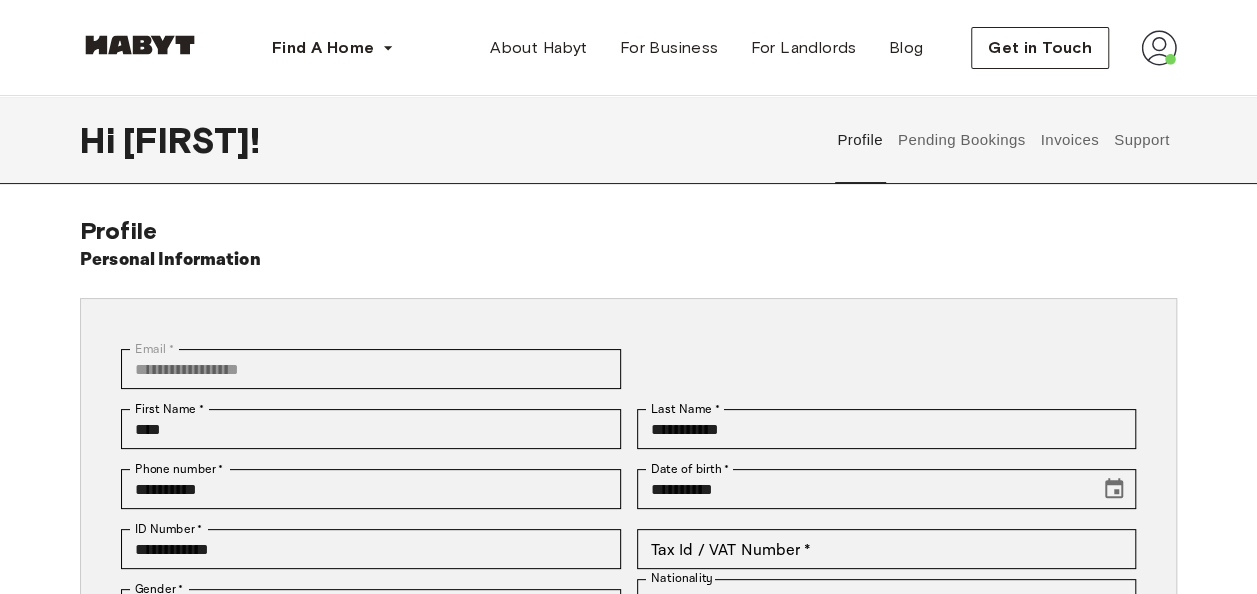 click on "Pending Bookings" at bounding box center [961, 140] 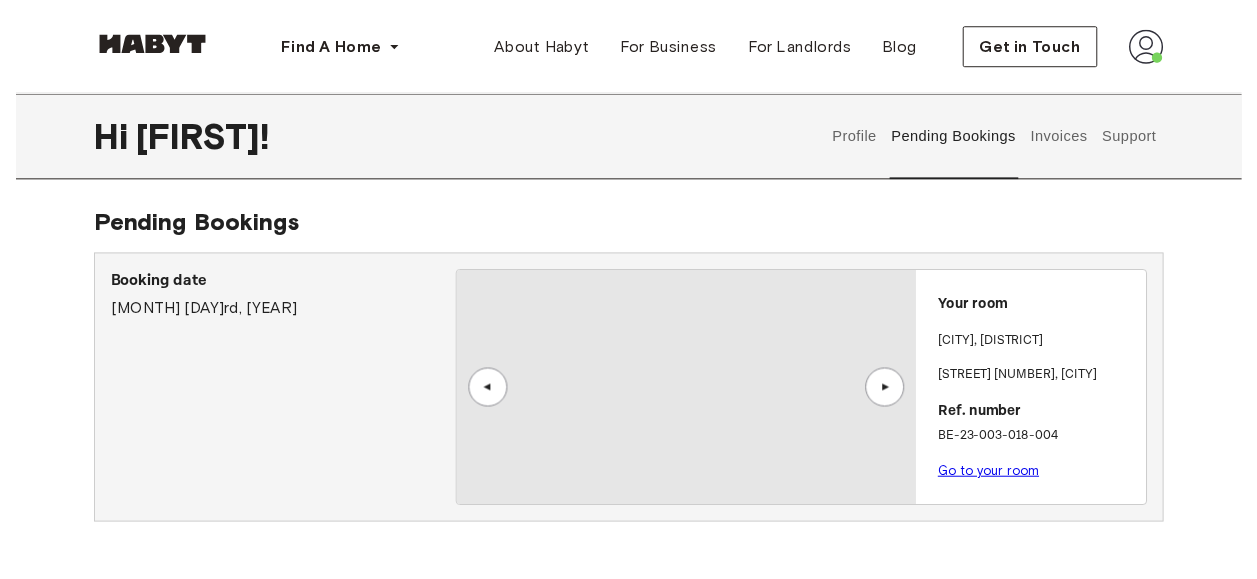 scroll, scrollTop: 0, scrollLeft: 0, axis: both 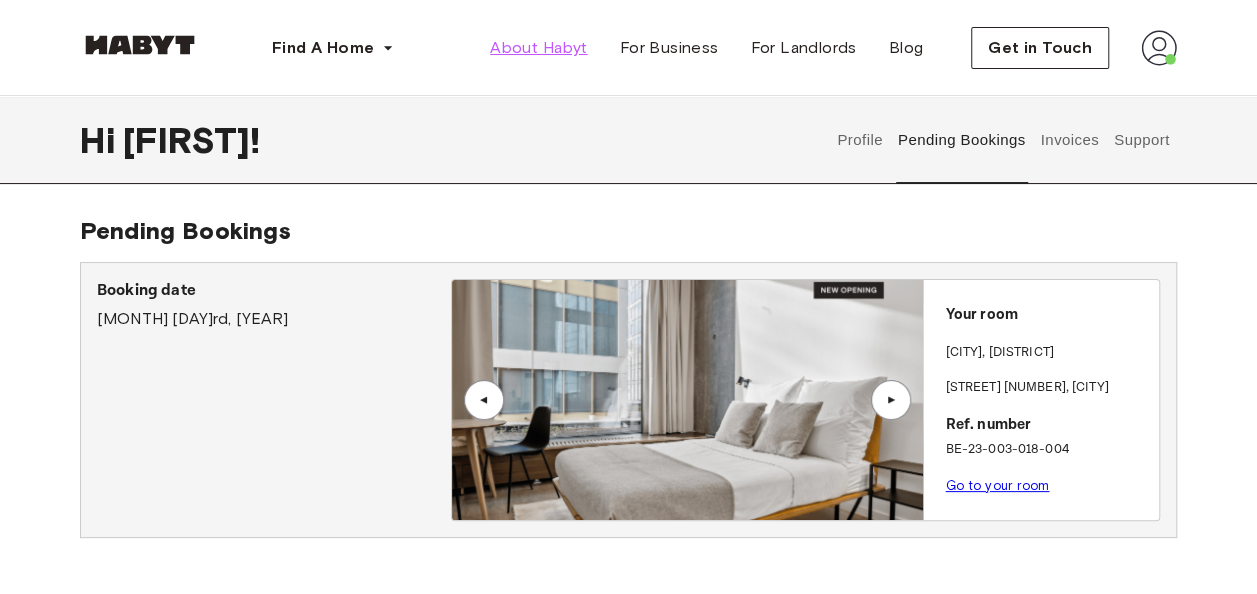 click on "About Habyt" at bounding box center [538, 48] 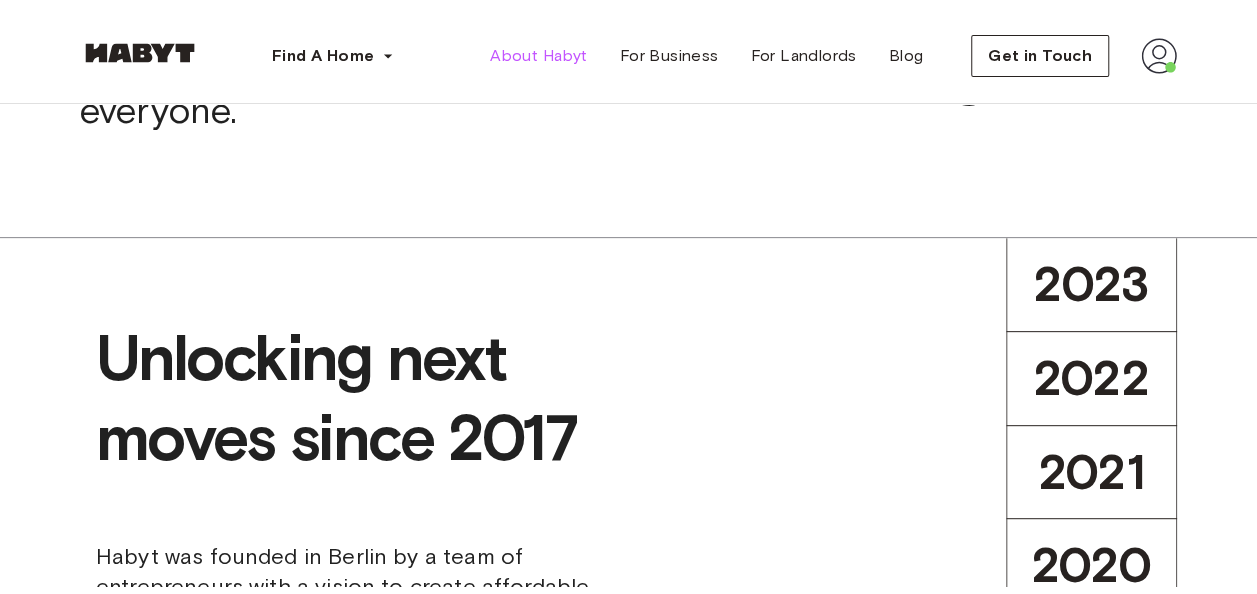 scroll, scrollTop: 0, scrollLeft: 0, axis: both 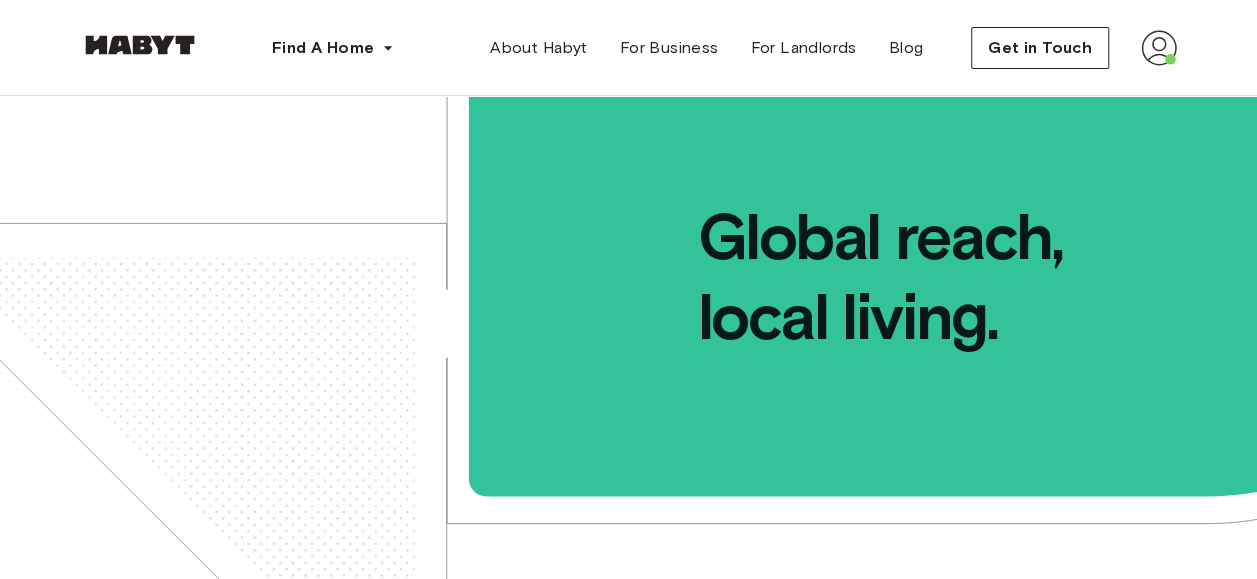 click at bounding box center [1159, 48] 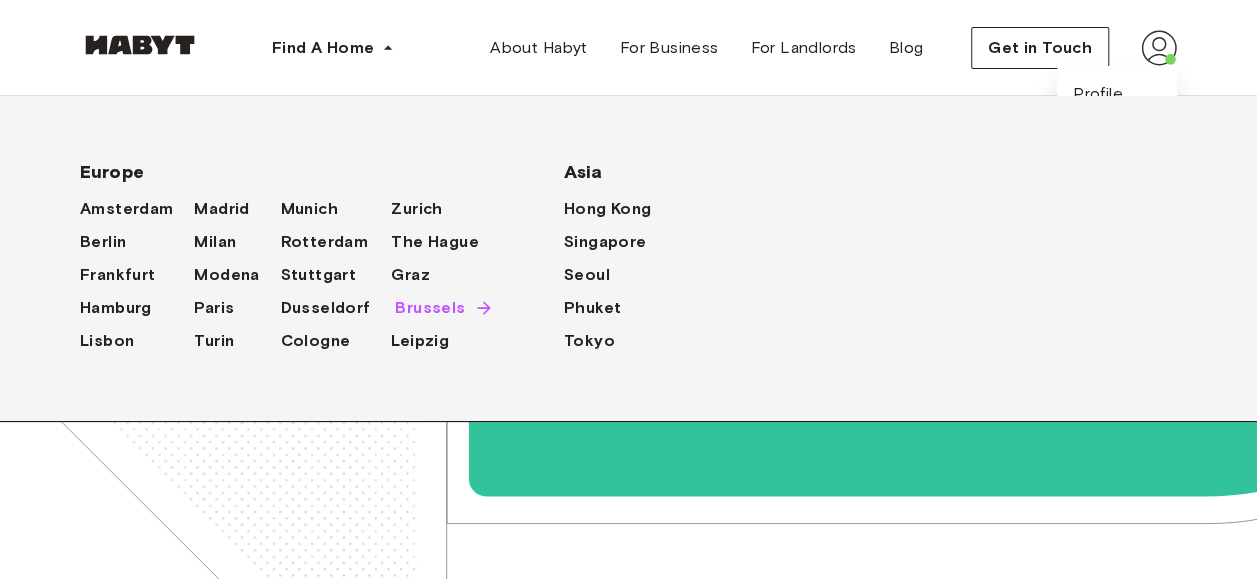 click on "Brussels" at bounding box center [430, 308] 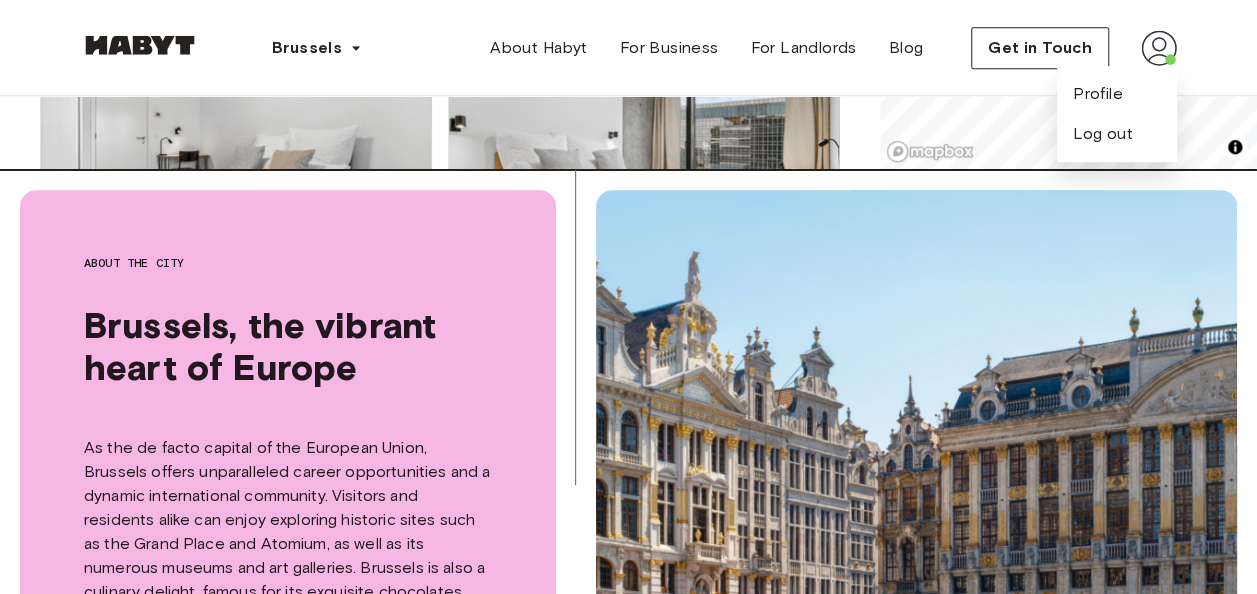 scroll, scrollTop: 300, scrollLeft: 0, axis: vertical 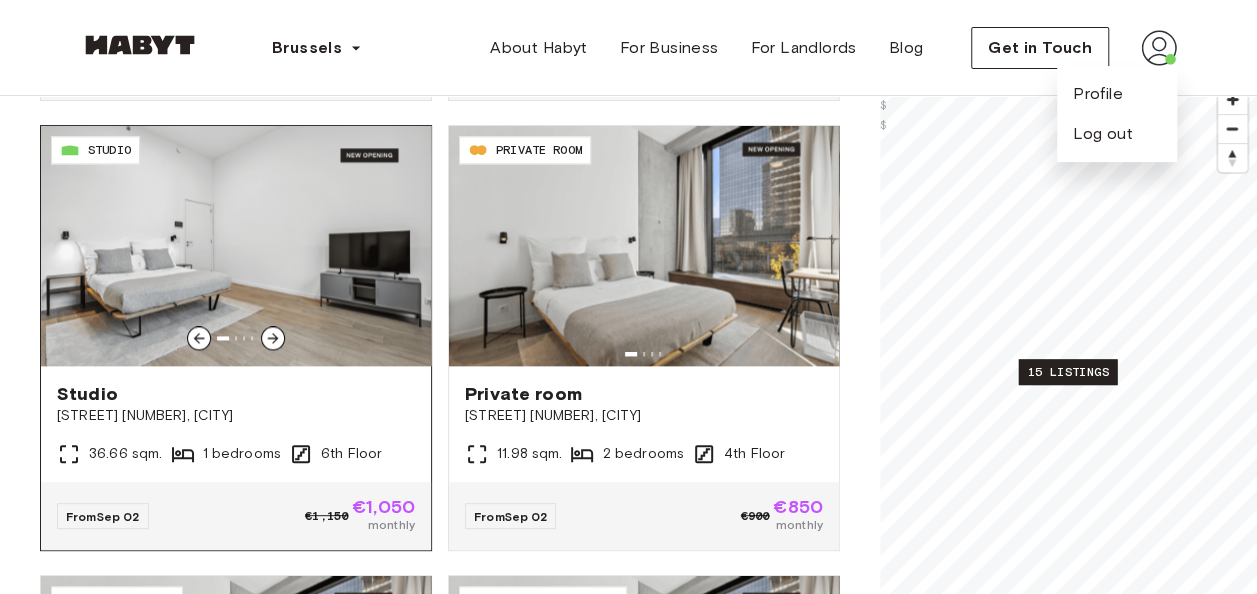 click 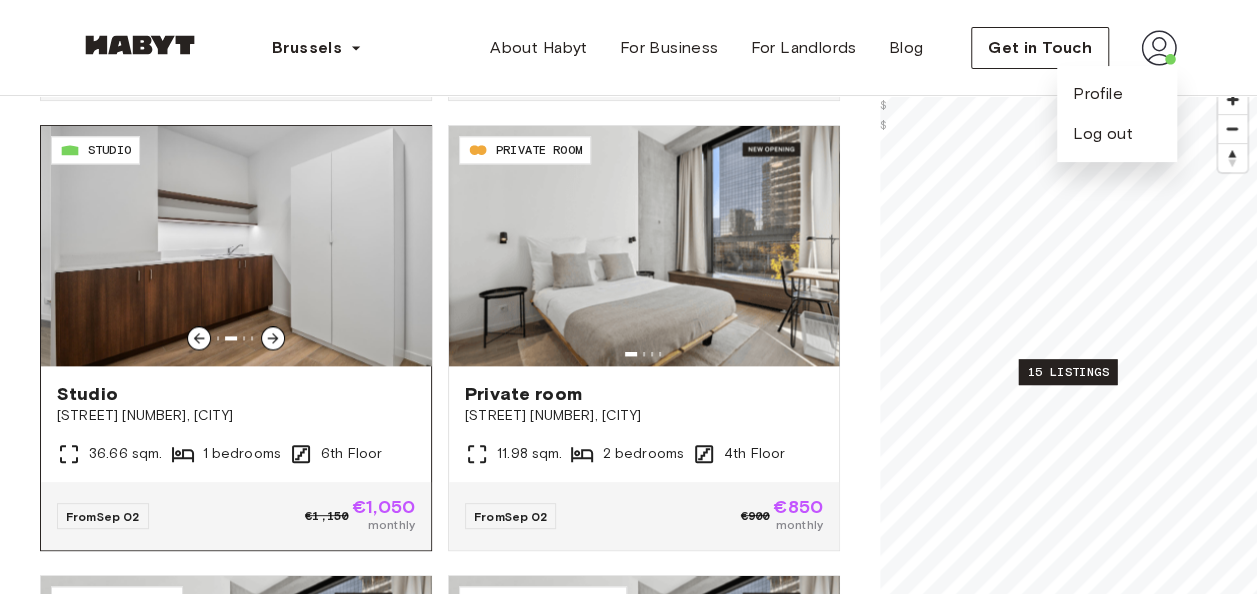 click 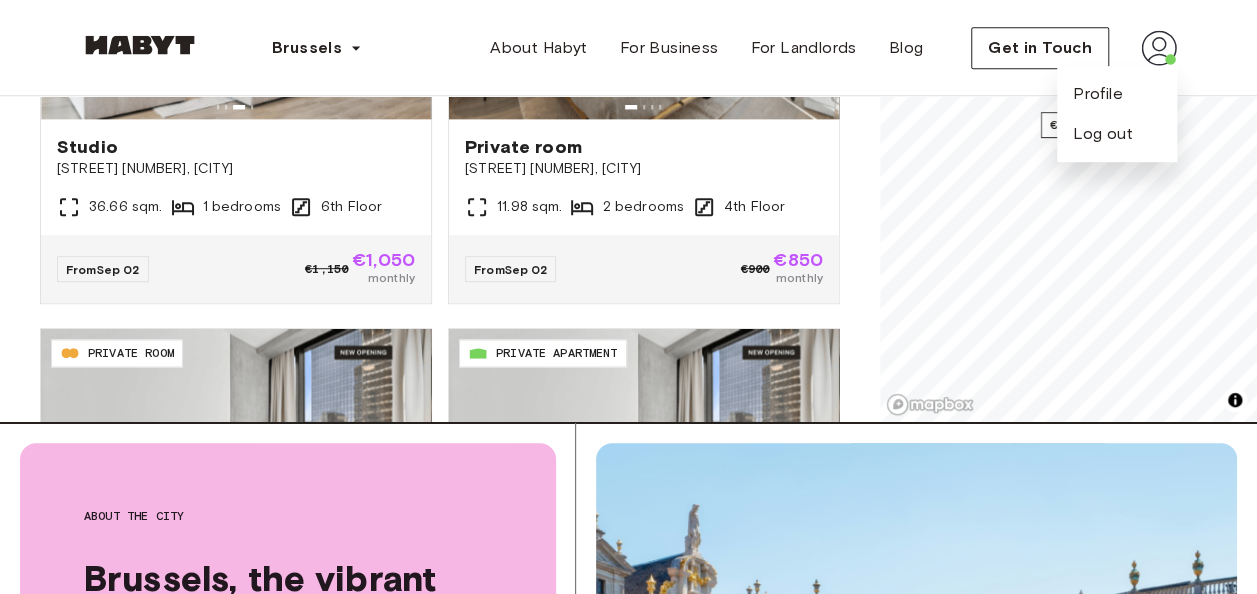 scroll, scrollTop: 300, scrollLeft: 0, axis: vertical 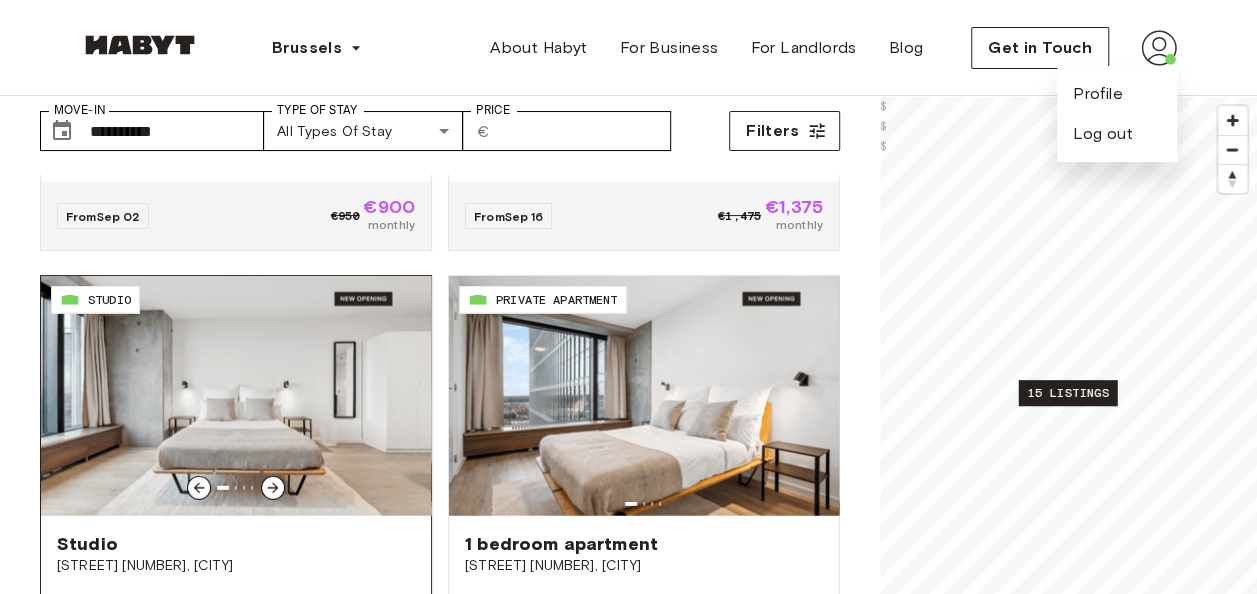 click 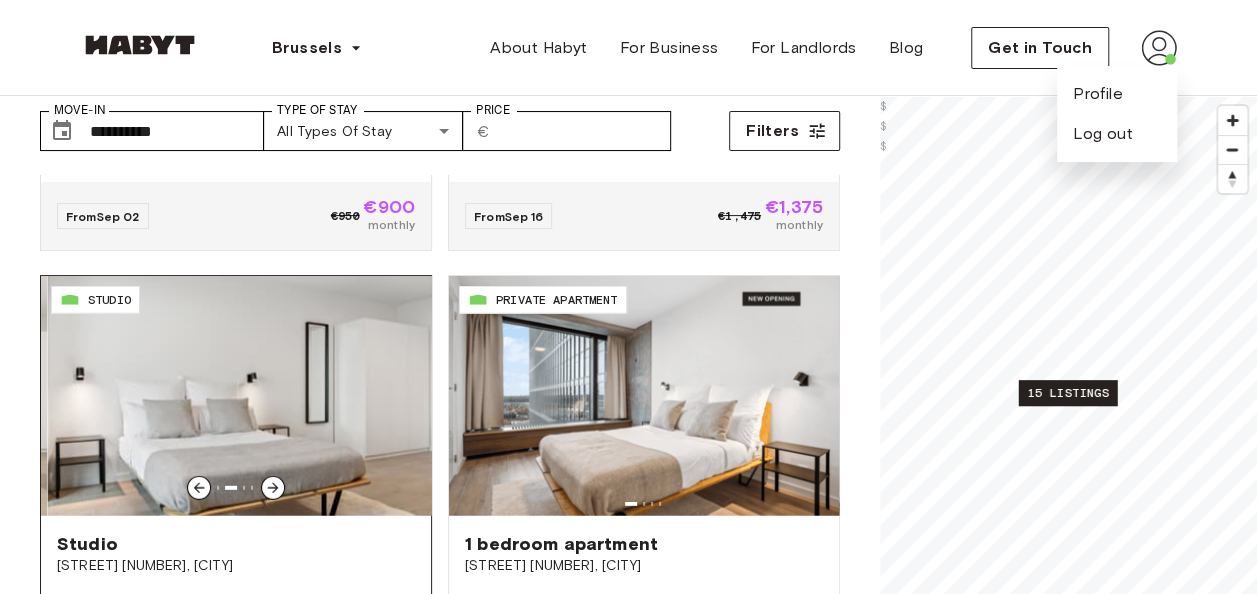 click 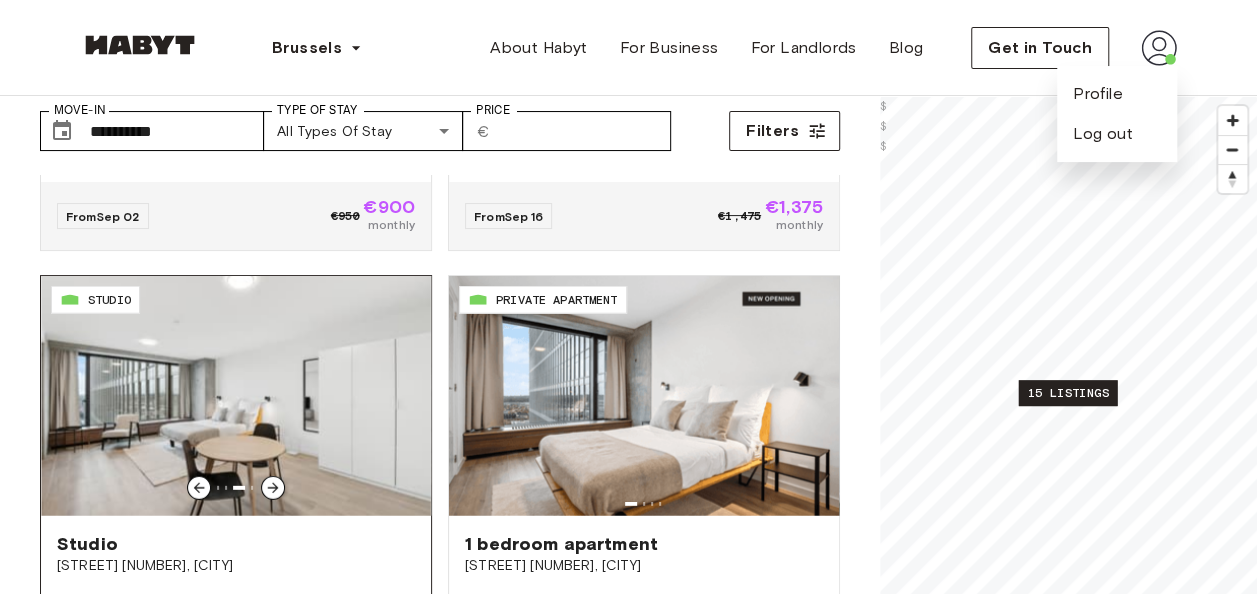 click 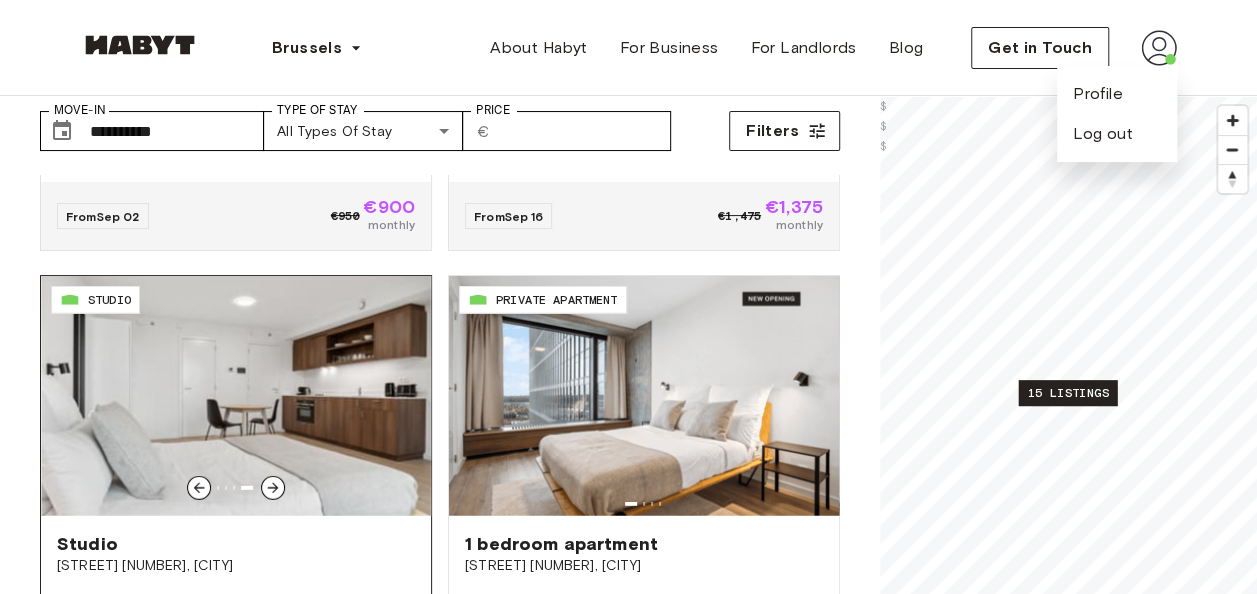 click 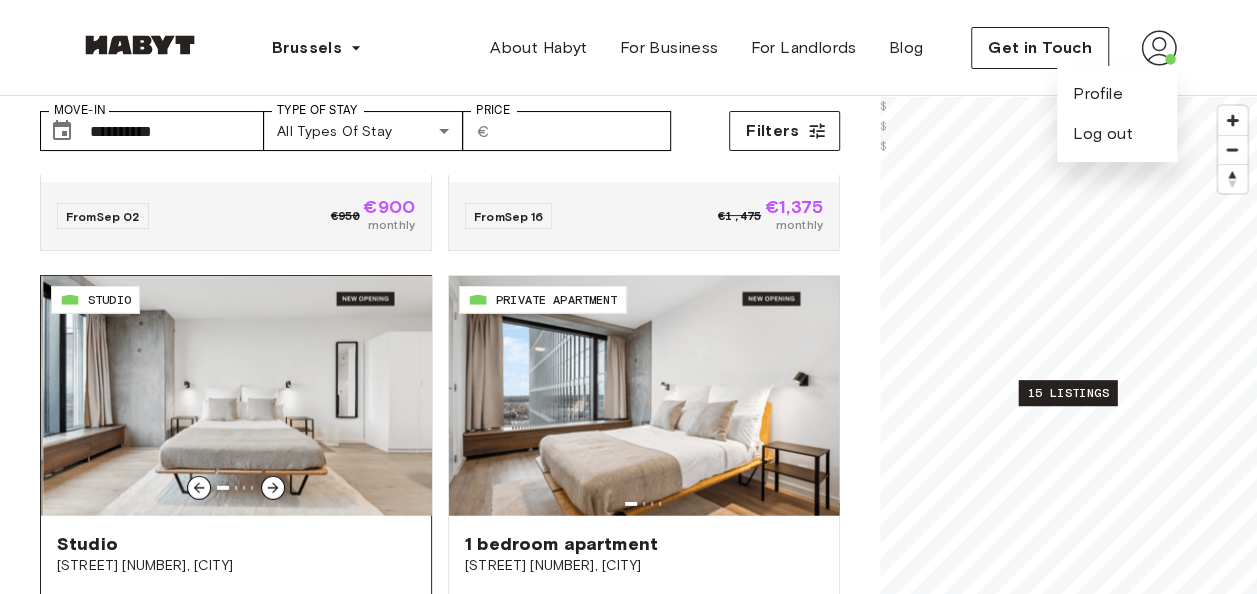 click 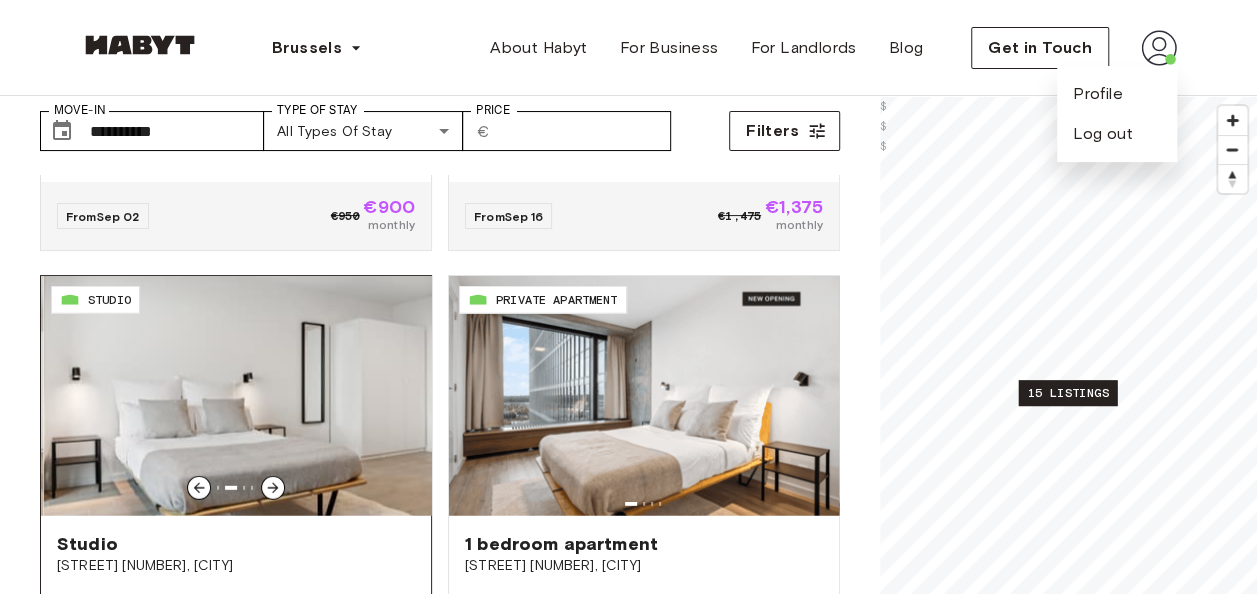 click 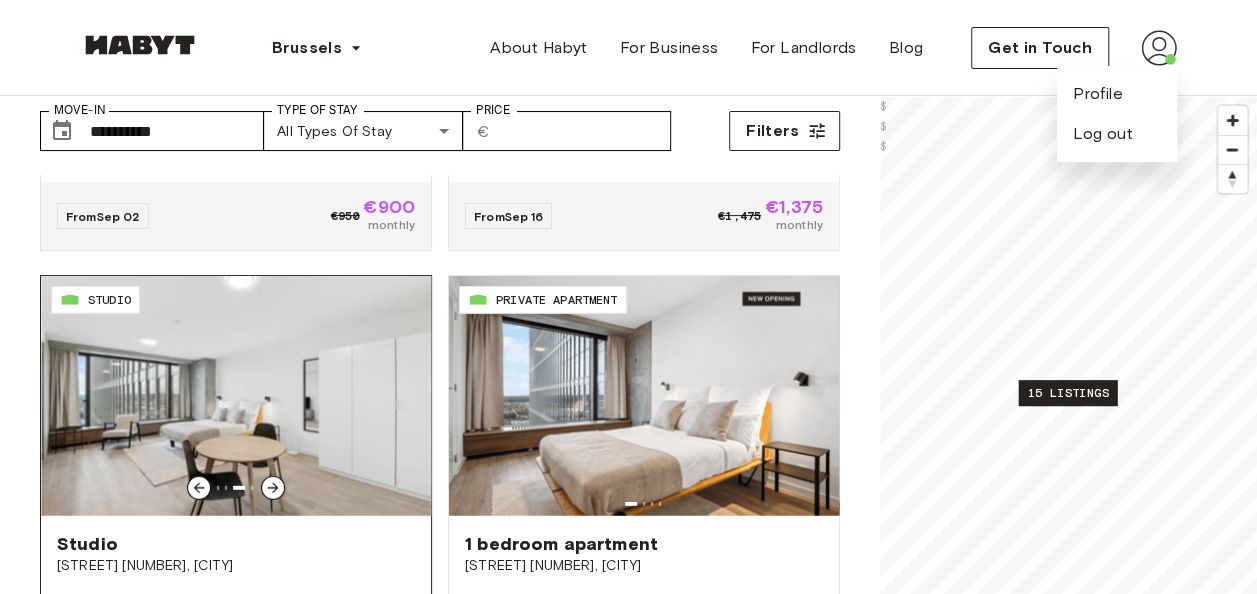 click 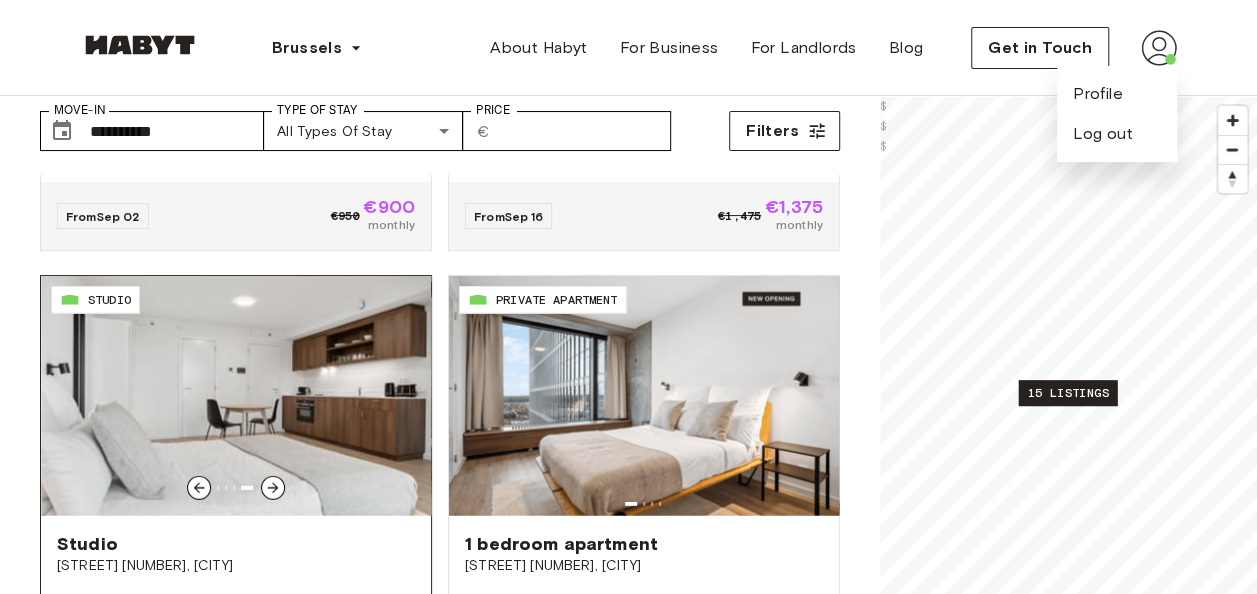 click 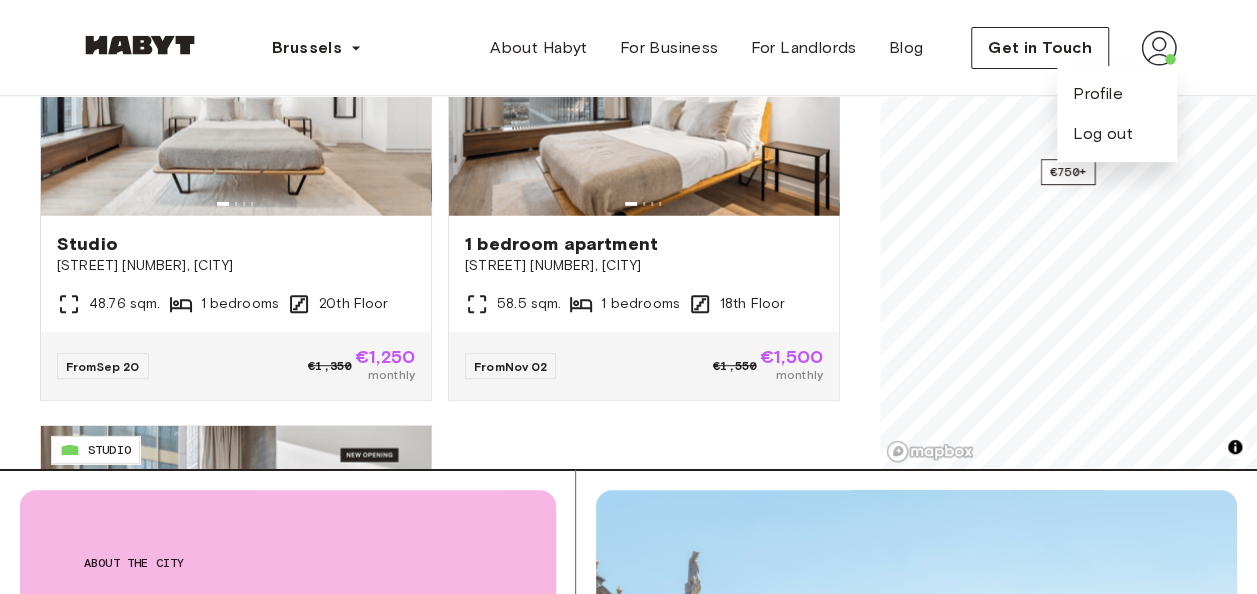 scroll, scrollTop: 0, scrollLeft: 0, axis: both 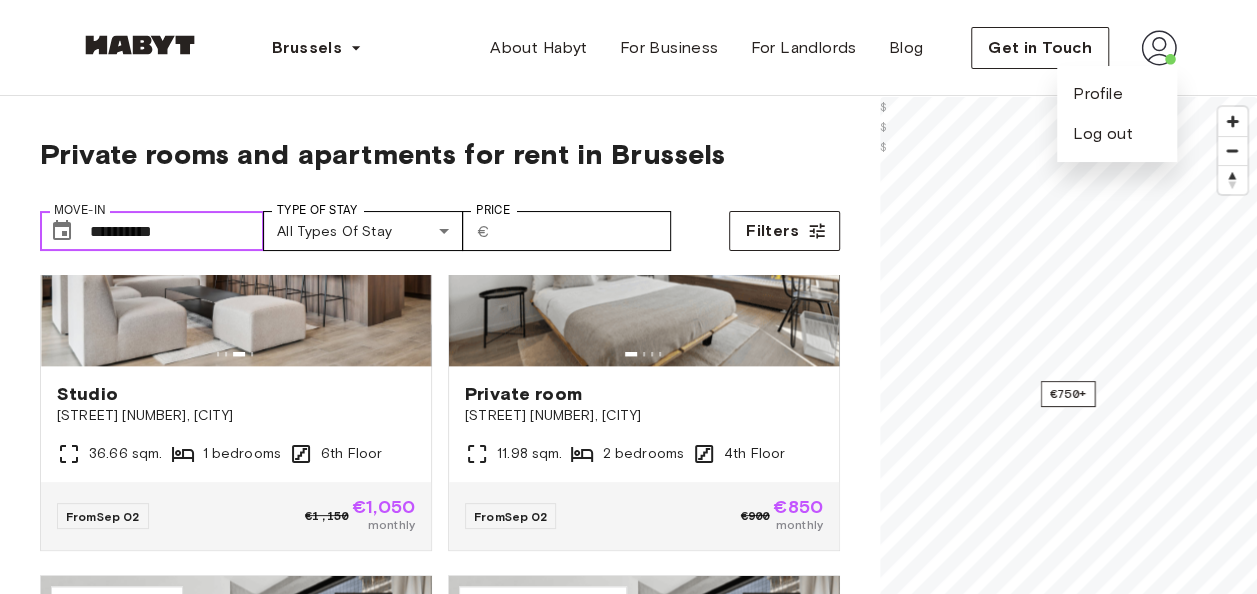 click on "**********" at bounding box center (177, 231) 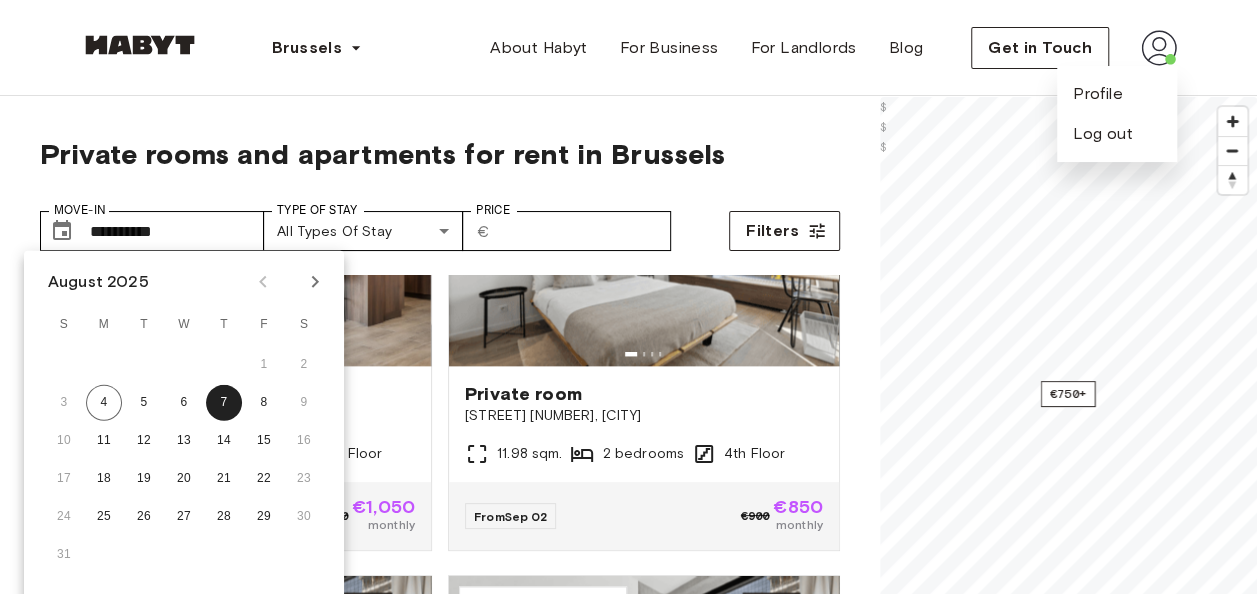 click 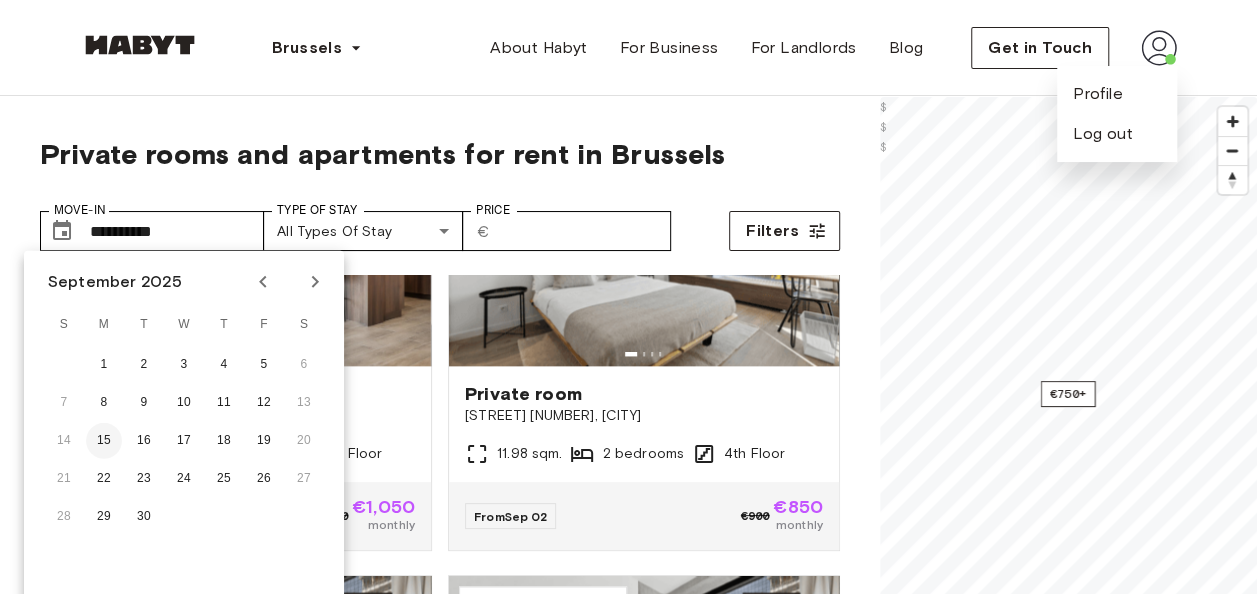 click on "15" at bounding box center [104, 441] 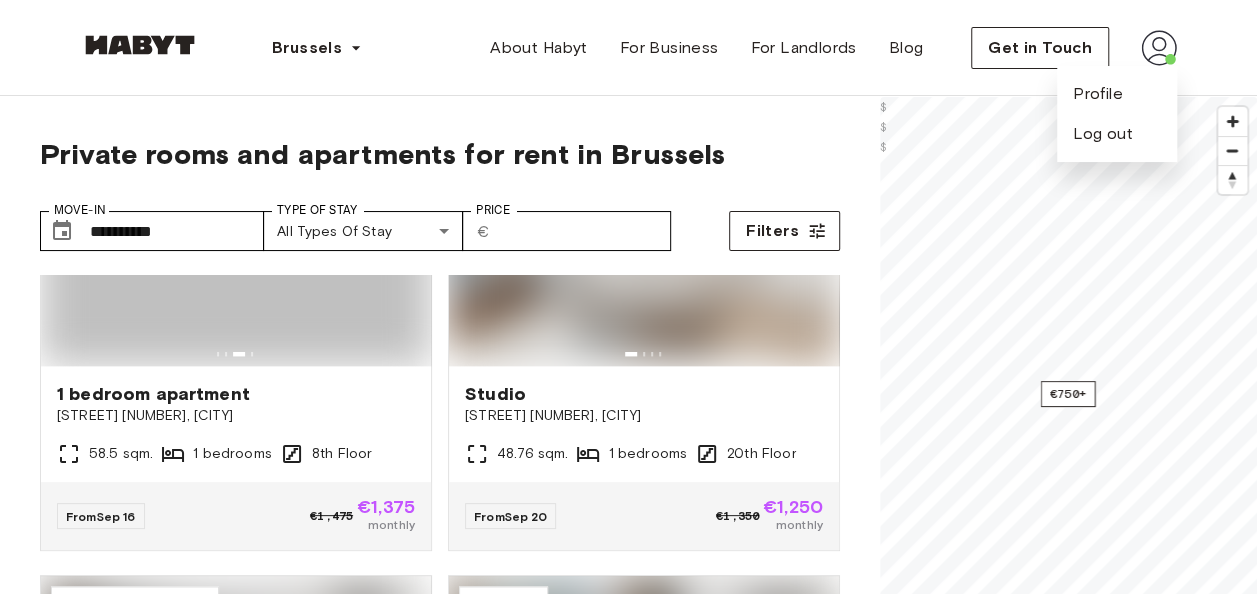 type on "**********" 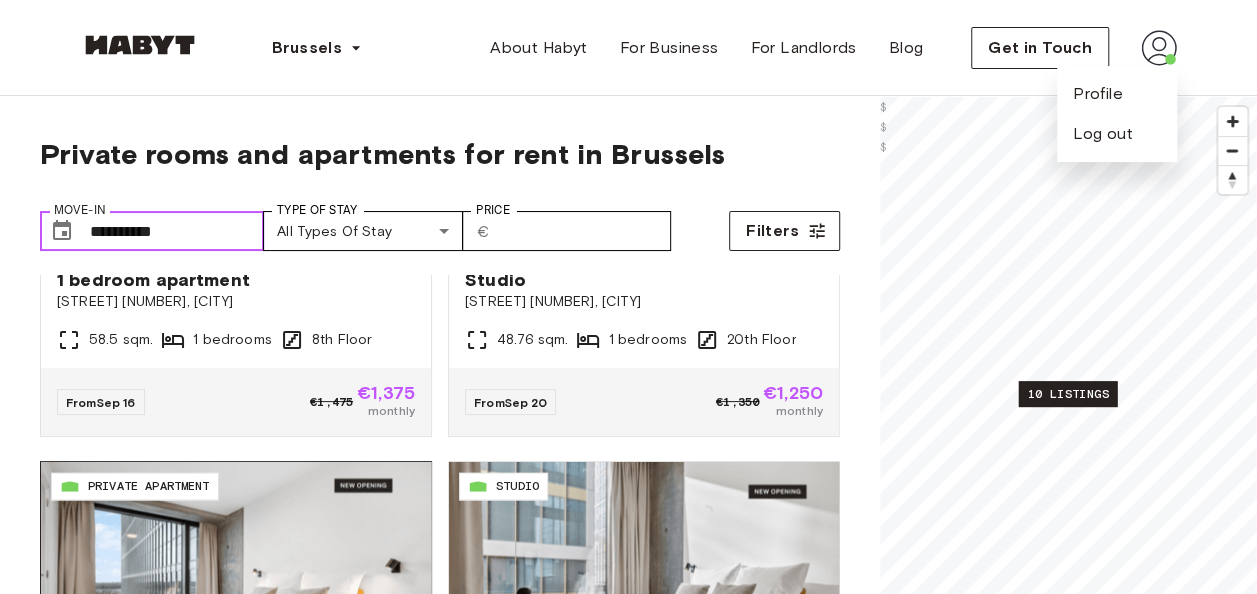 scroll, scrollTop: 1684, scrollLeft: 0, axis: vertical 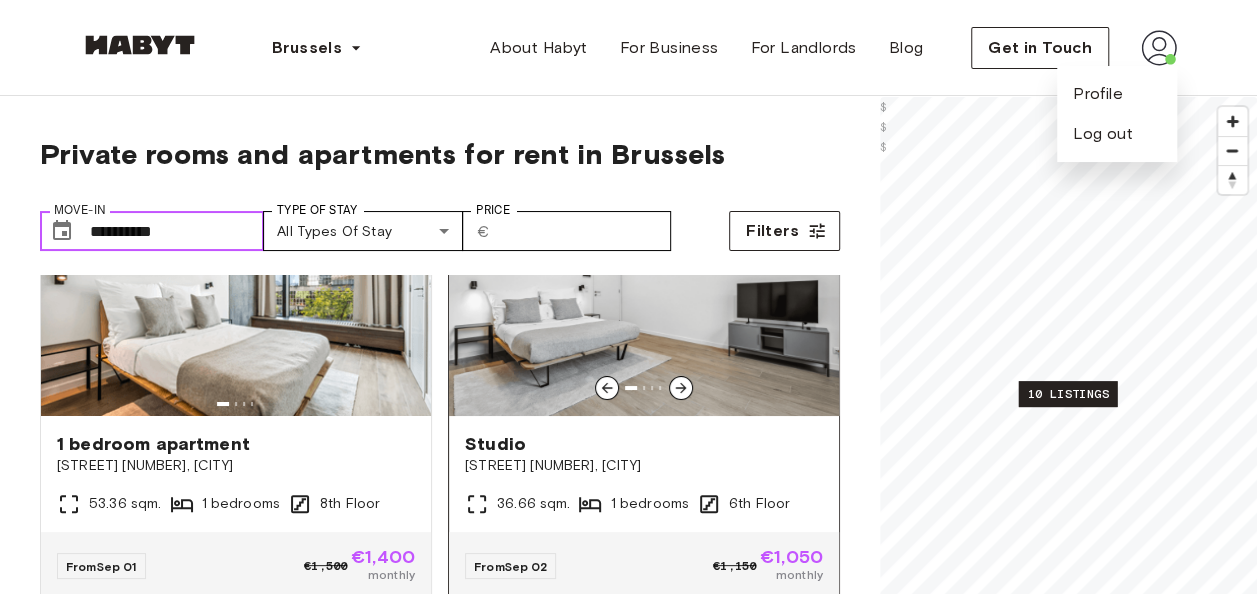 click at bounding box center (644, 296) 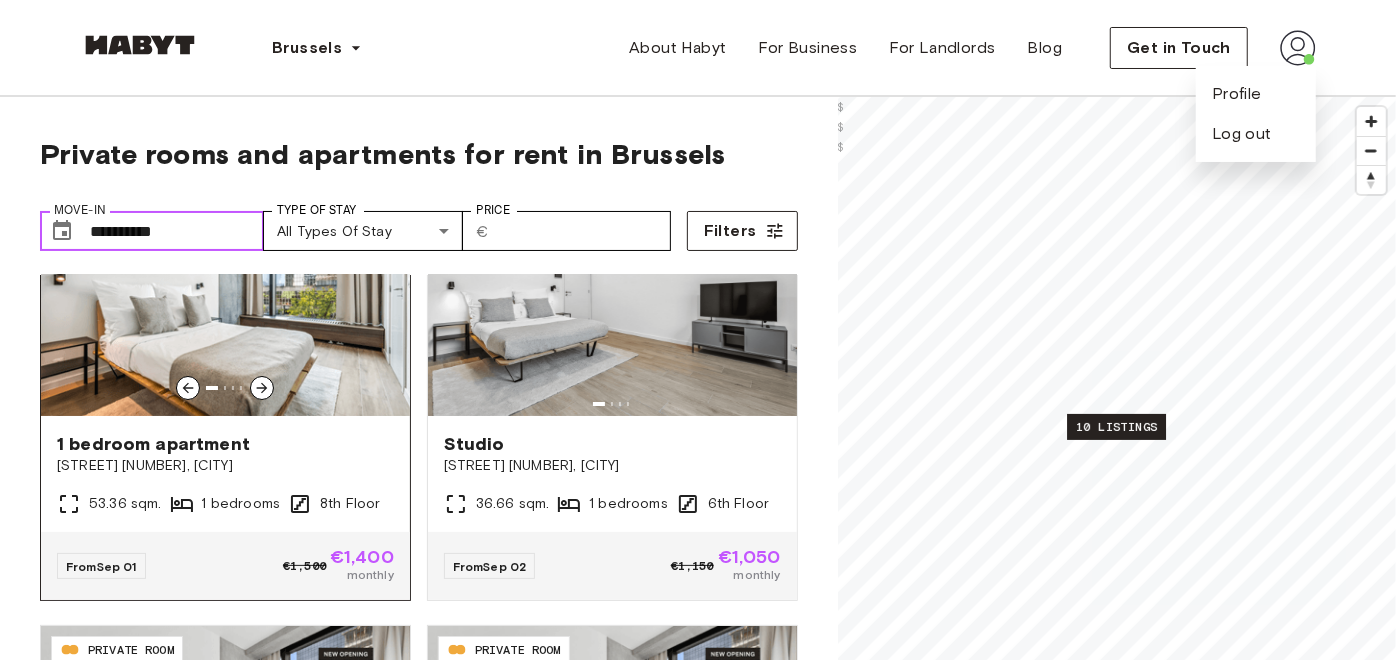 scroll, scrollTop: 0, scrollLeft: 0, axis: both 